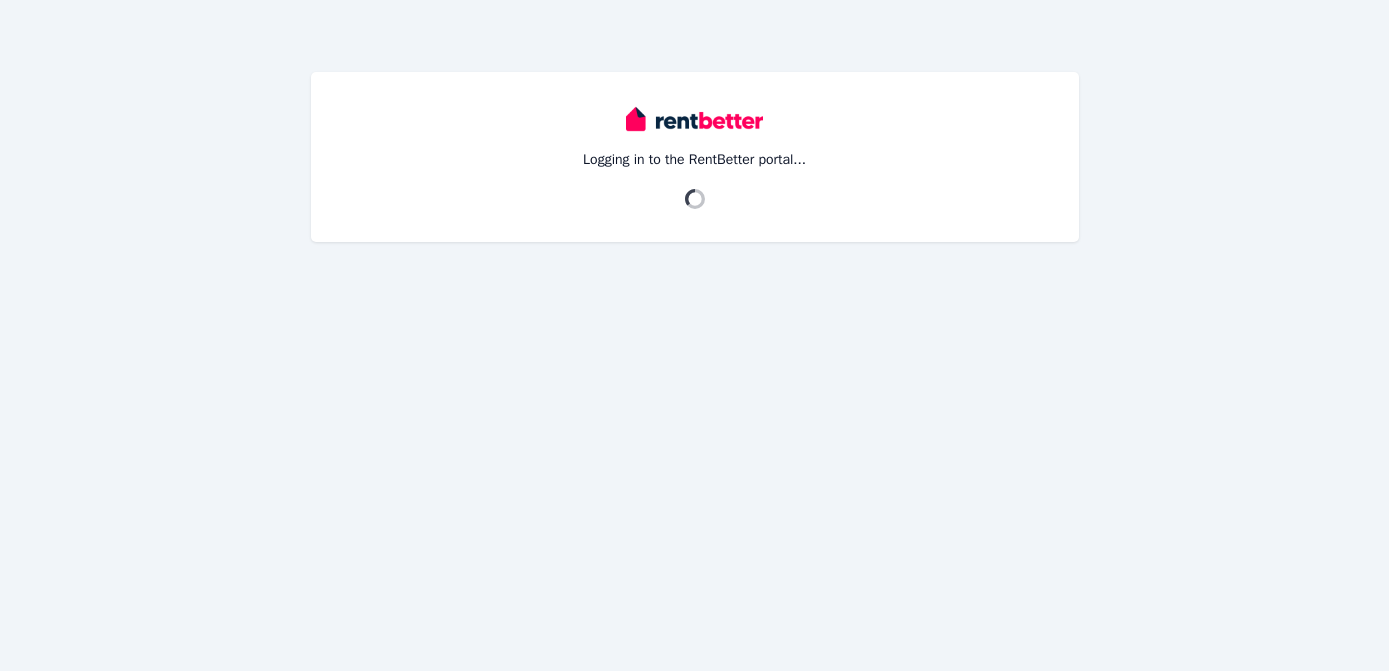 scroll, scrollTop: 0, scrollLeft: 0, axis: both 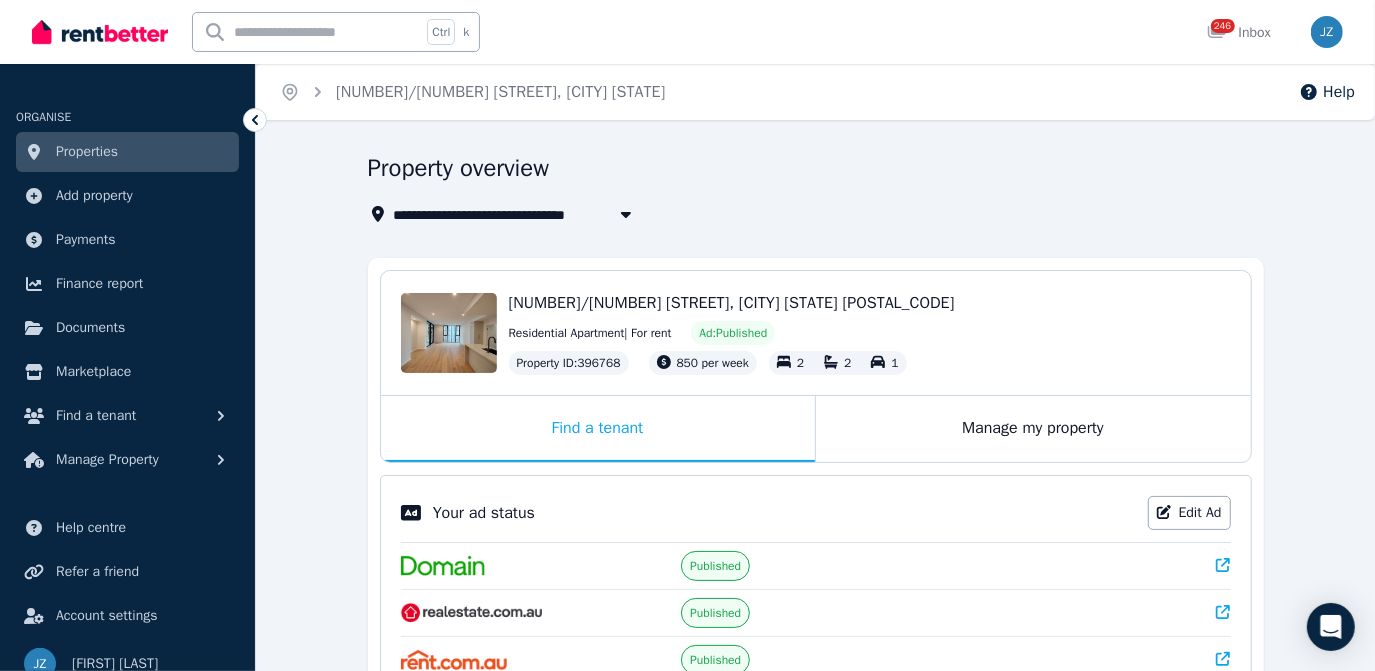 click 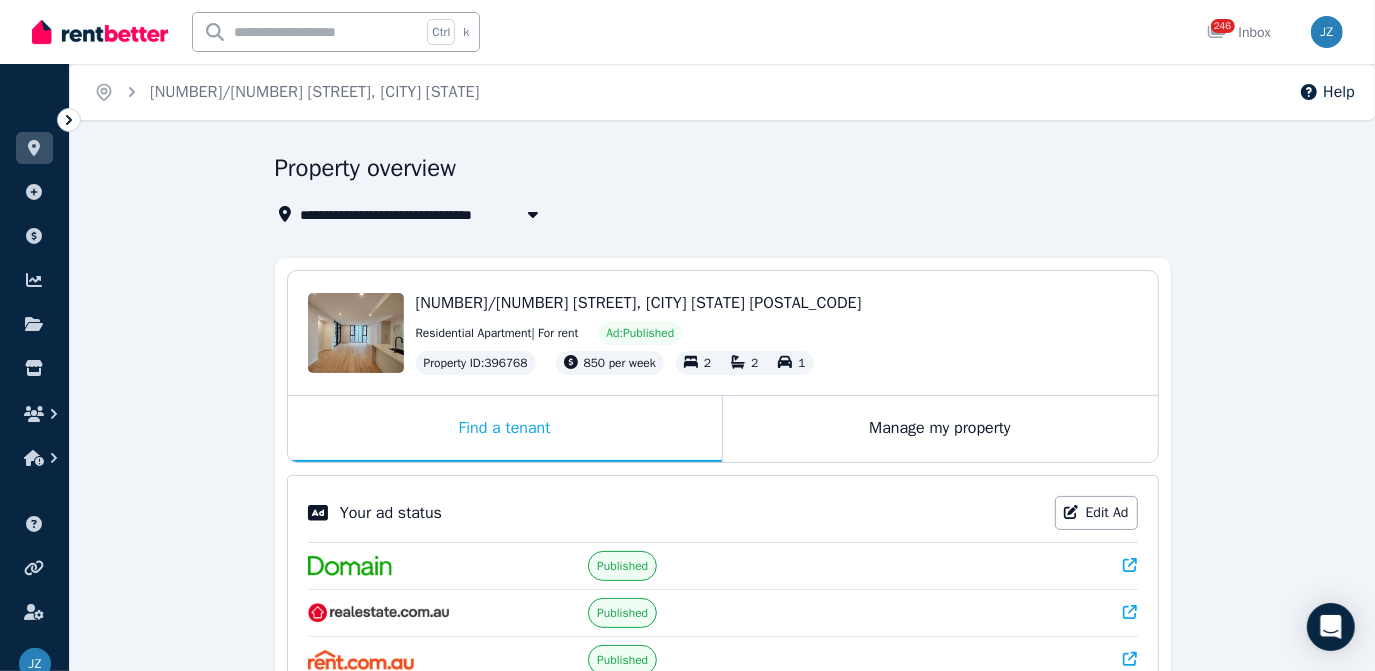 click 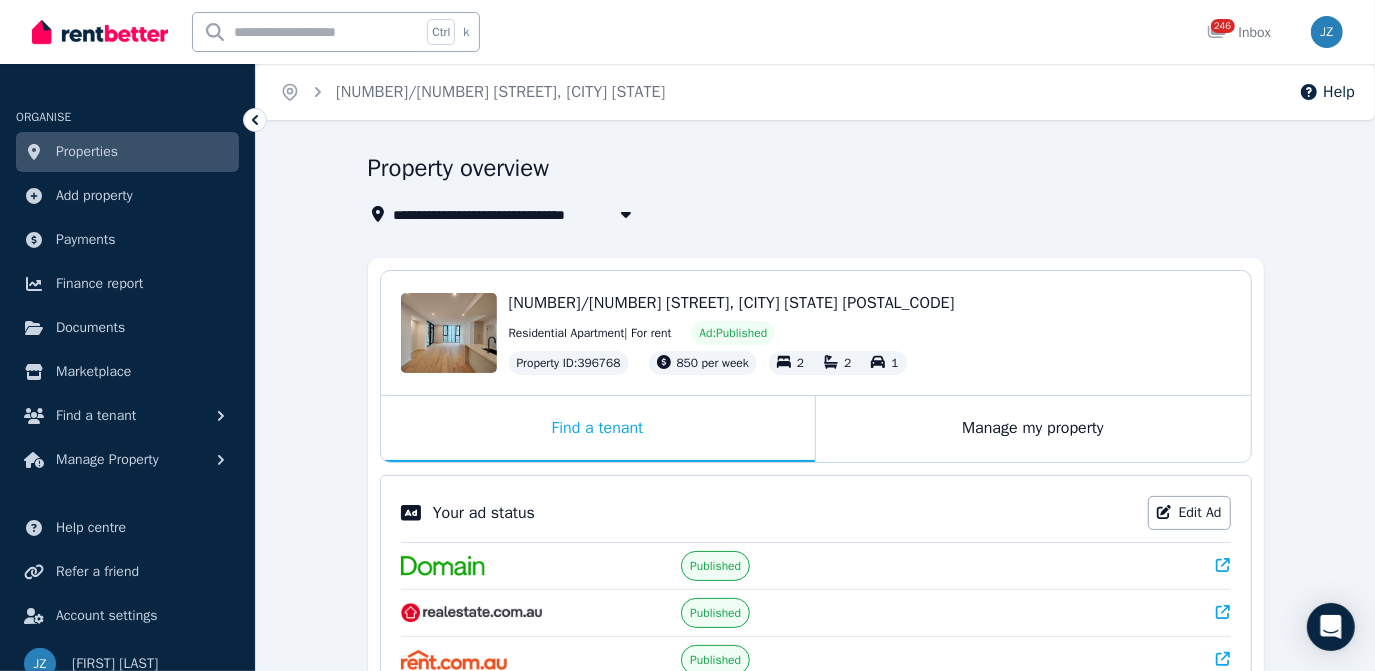 click on "Properties" at bounding box center [87, 152] 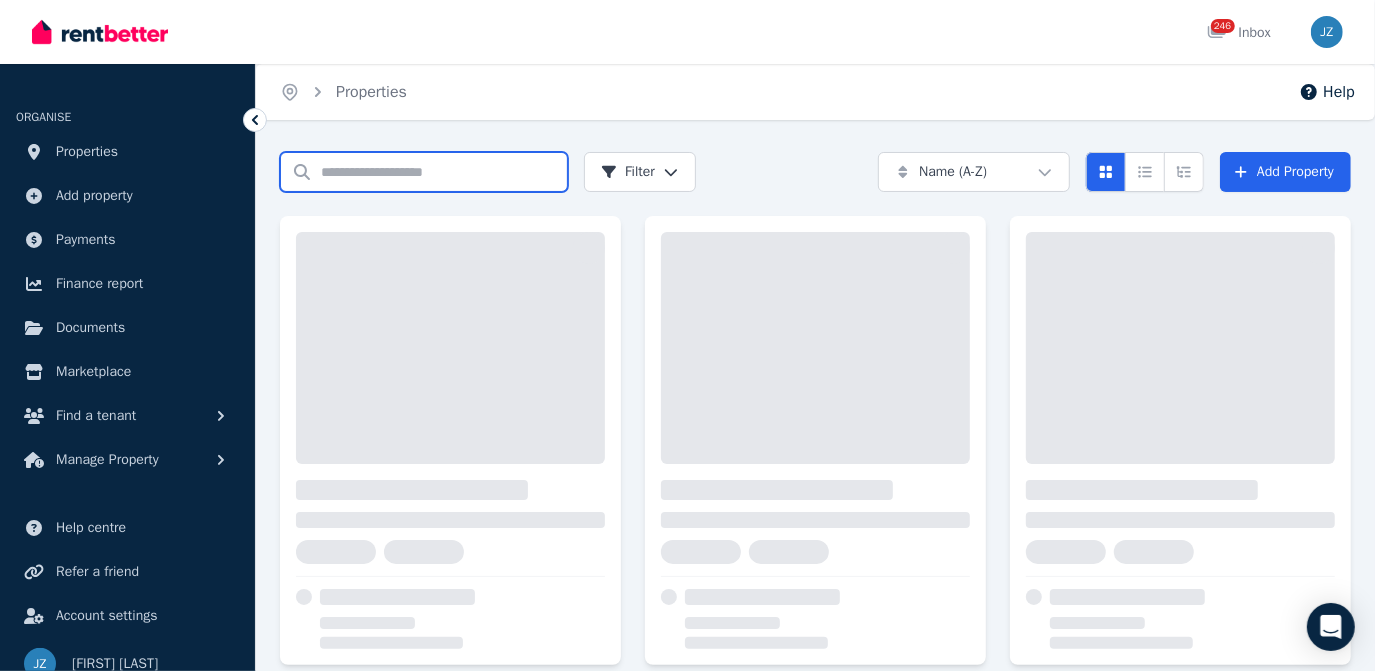click on "Search properties" at bounding box center [424, 172] 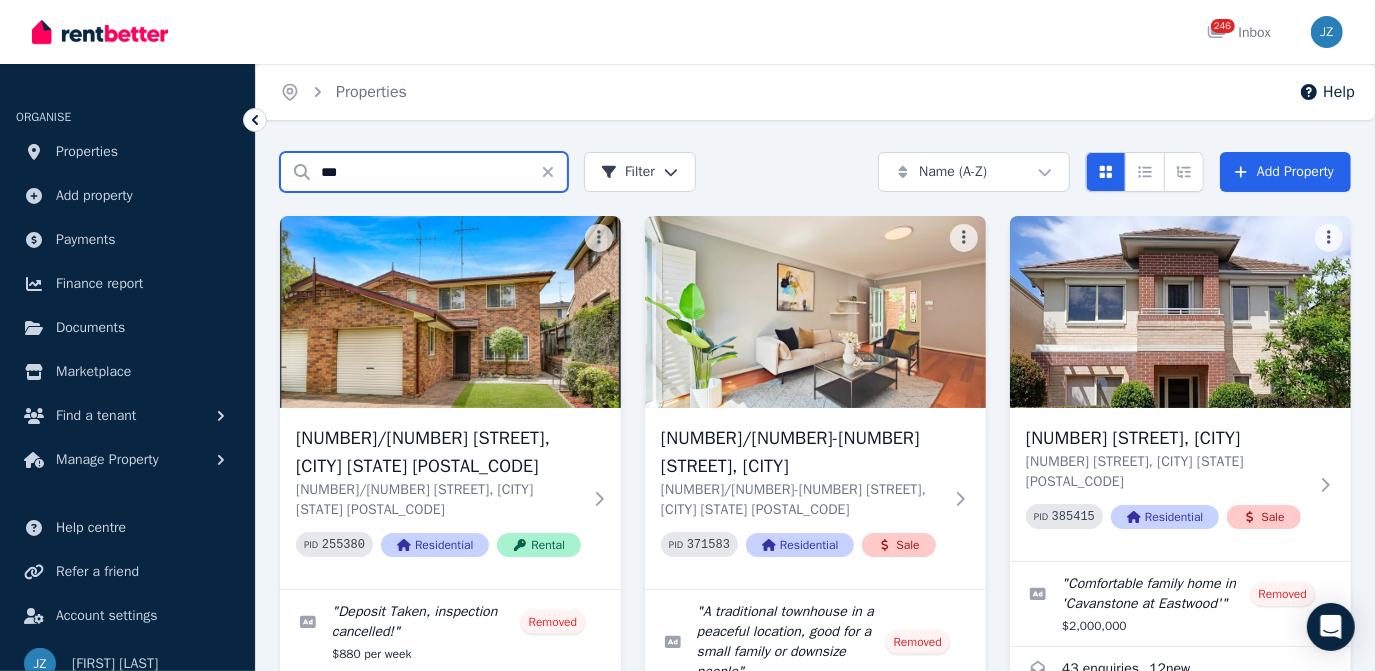 type on "***" 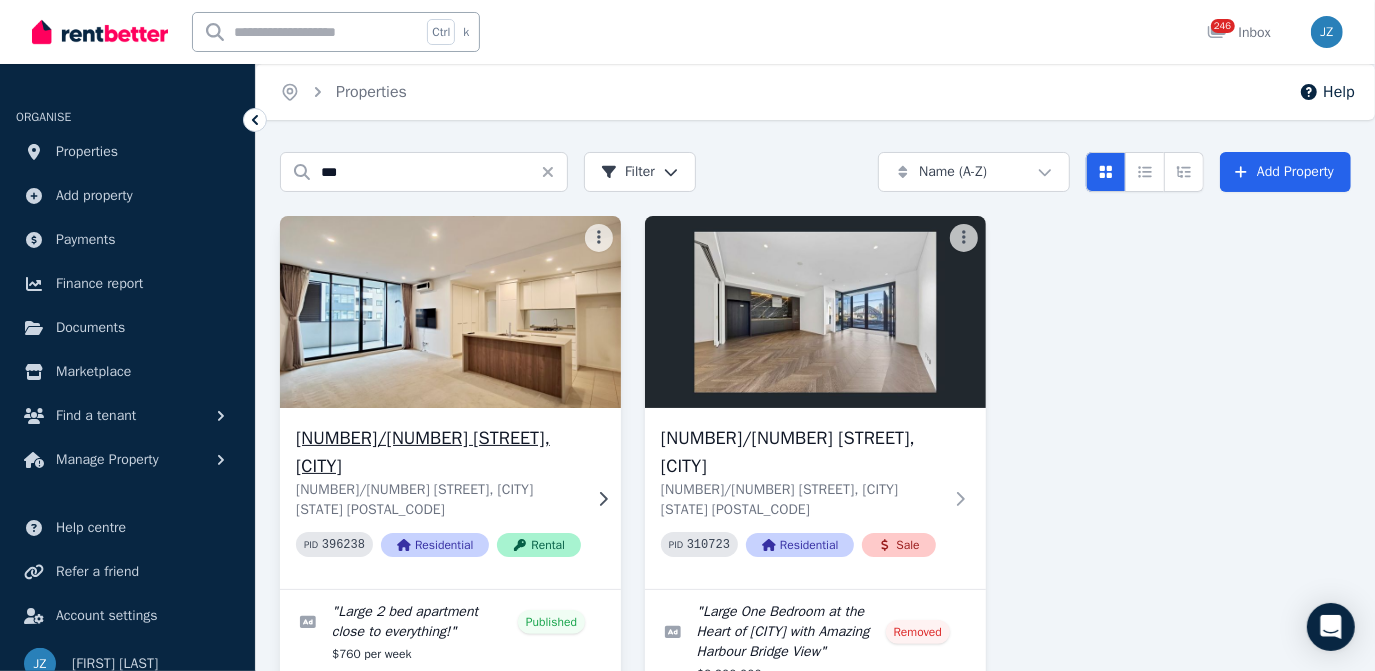 click at bounding box center [450, 312] 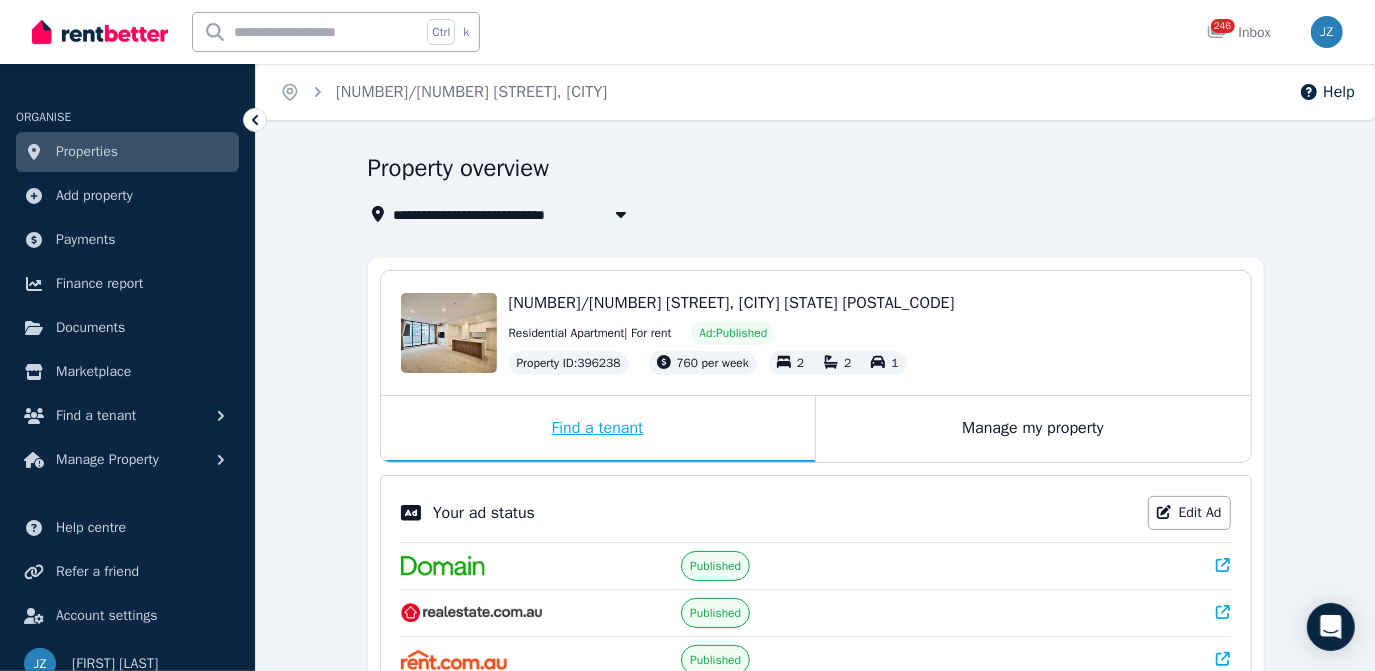 scroll, scrollTop: 284, scrollLeft: 0, axis: vertical 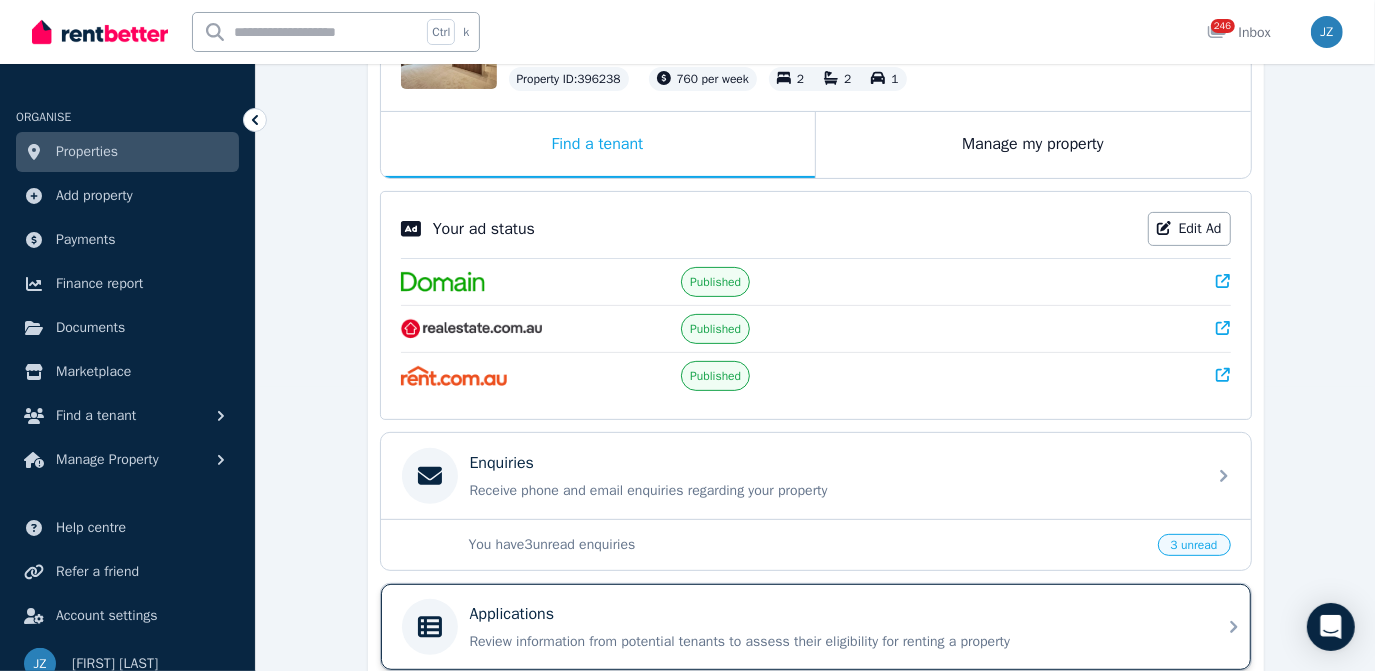 click on "Applications" at bounding box center [832, 614] 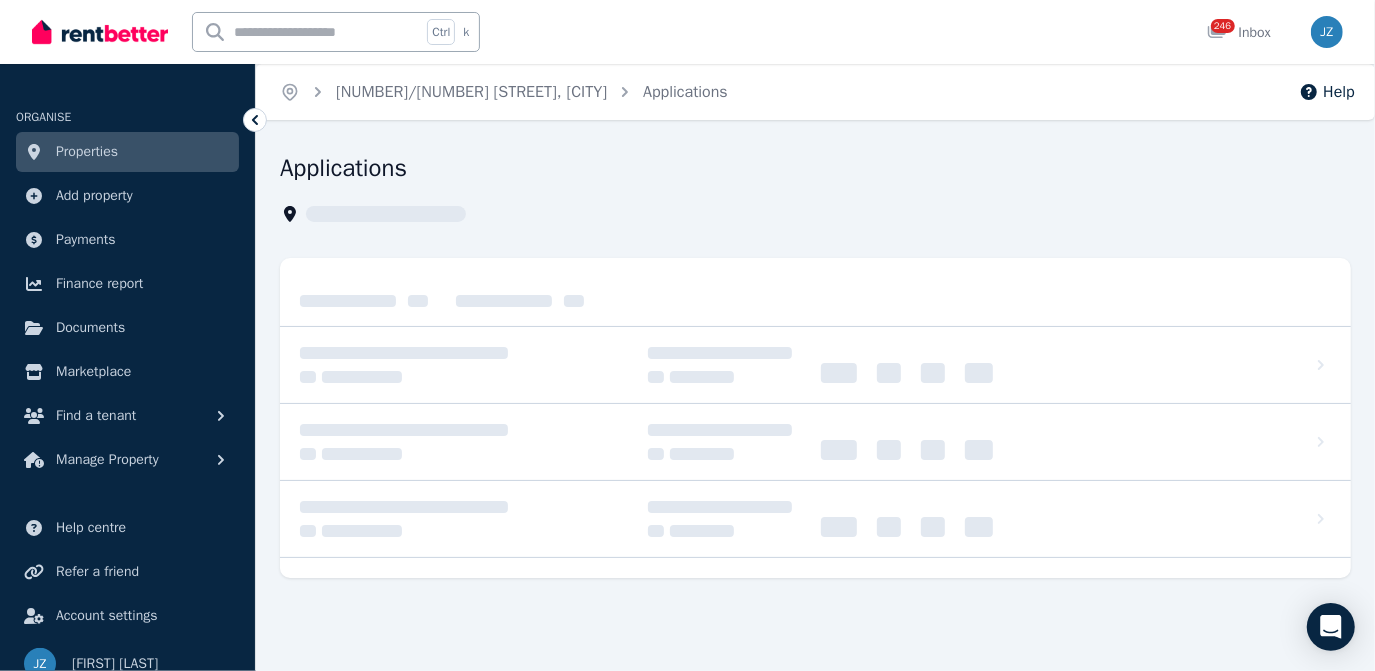 scroll, scrollTop: 0, scrollLeft: 0, axis: both 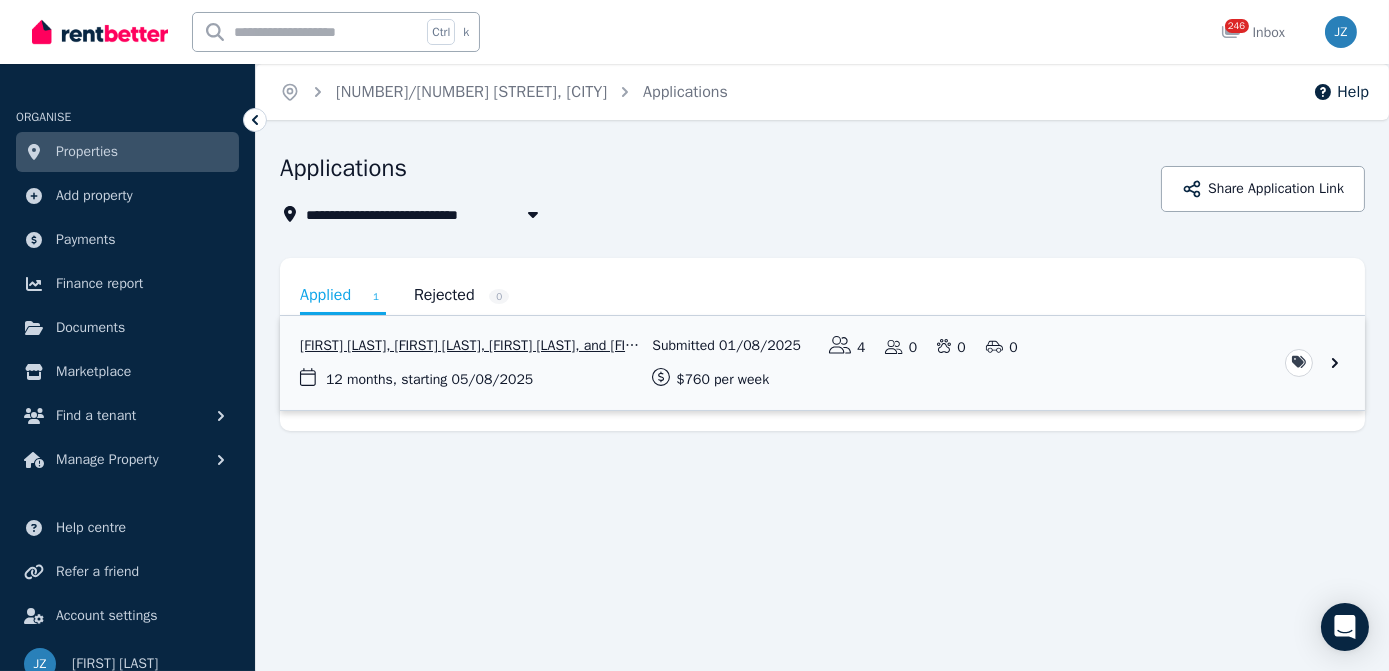 click at bounding box center [822, 363] 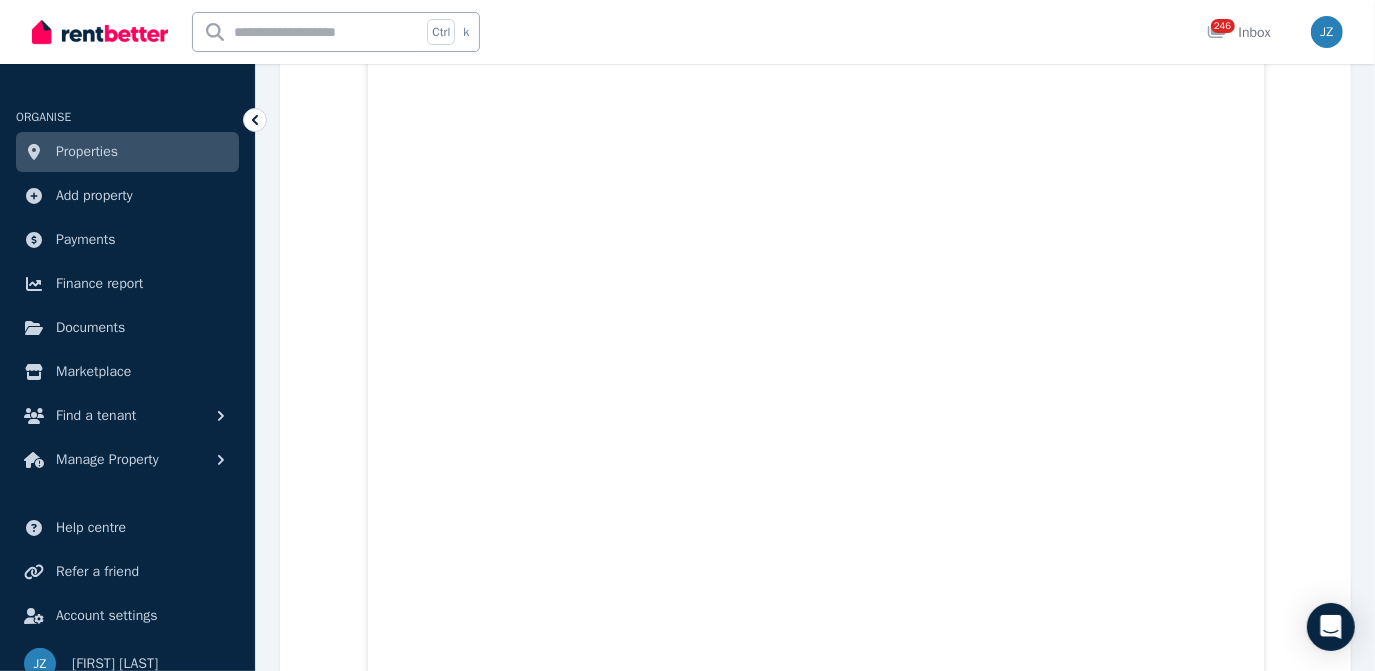 scroll, scrollTop: 39904, scrollLeft: 0, axis: vertical 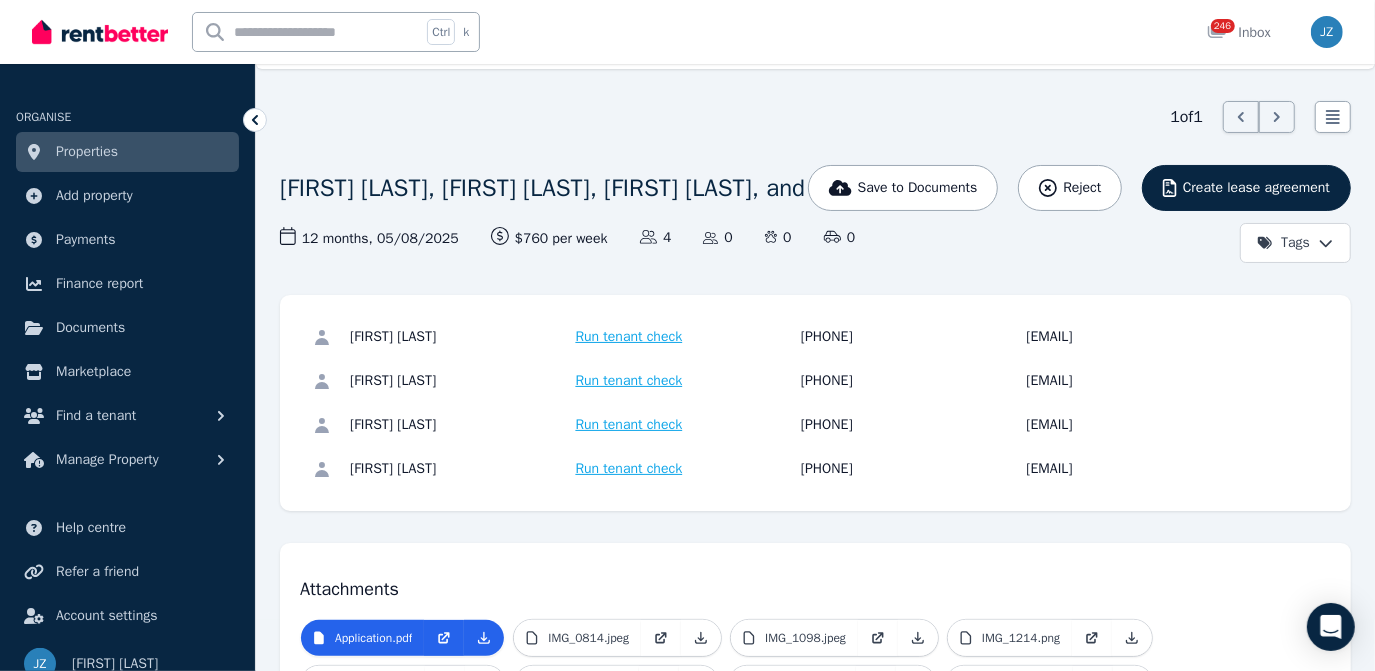 click on "Properties" at bounding box center (127, 152) 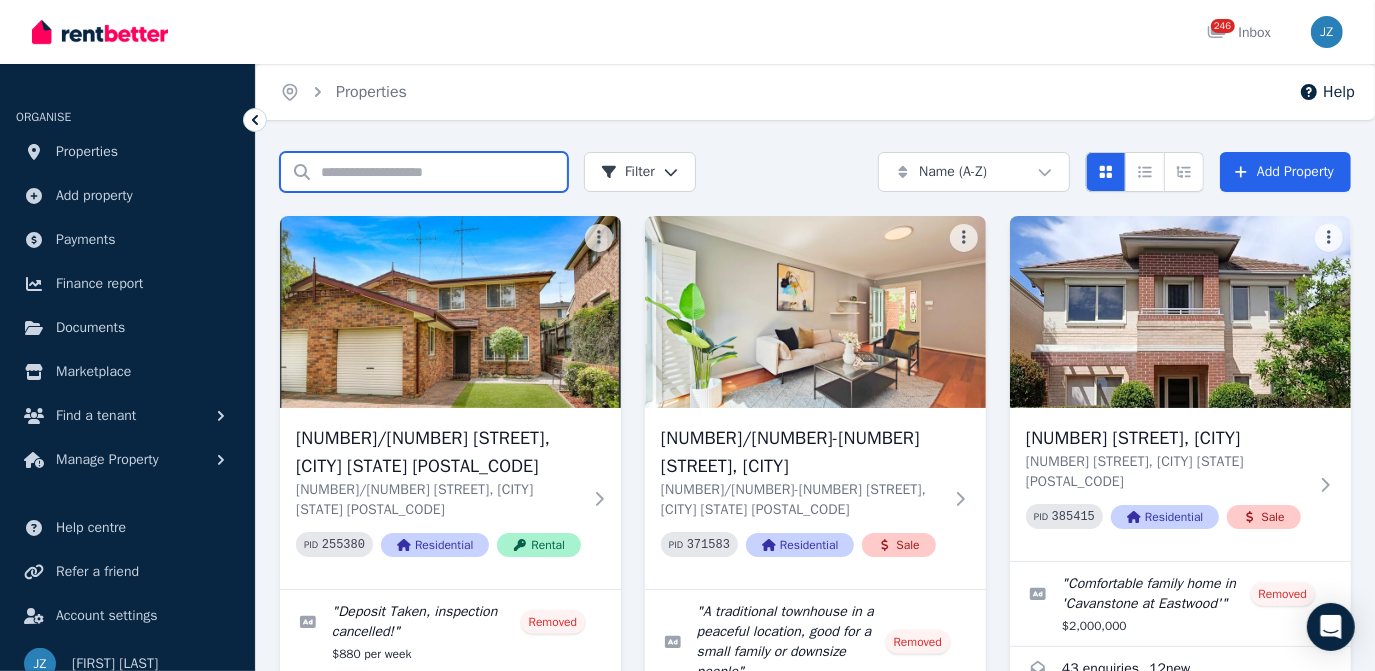click on "Search properties" at bounding box center (424, 172) 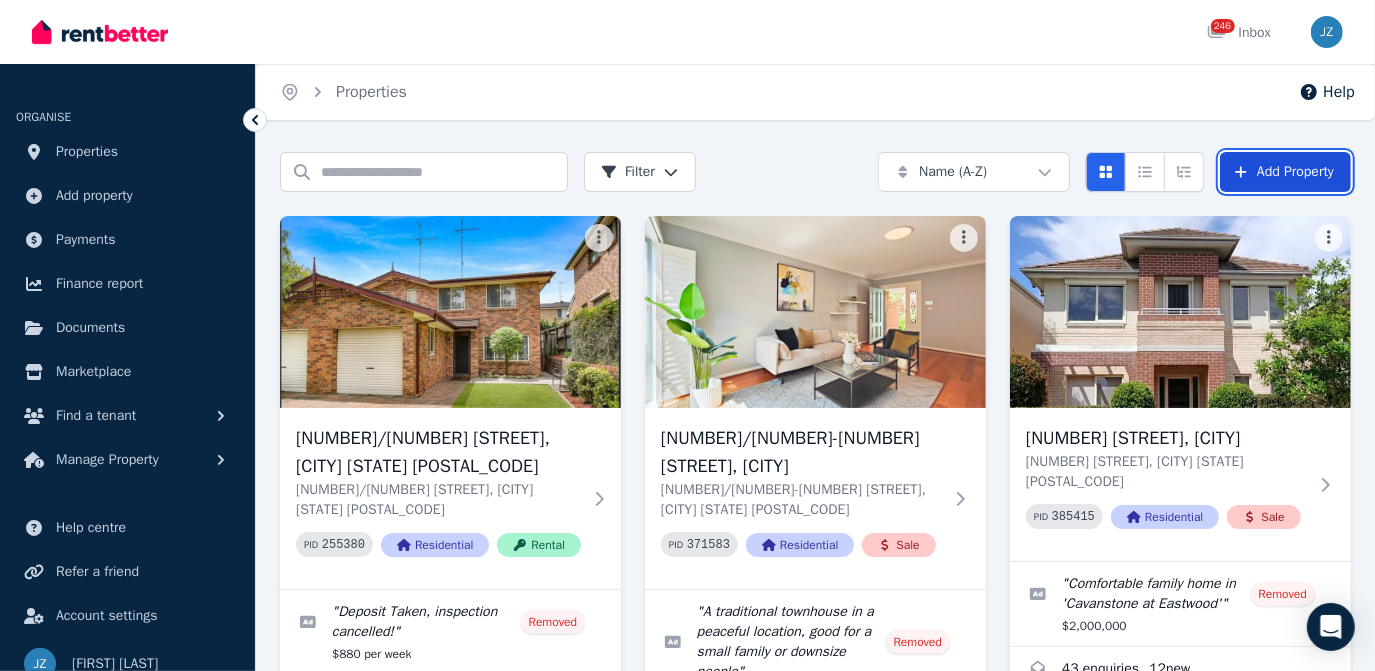 click on "Add Property" at bounding box center (1285, 172) 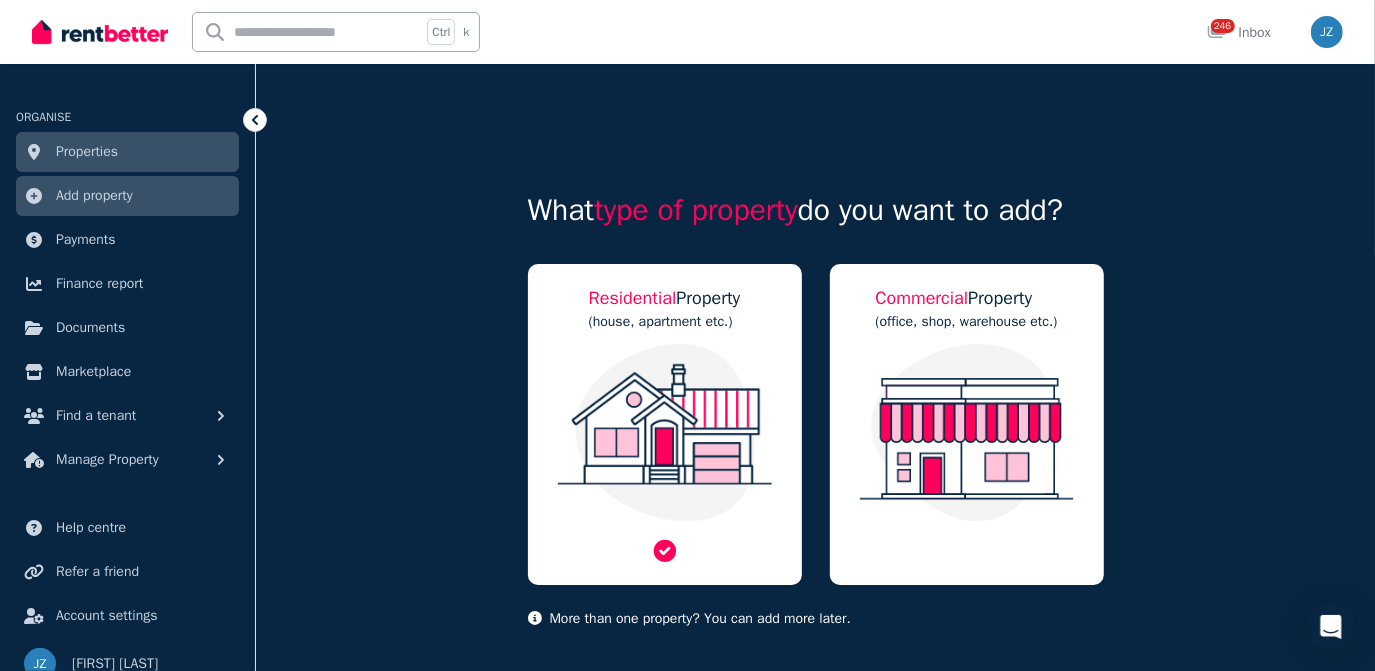 click at bounding box center (665, 433) 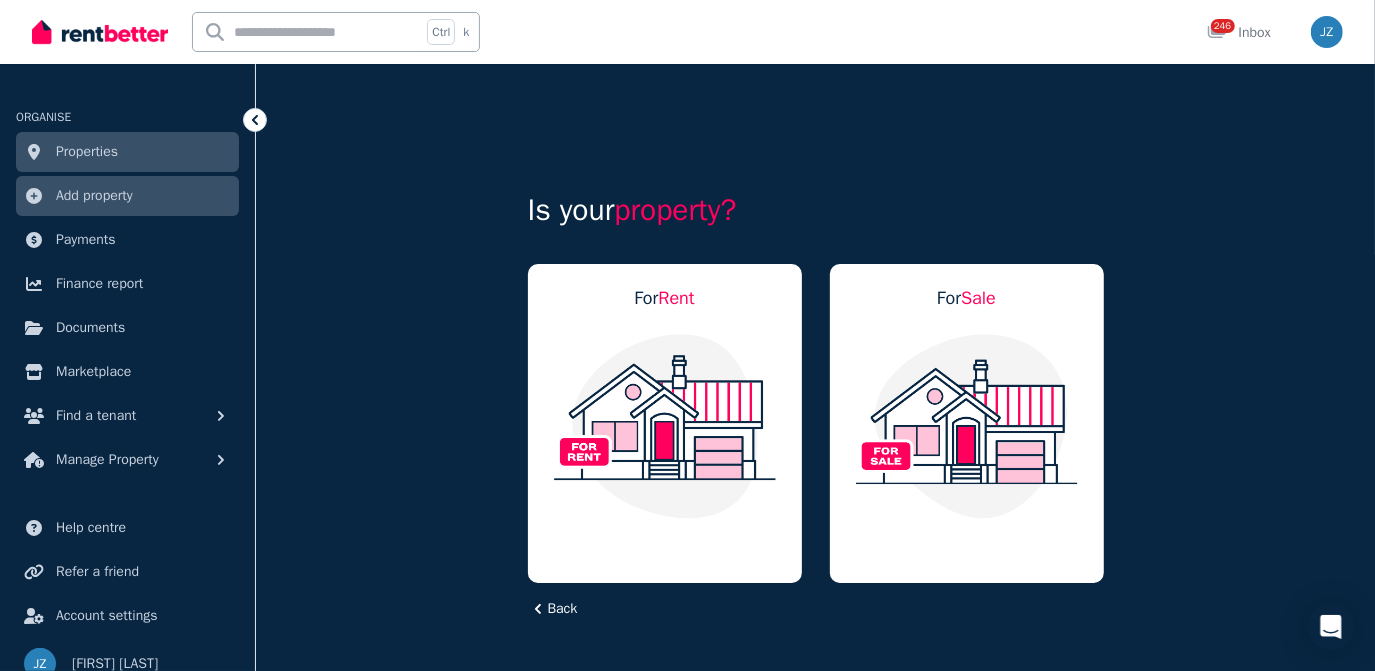 click at bounding box center [665, 426] 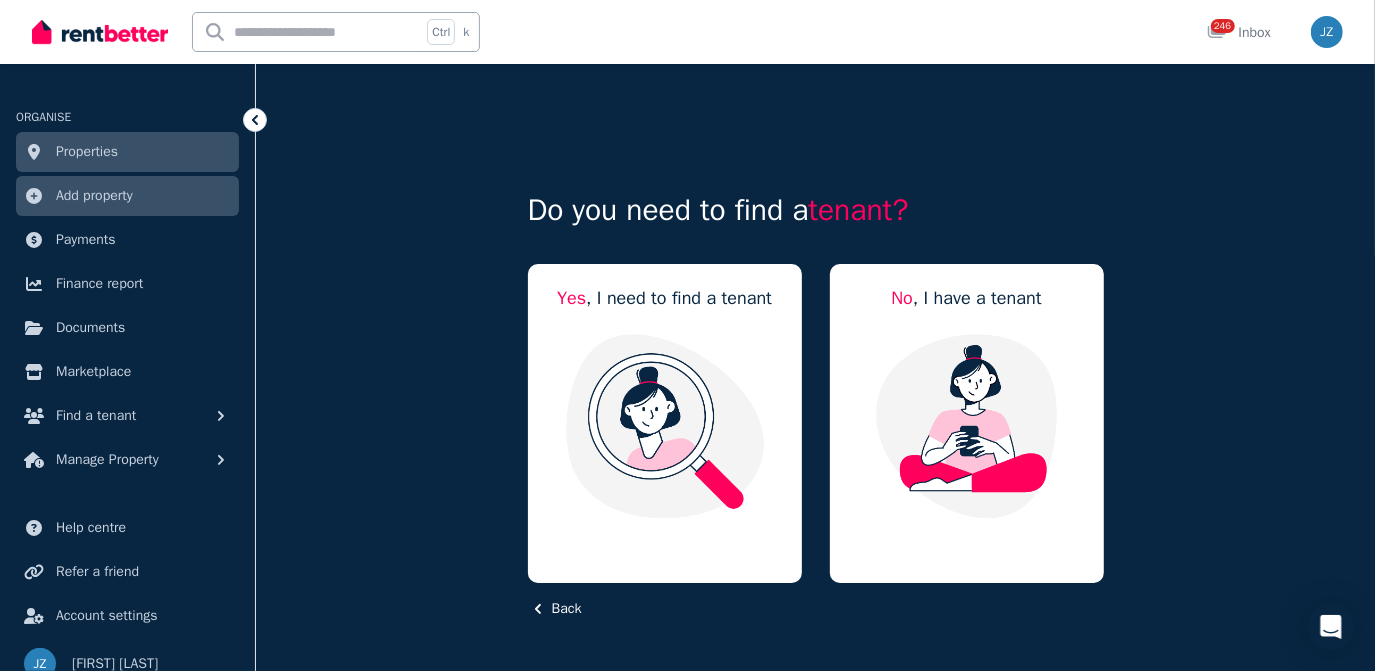 click at bounding box center (665, 426) 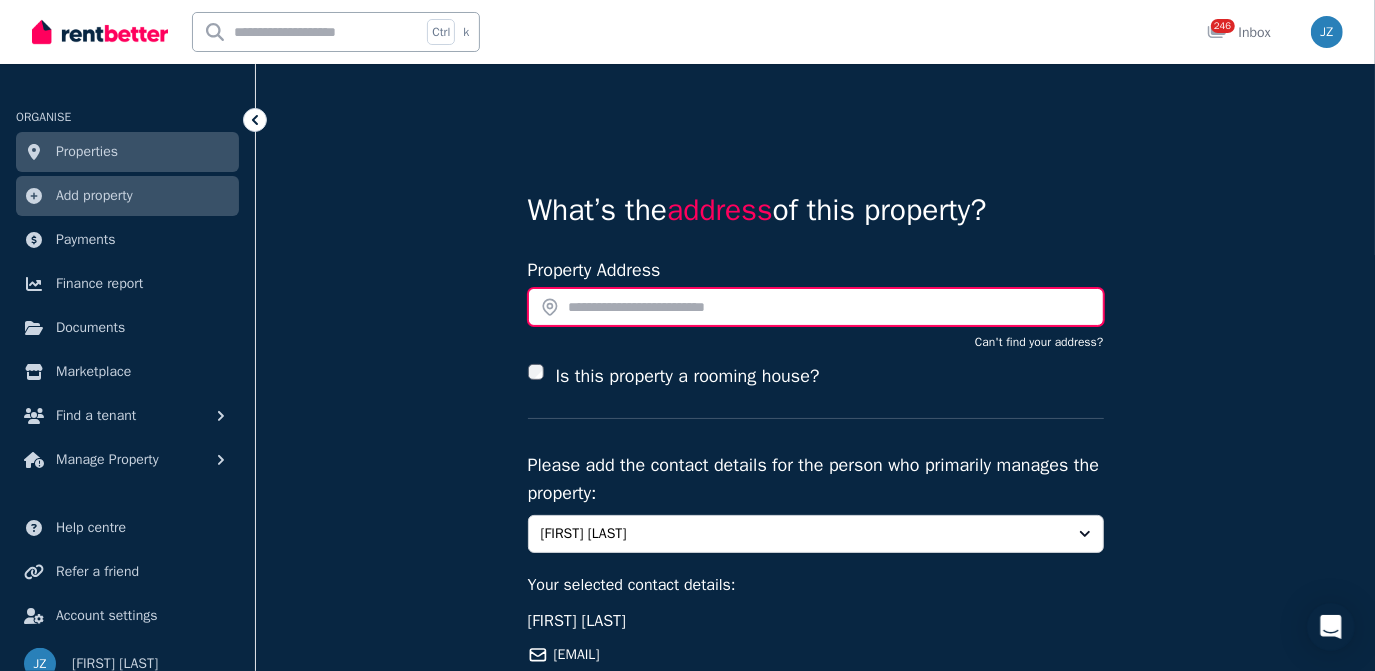 click at bounding box center (816, 307) 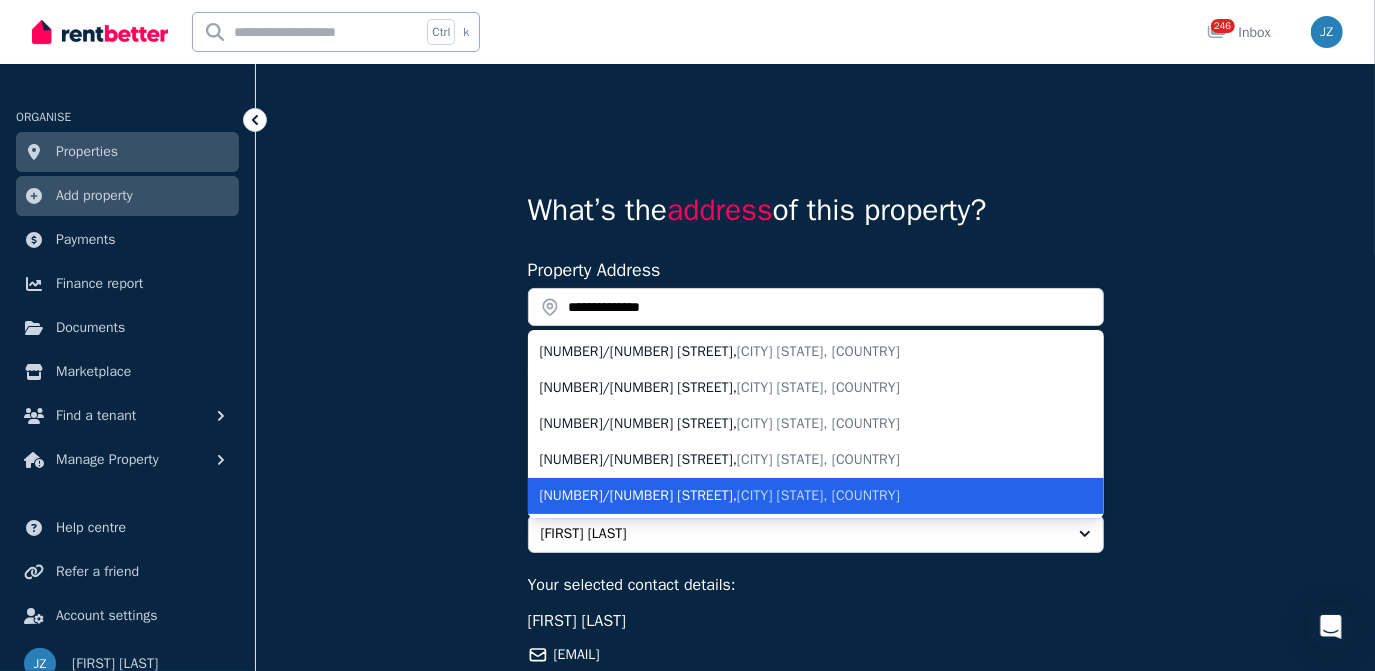 click on "[NUMBER]/[NUMBER] [STREET] , [CITY] [STATE], [COUNTRY]" at bounding box center (816, 496) 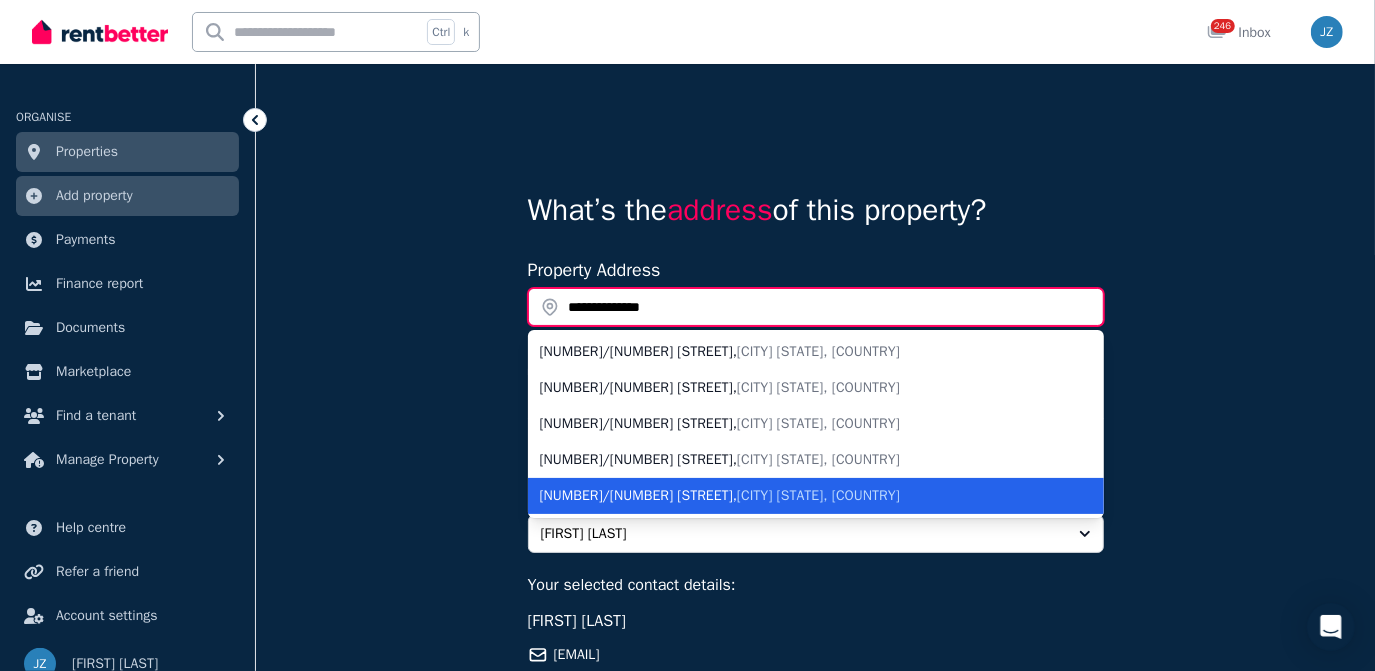type on "**********" 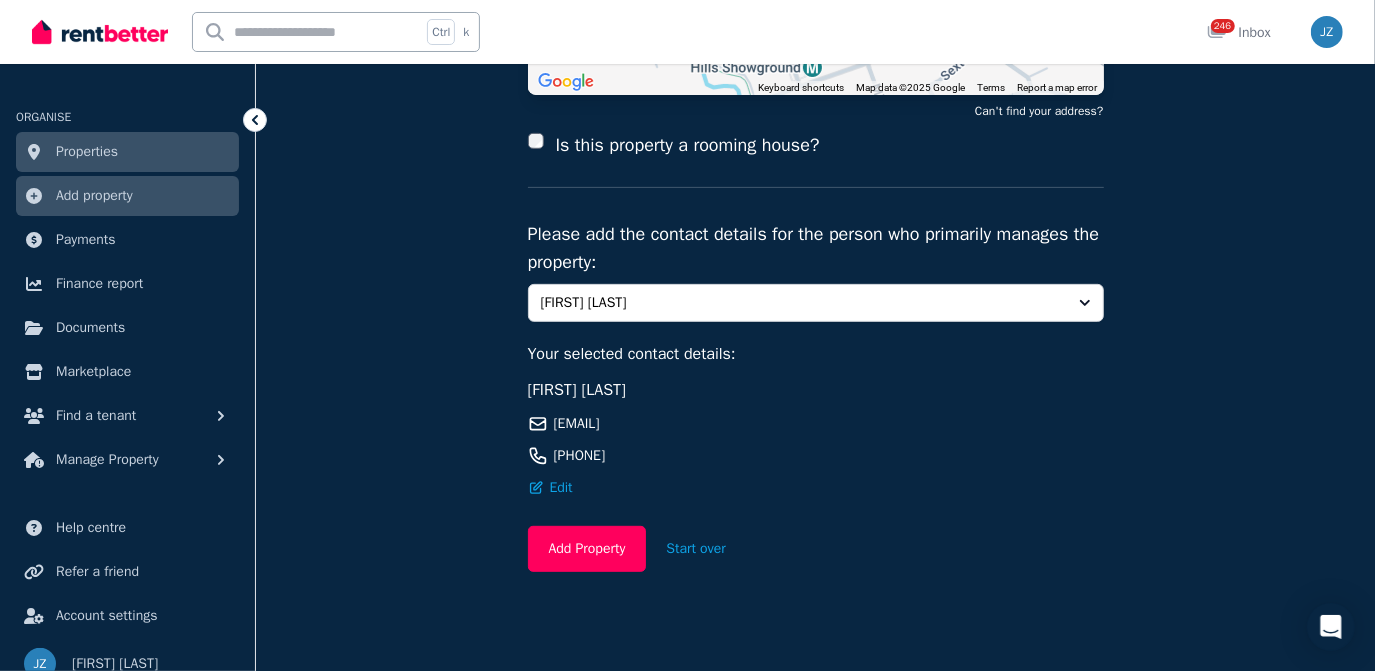 scroll, scrollTop: 404, scrollLeft: 0, axis: vertical 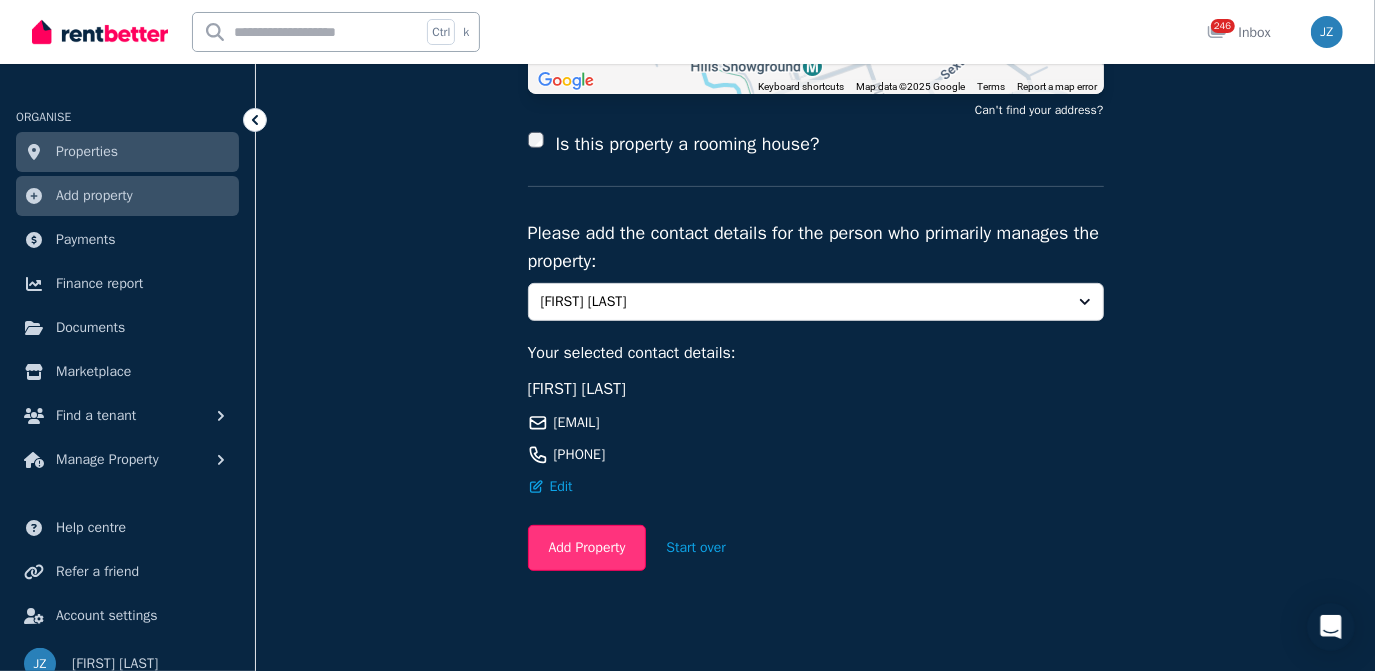 click on "Add Property" at bounding box center [587, 548] 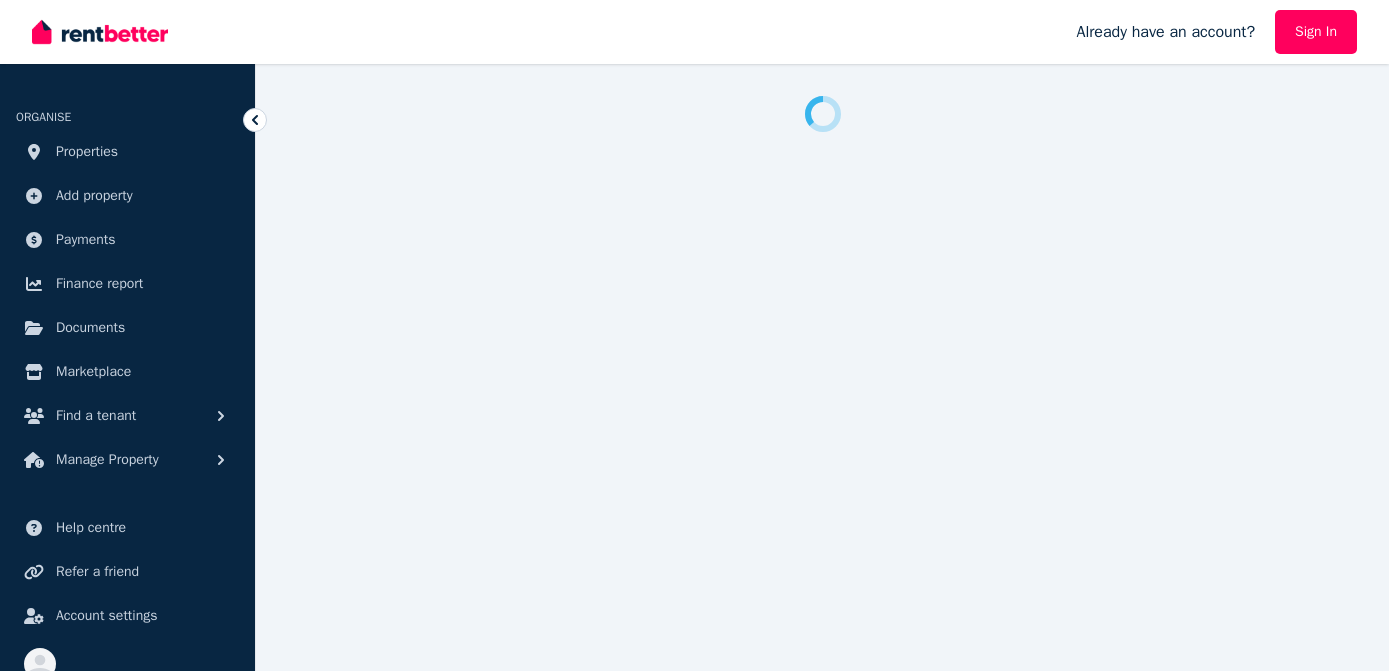 scroll, scrollTop: 0, scrollLeft: 0, axis: both 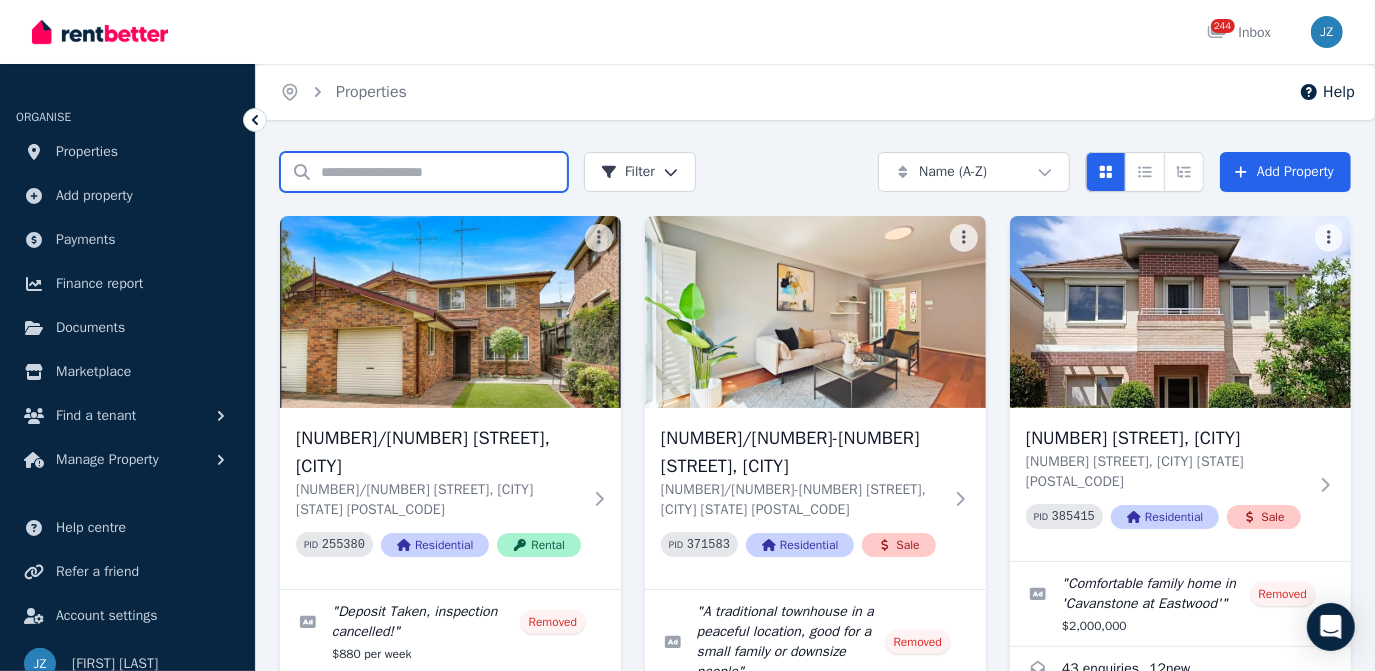click on "Search properties" at bounding box center [424, 172] 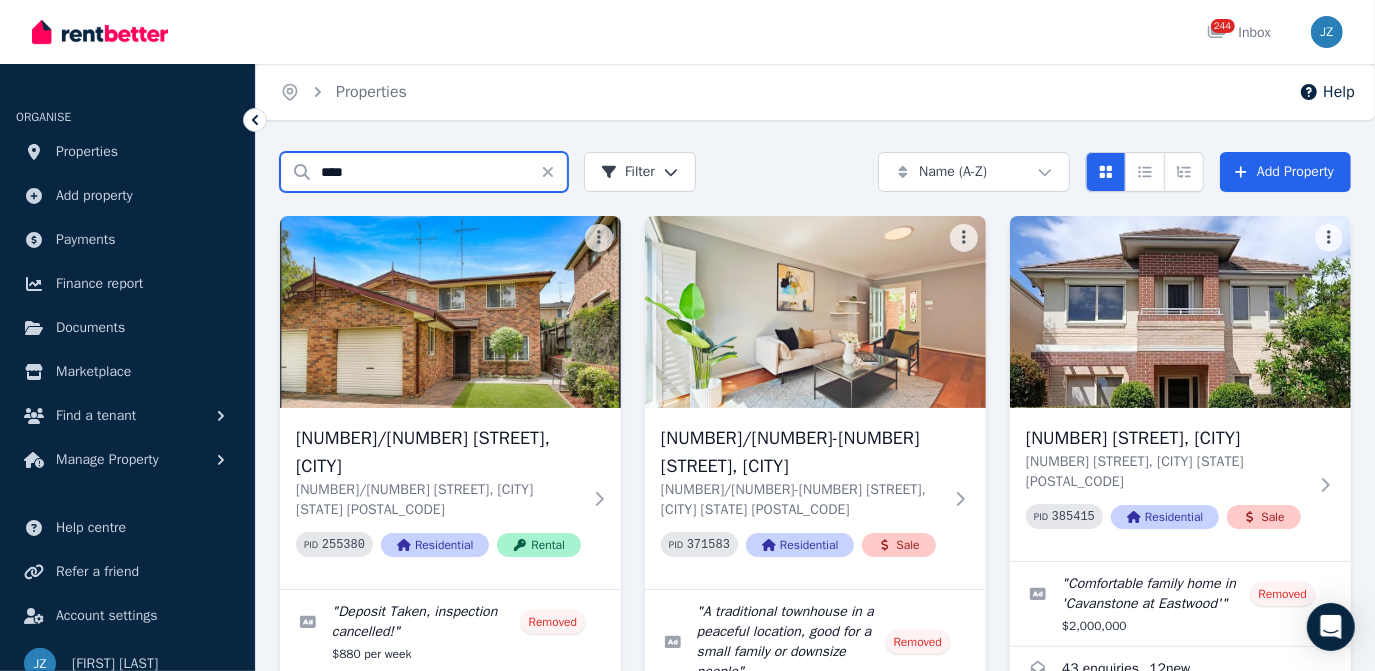 type on "****" 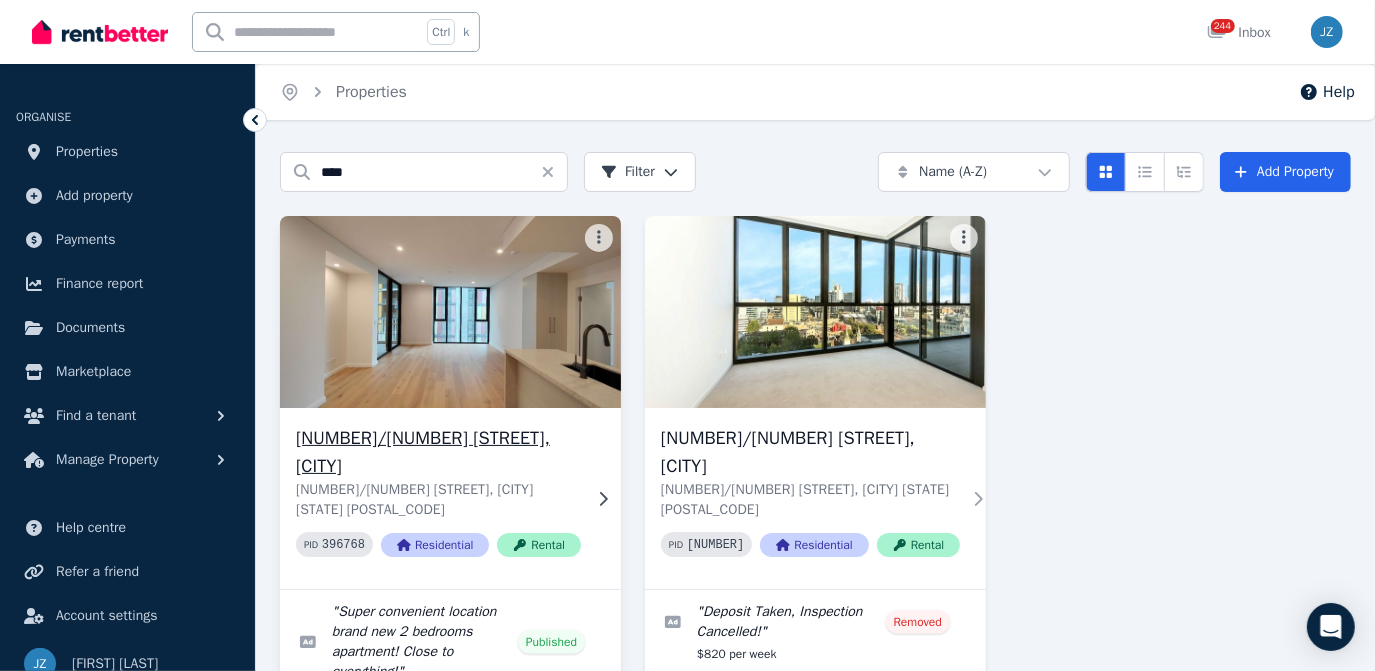 click at bounding box center (450, 312) 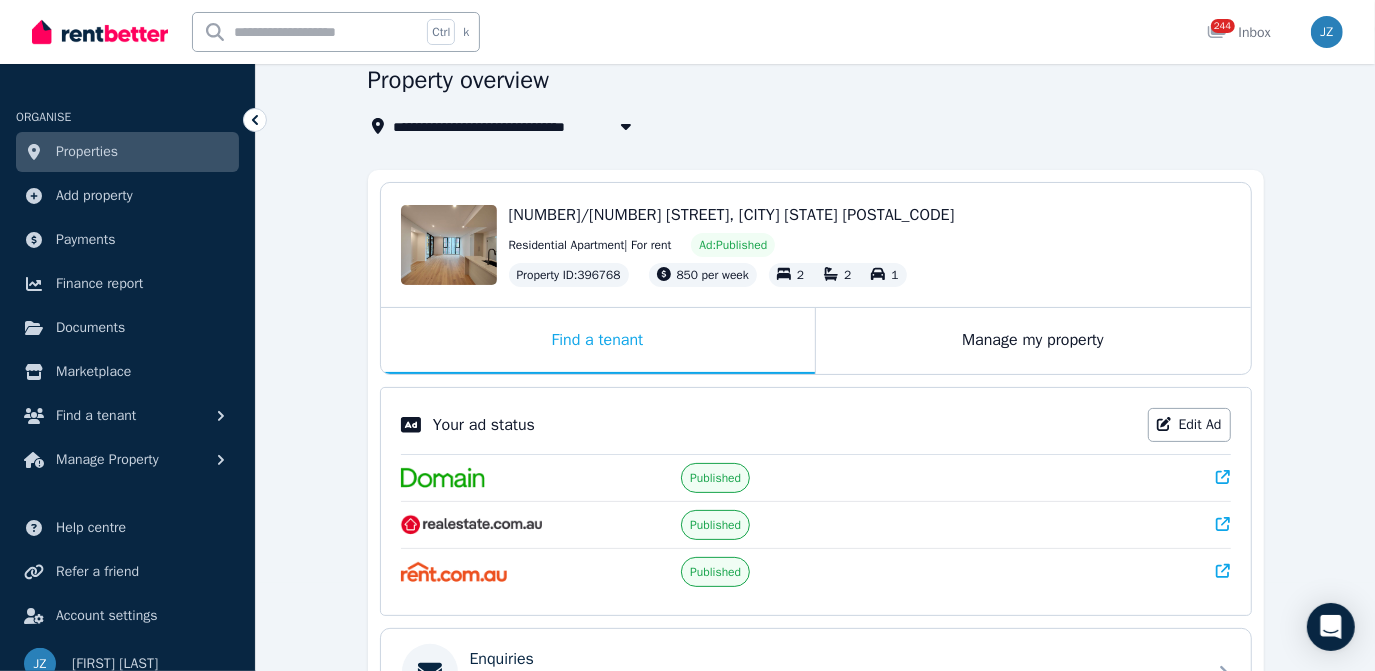 scroll, scrollTop: 88, scrollLeft: 0, axis: vertical 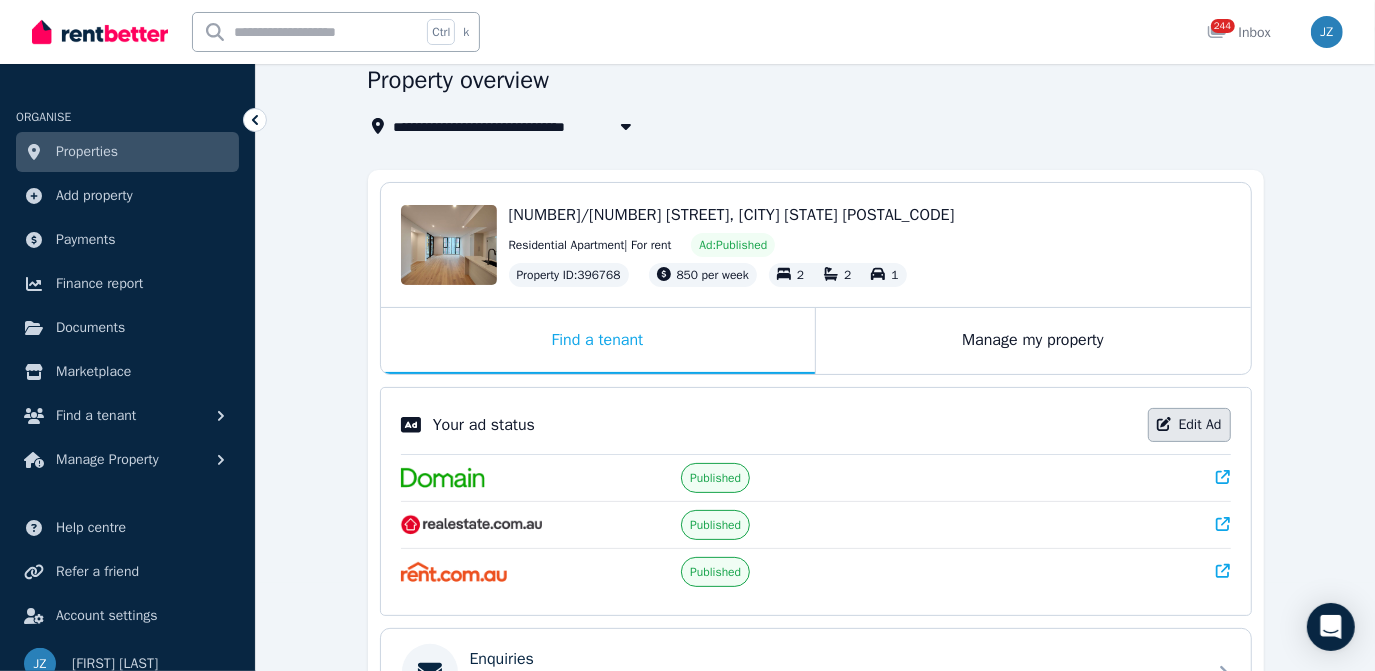 click on "Edit Ad" at bounding box center (1189, 425) 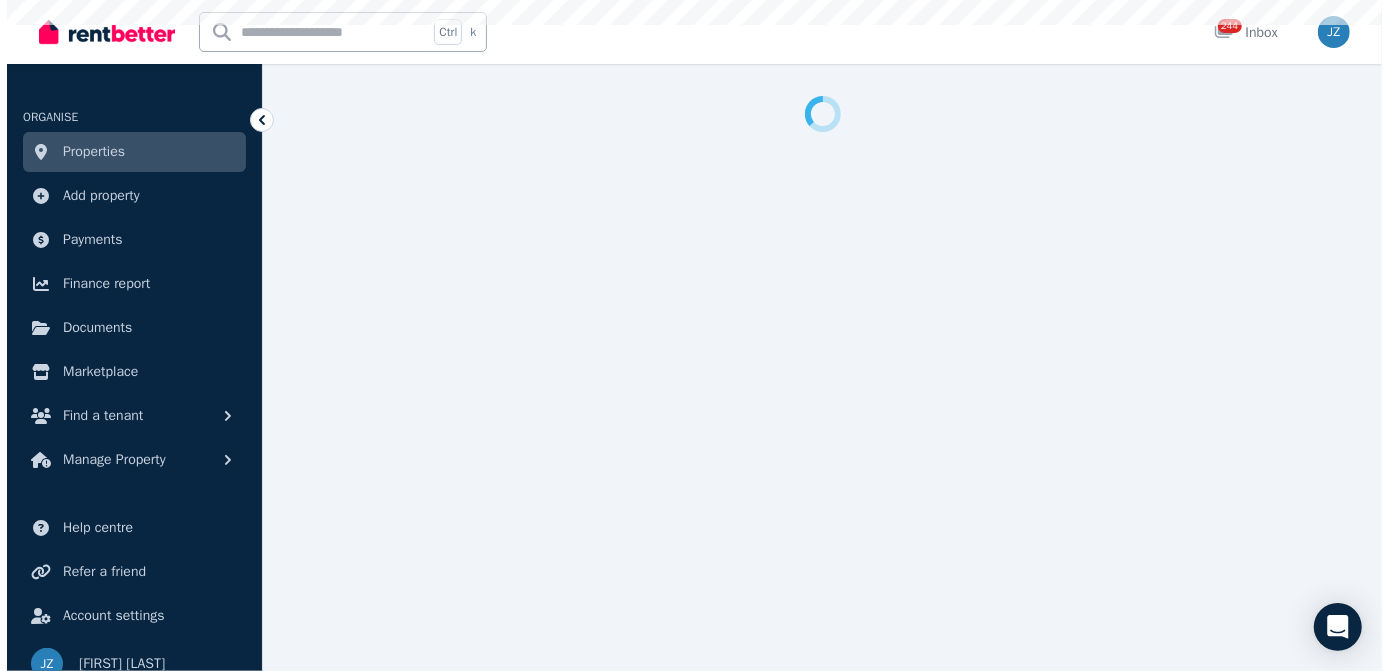 scroll, scrollTop: 0, scrollLeft: 0, axis: both 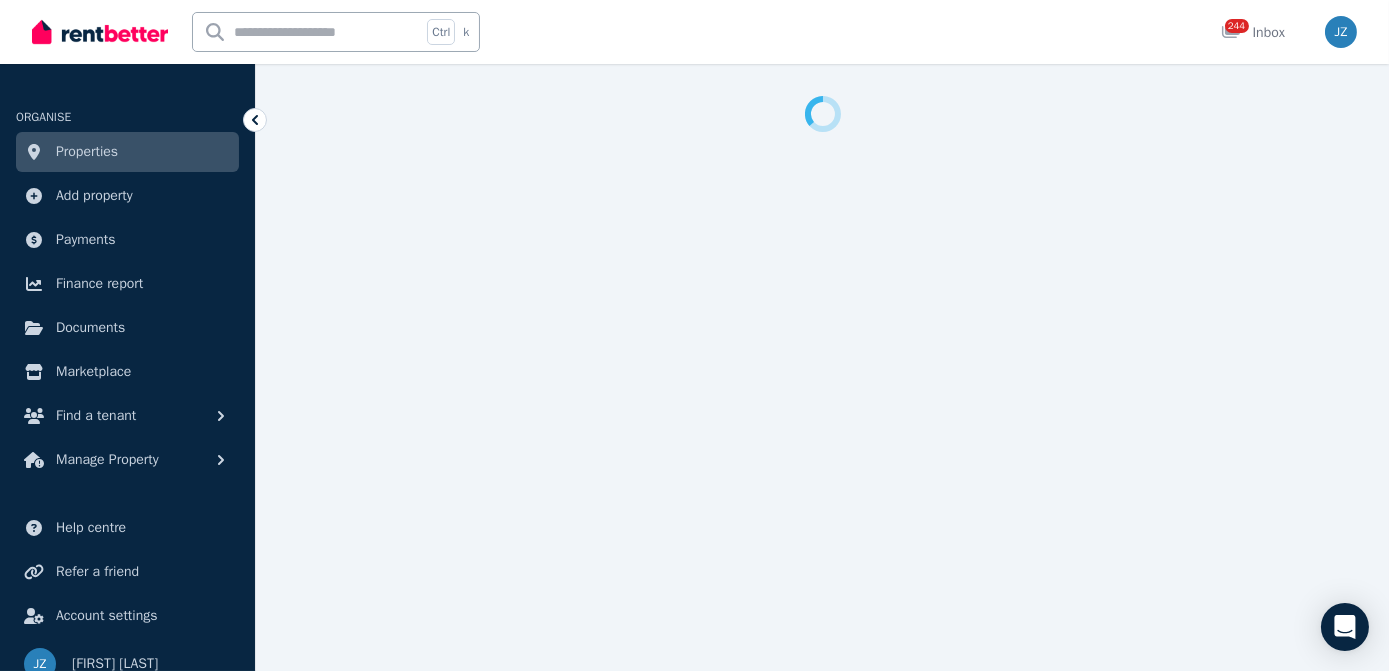 select on "**********" 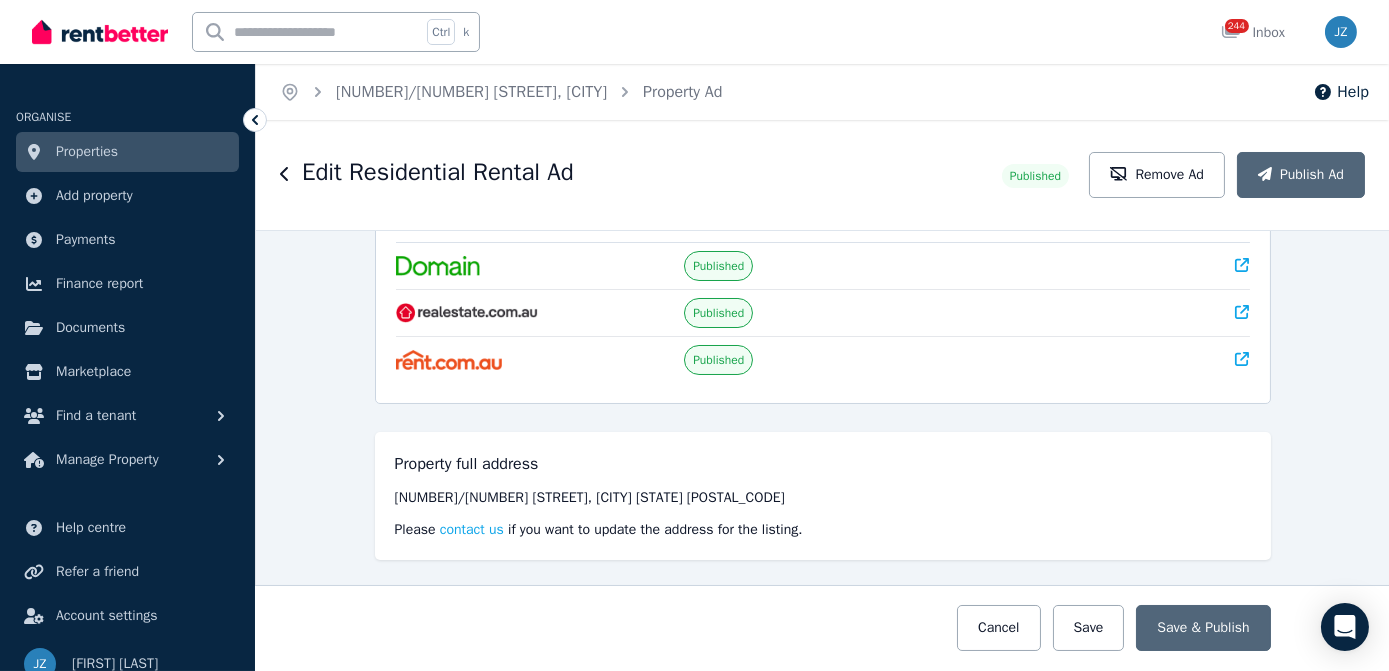 scroll, scrollTop: 0, scrollLeft: 0, axis: both 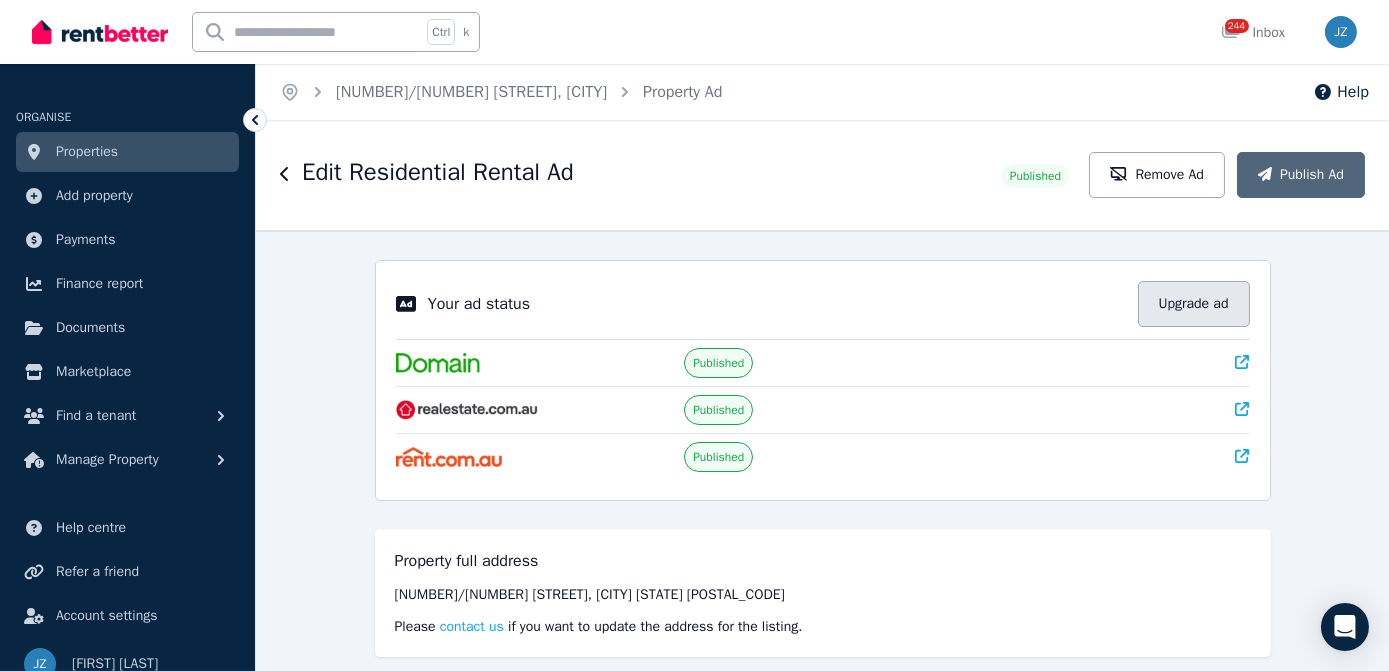 click on "Upgrade ad" at bounding box center (1194, 304) 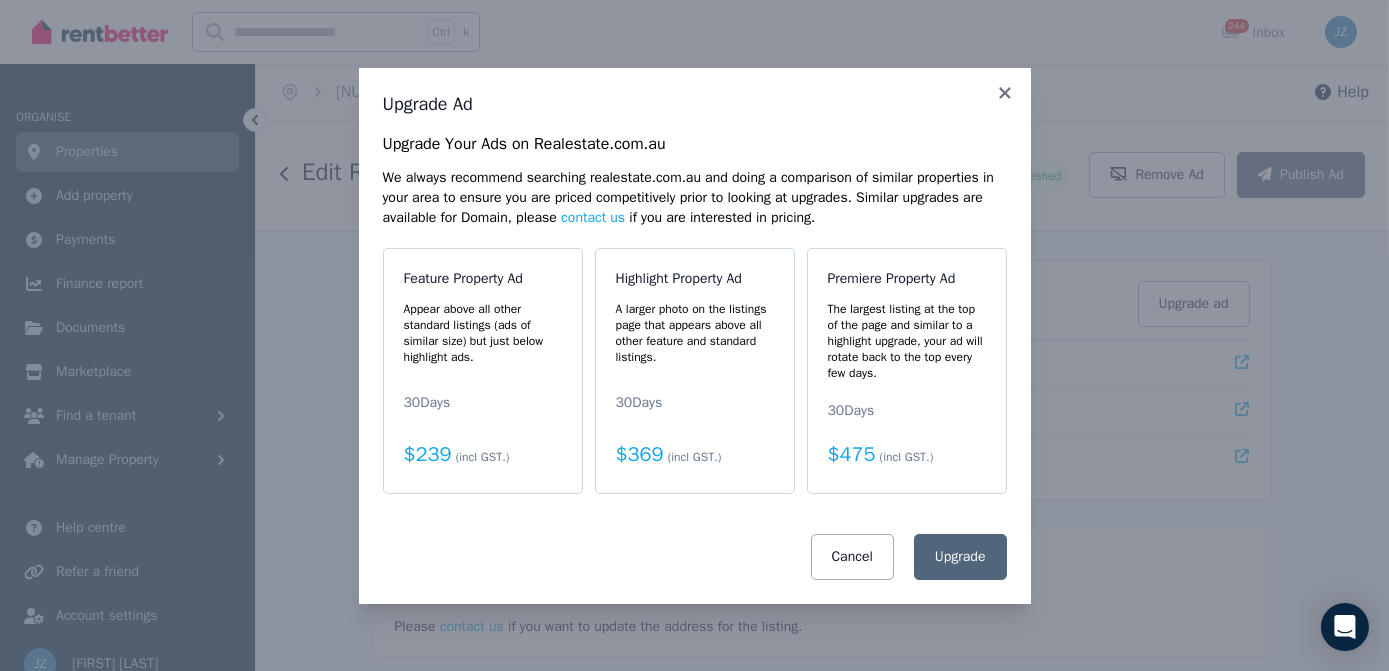 click on "Upgrade Ad Upgrade Your Ads on Realestate.com.au We always recommend searching realestate.com.au and doing a comparison of similar properties in your area to ensure you are priced competitively prior to looking at upgrades. Similar upgrades are available for Domain, please   contact us   if you are interested in pricing. Feature Property Ad Appear above all other standard listings (ads of similar size) but just below highlight ads. 30  Days $239   (incl GST.) Highlight Property Ad A larger photo on the listings page that appears above all other feature and standard listings. 30  Days $369   (incl GST.) Premiere Property Ad The largest listing at the top of the page and similar to a highlight upgrade, your ad will rotate back to the top every few days. 30  Days $475   (incl GST.) Cancel Upgrade" at bounding box center [694, 335] 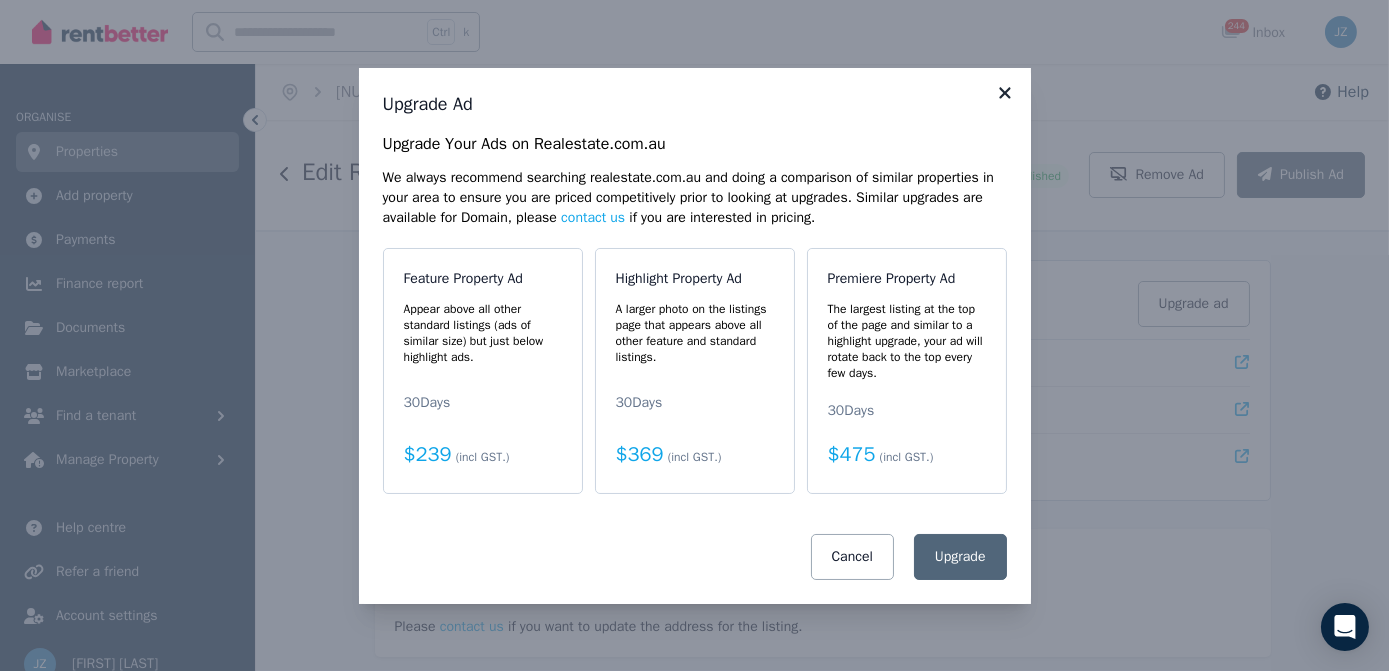 click 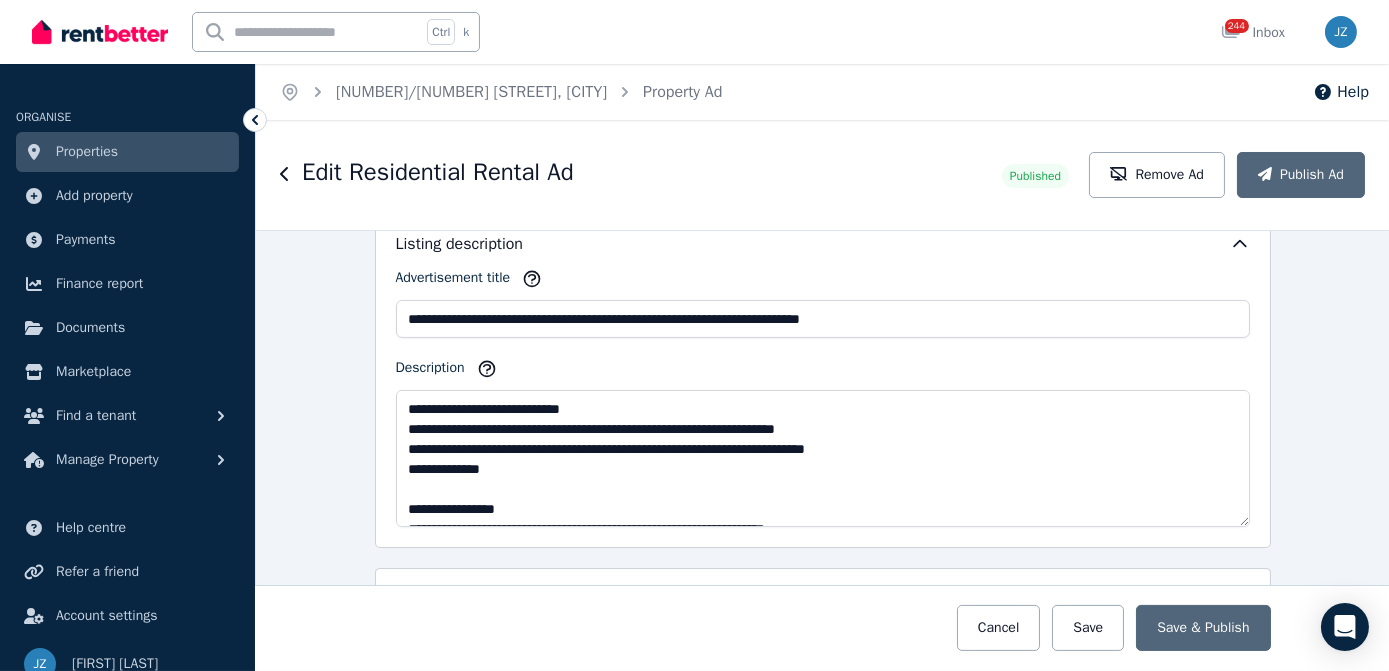 scroll, scrollTop: 1159, scrollLeft: 0, axis: vertical 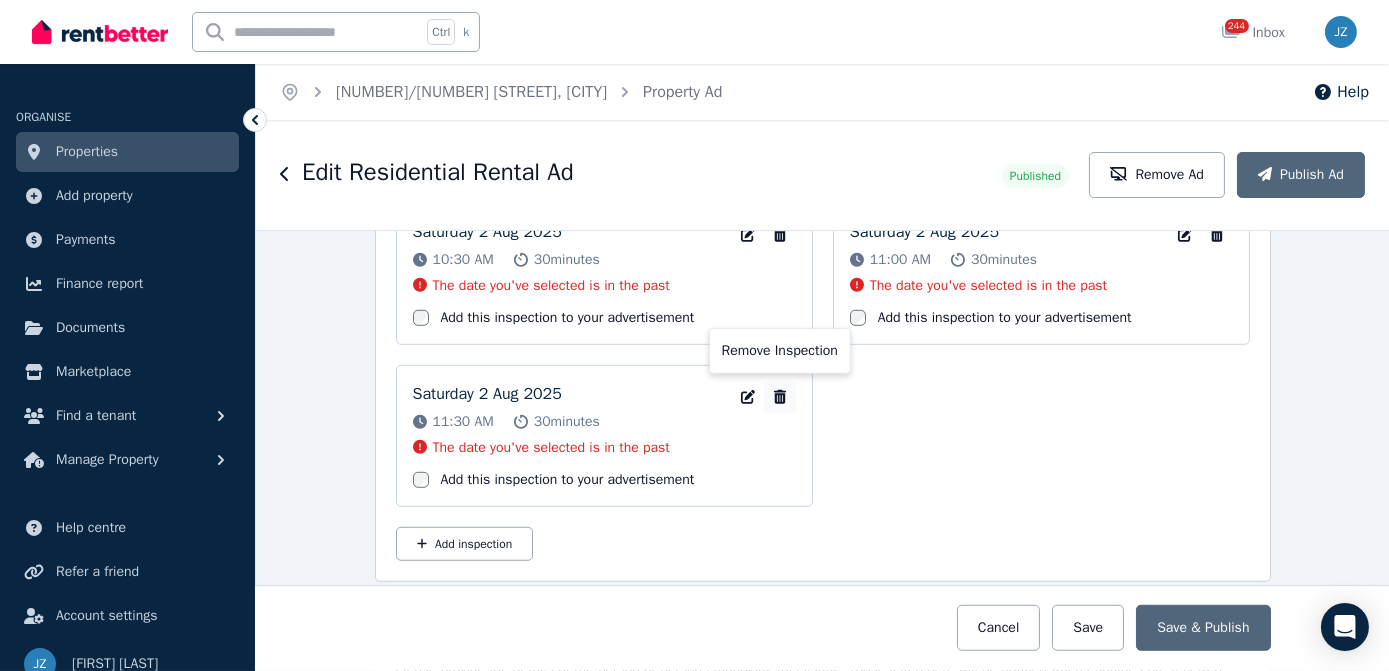 click 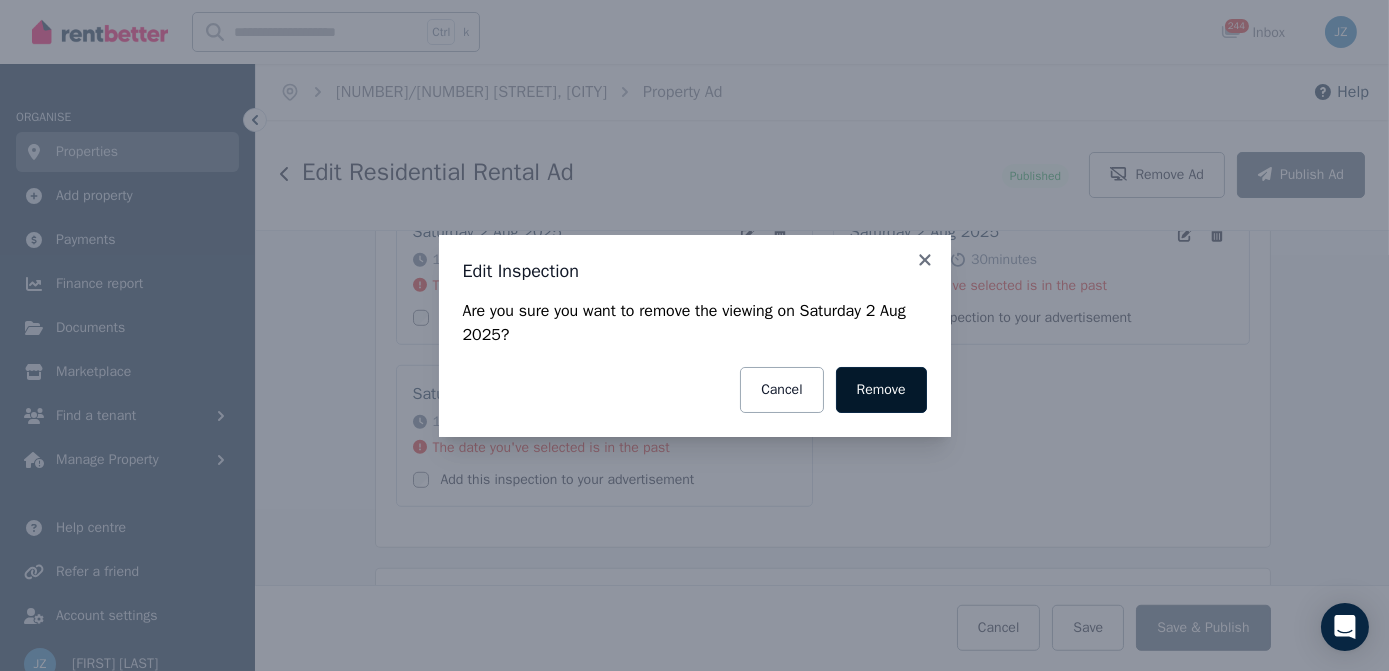 click on "Remove" at bounding box center [881, 390] 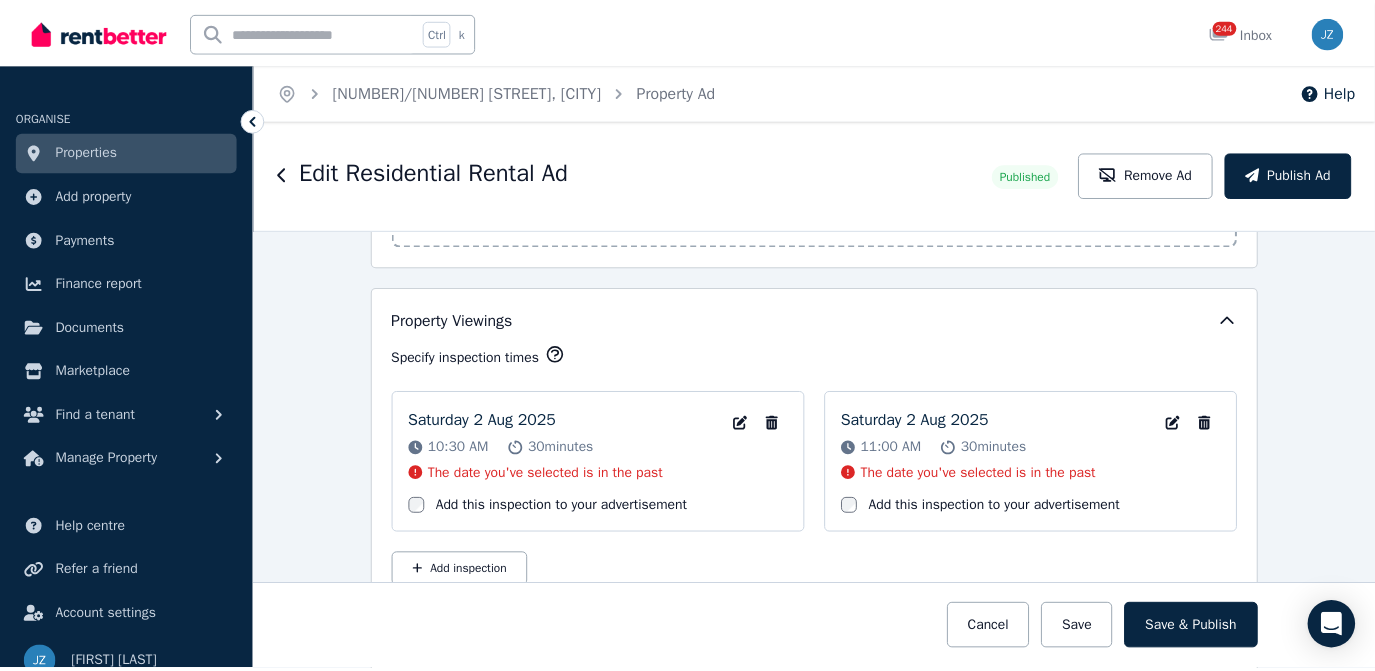 scroll, scrollTop: 2896, scrollLeft: 0, axis: vertical 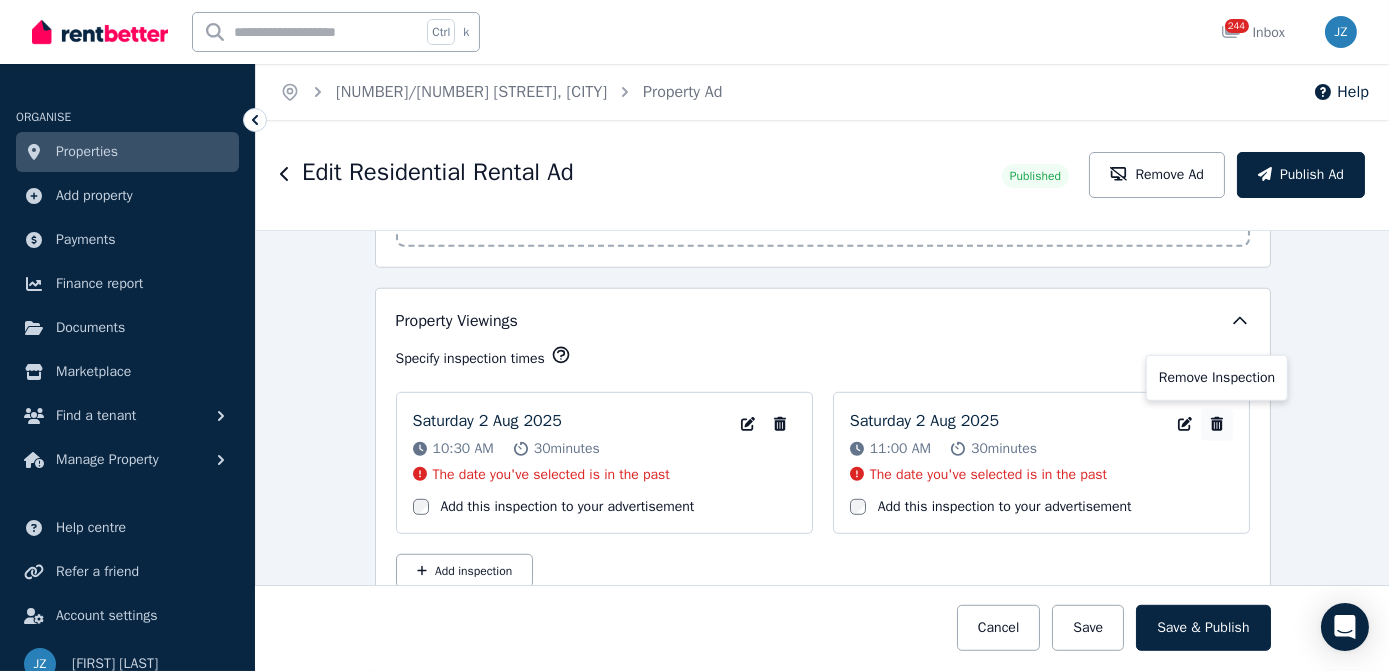 click at bounding box center [1217, 425] 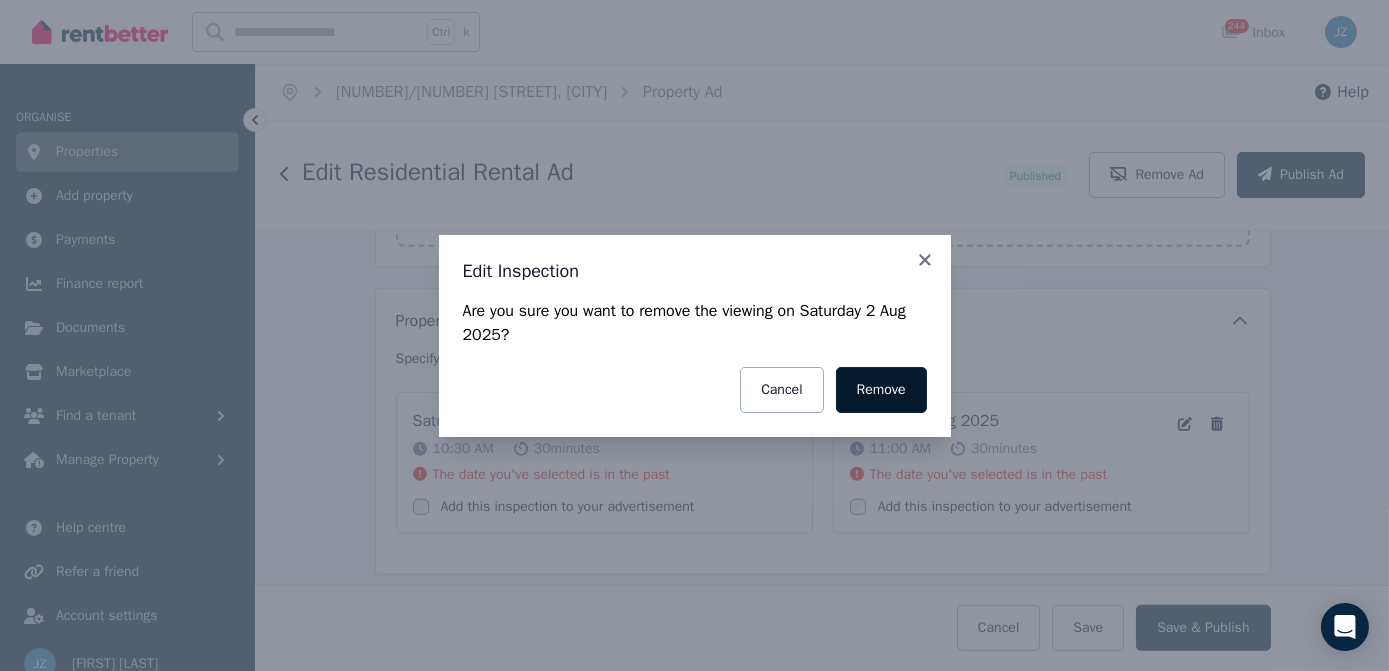 click on "Remove" at bounding box center (881, 390) 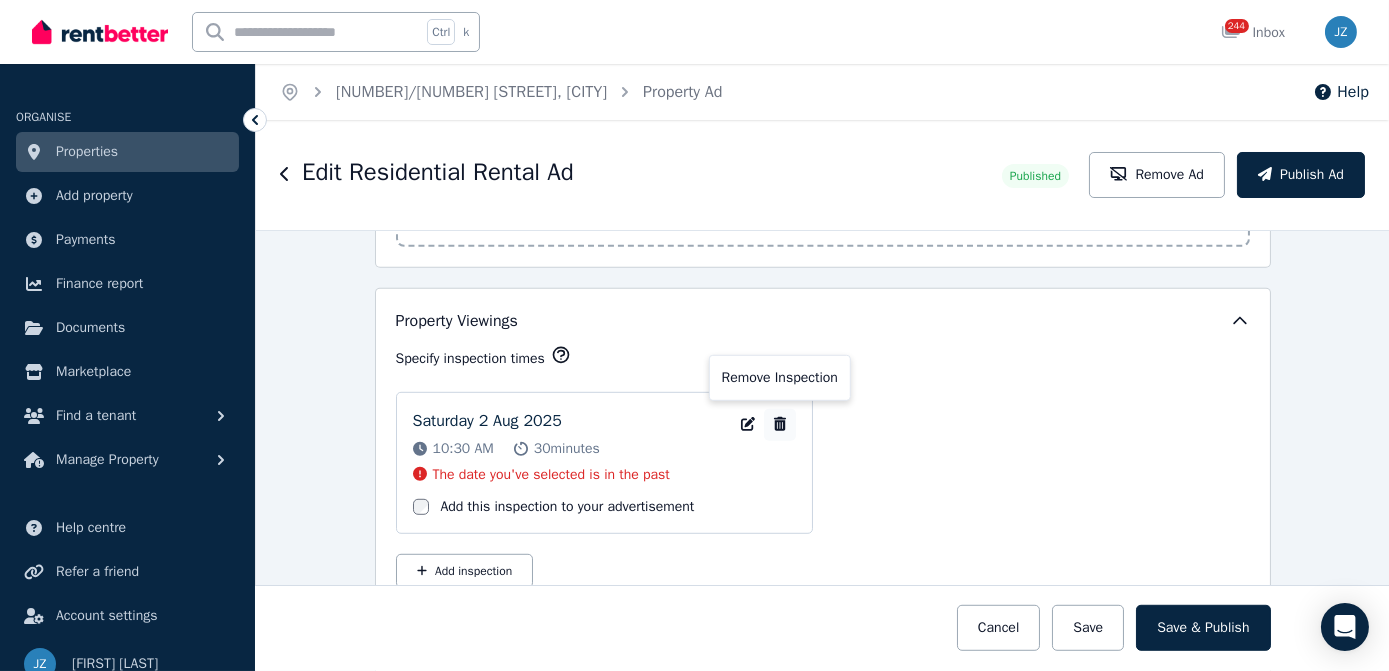 click 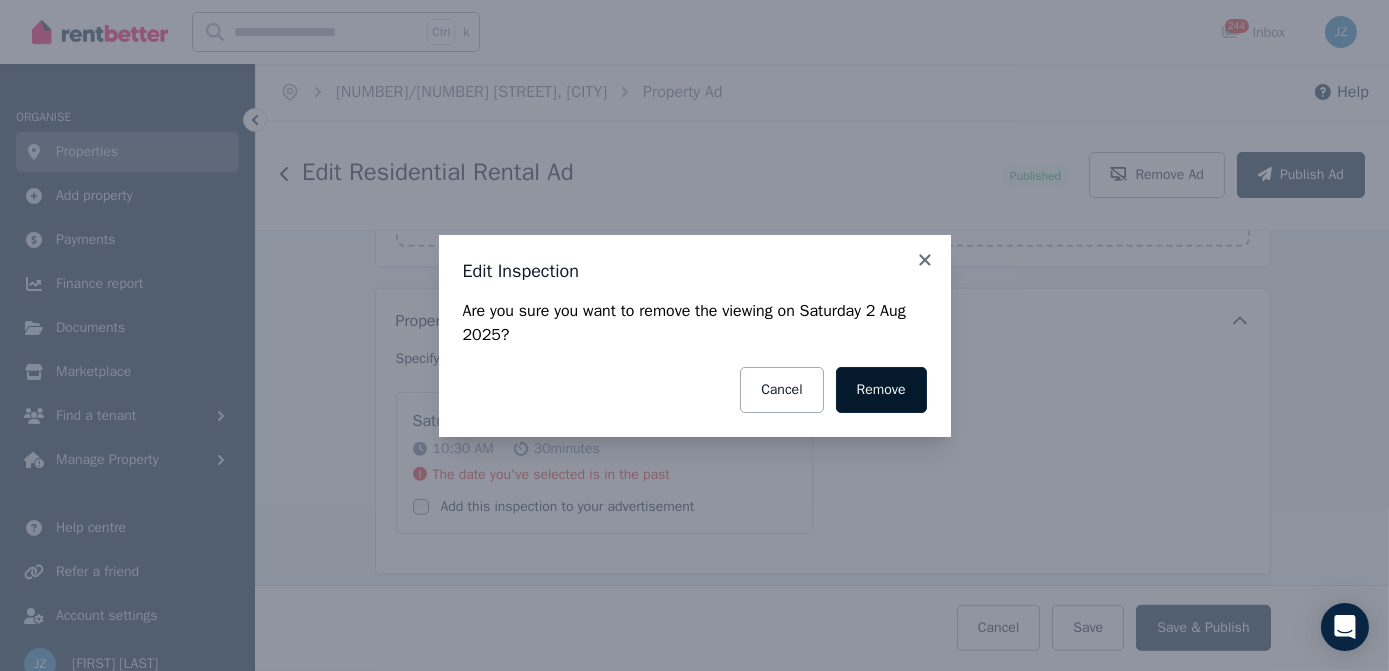 click on "Remove" at bounding box center (881, 390) 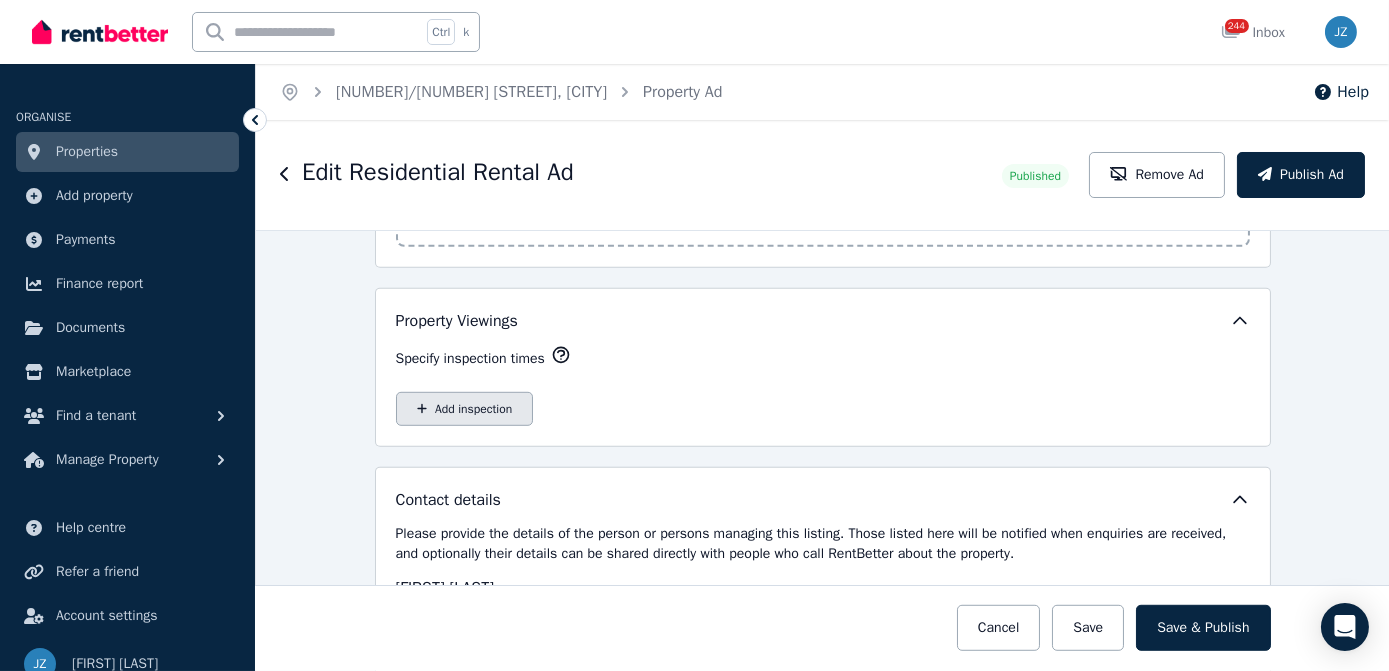 click on "Add inspection" at bounding box center [465, 409] 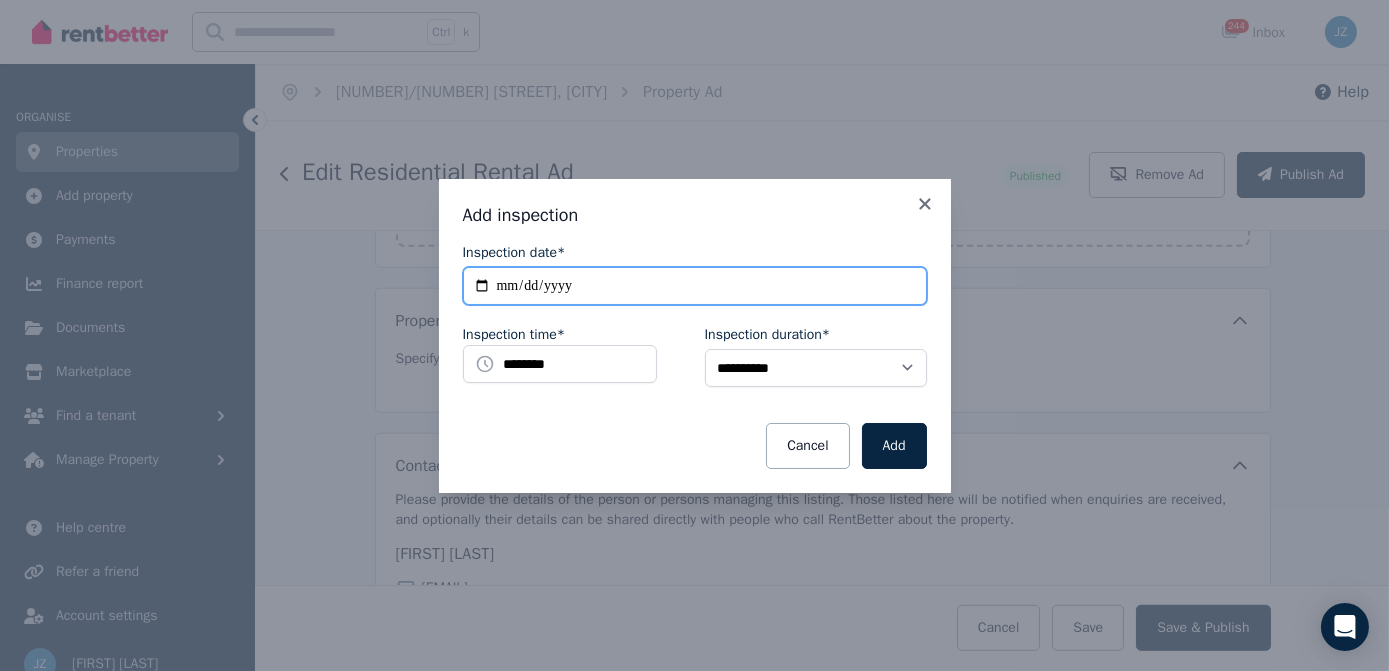 click on "**********" at bounding box center [695, 286] 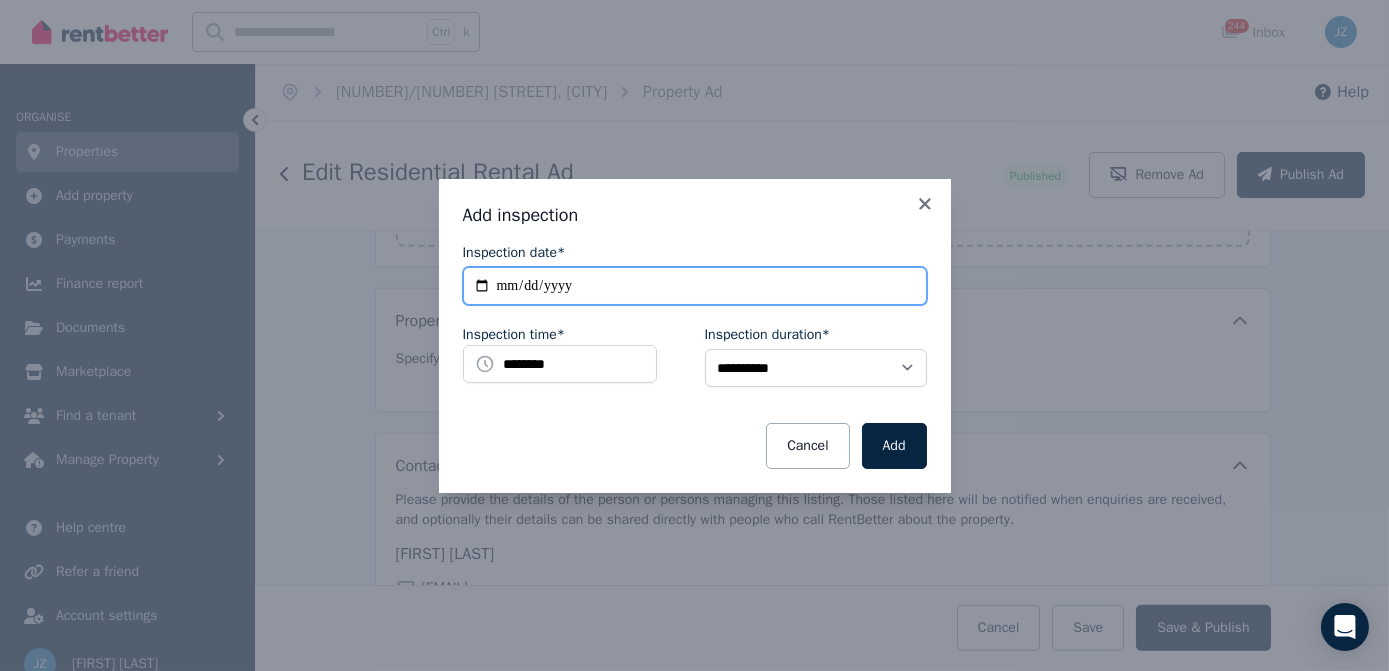 type on "**********" 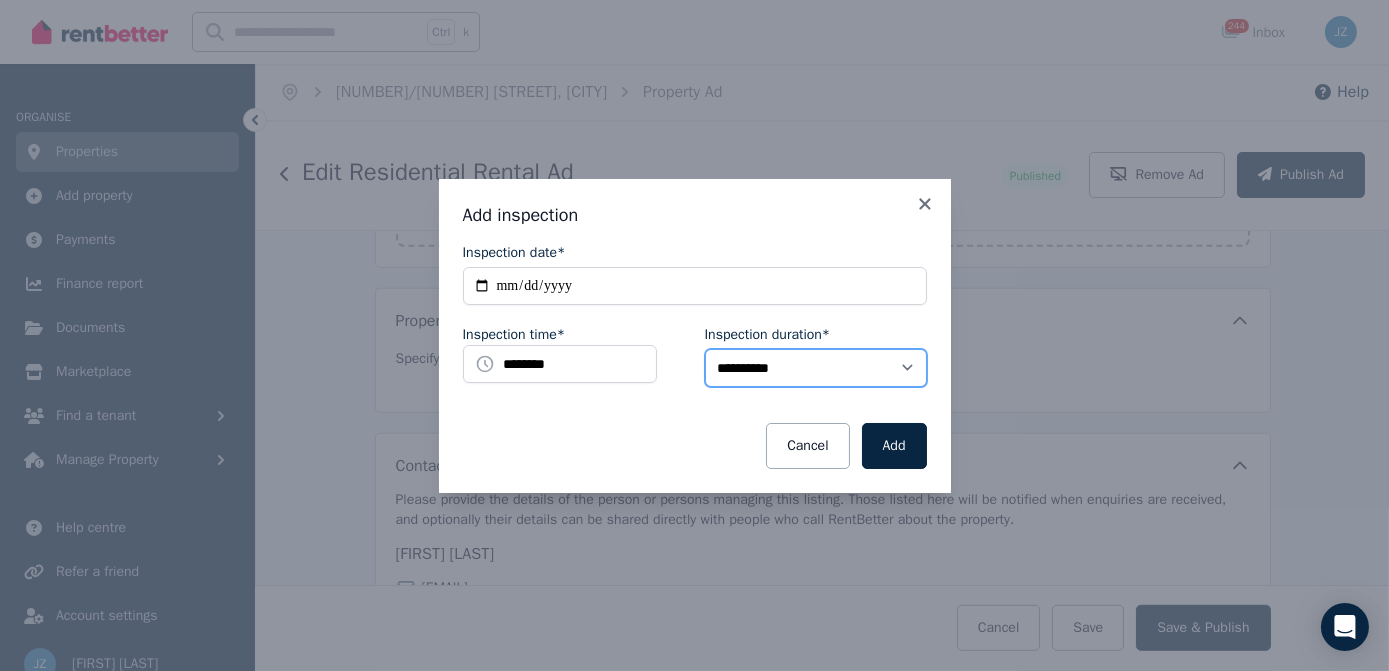 click on "**********" at bounding box center (816, 368) 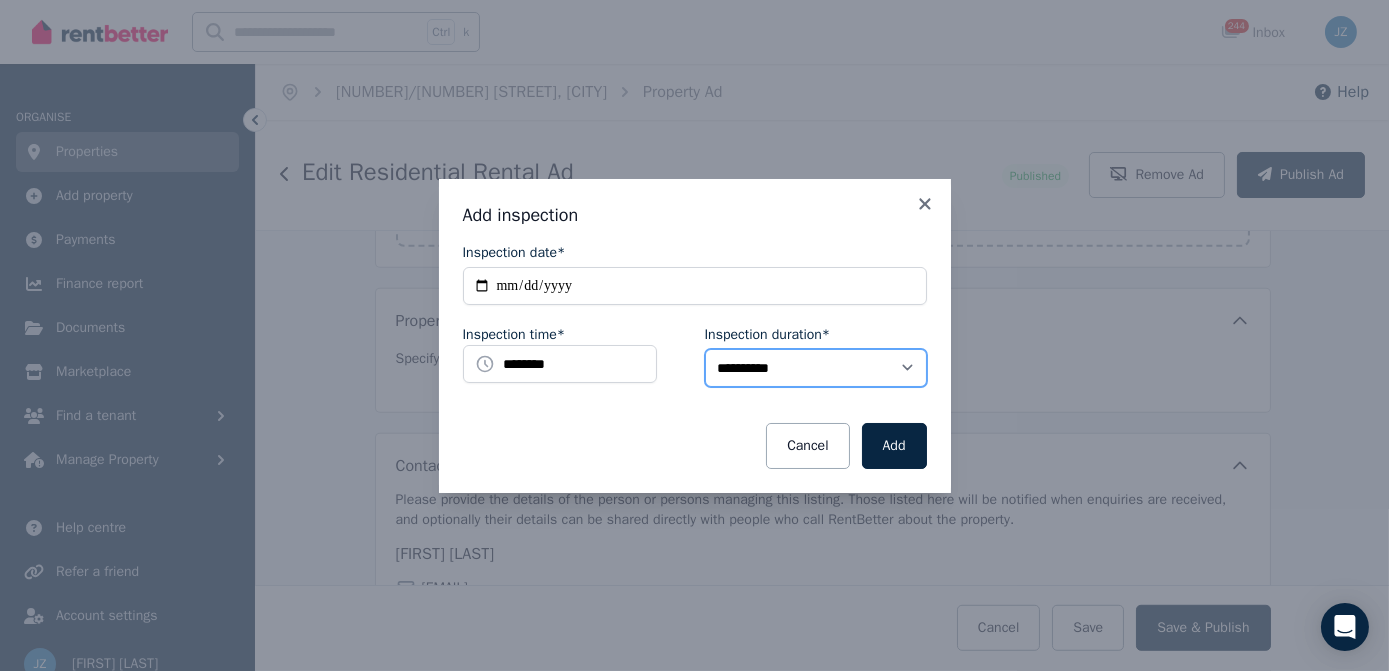 select on "**" 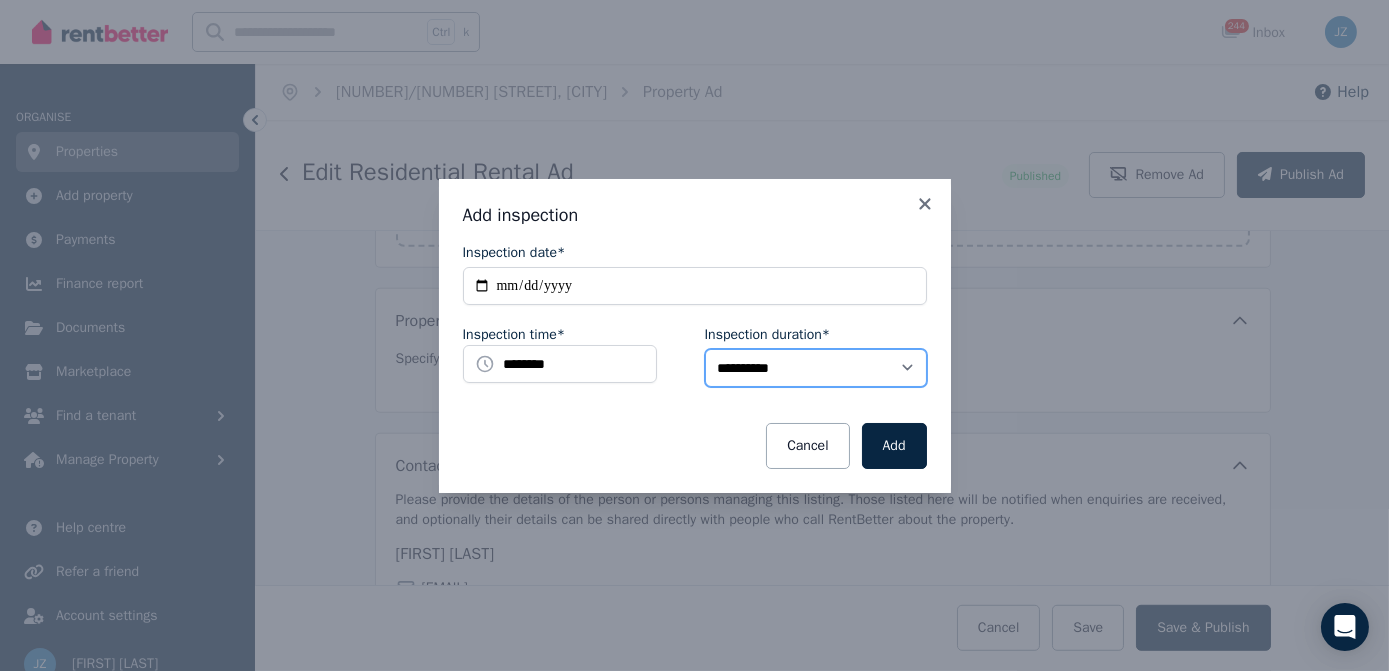 click on "**********" at bounding box center [816, 368] 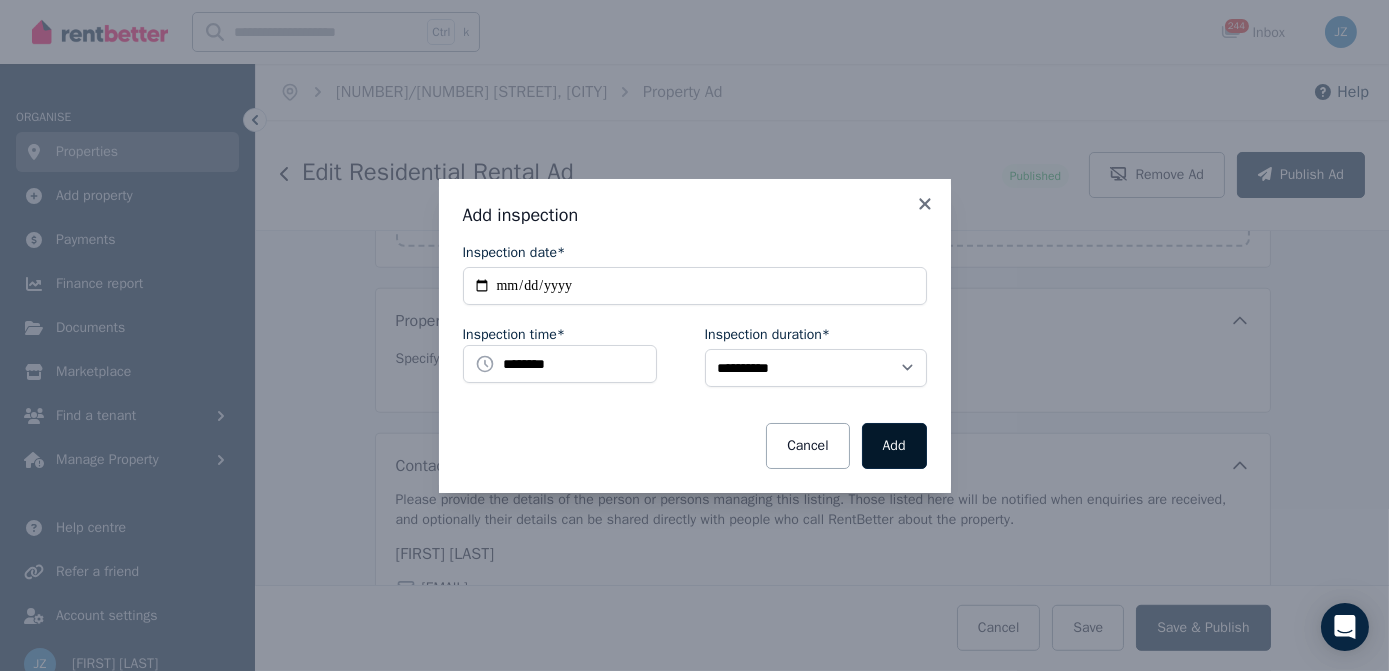 click on "Add" at bounding box center [894, 446] 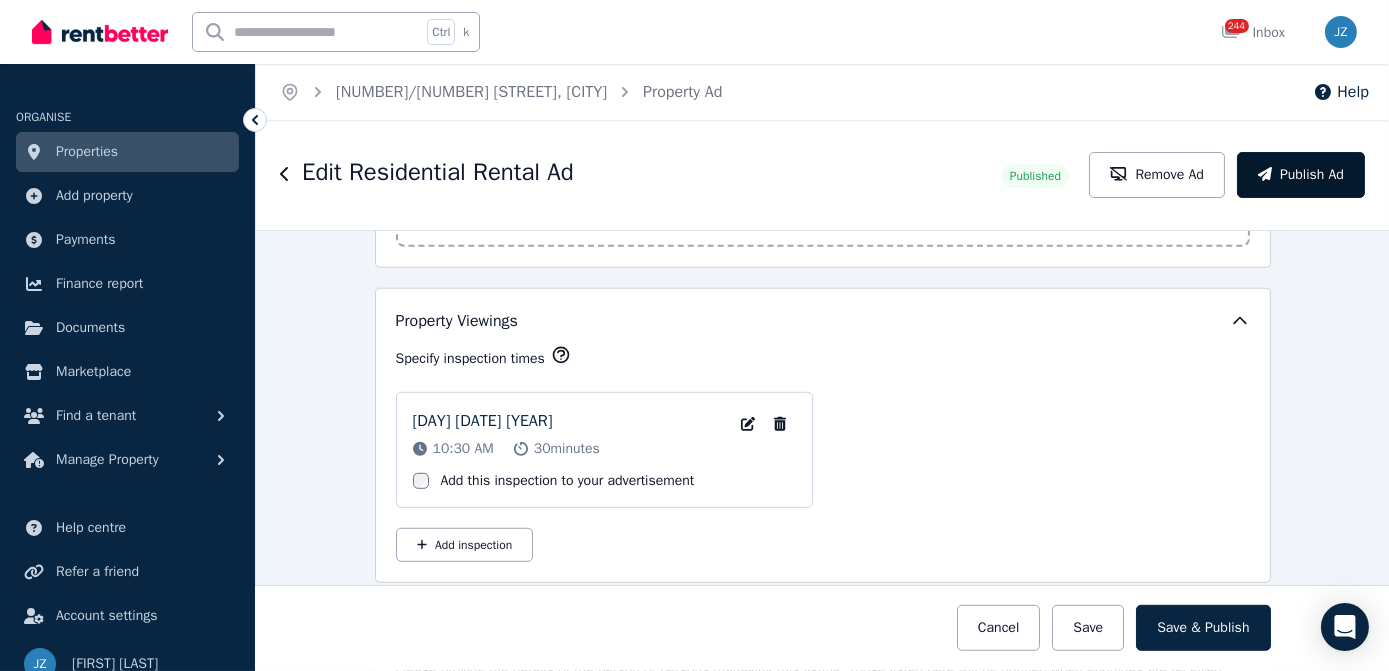 click on "Publish Ad" at bounding box center [1301, 175] 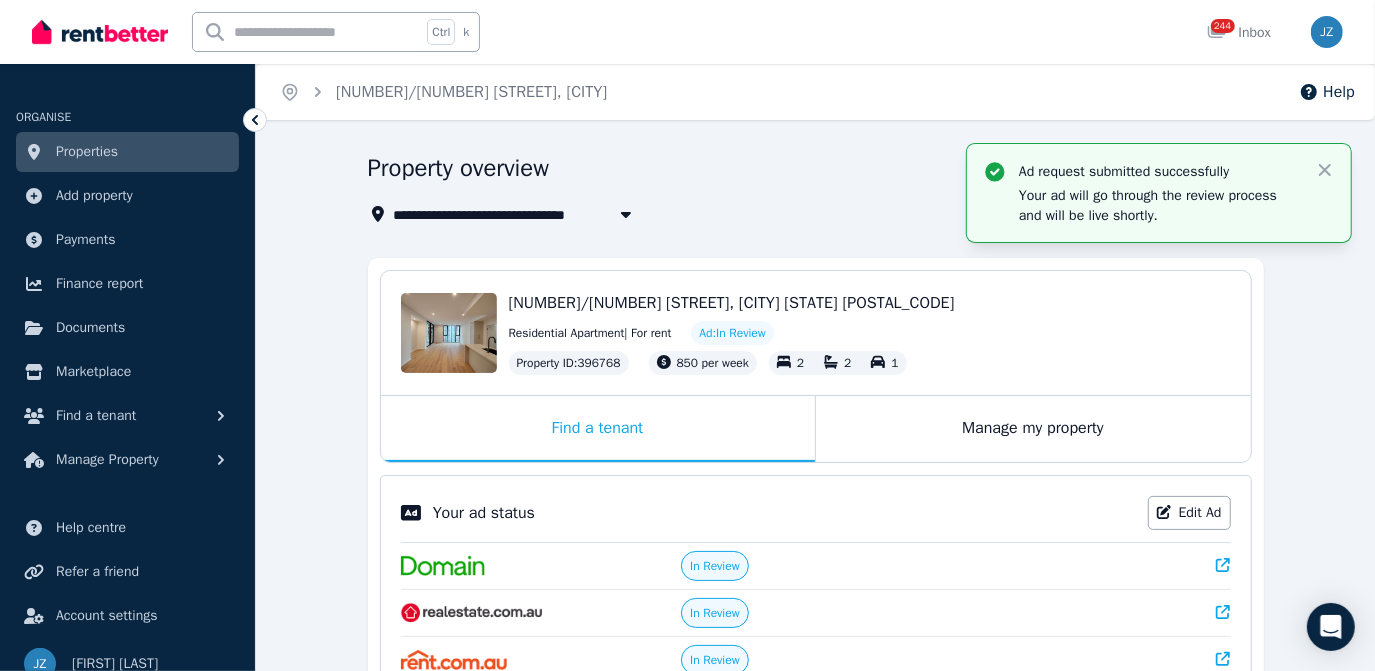 click on "Property overview" at bounding box center [810, 171] 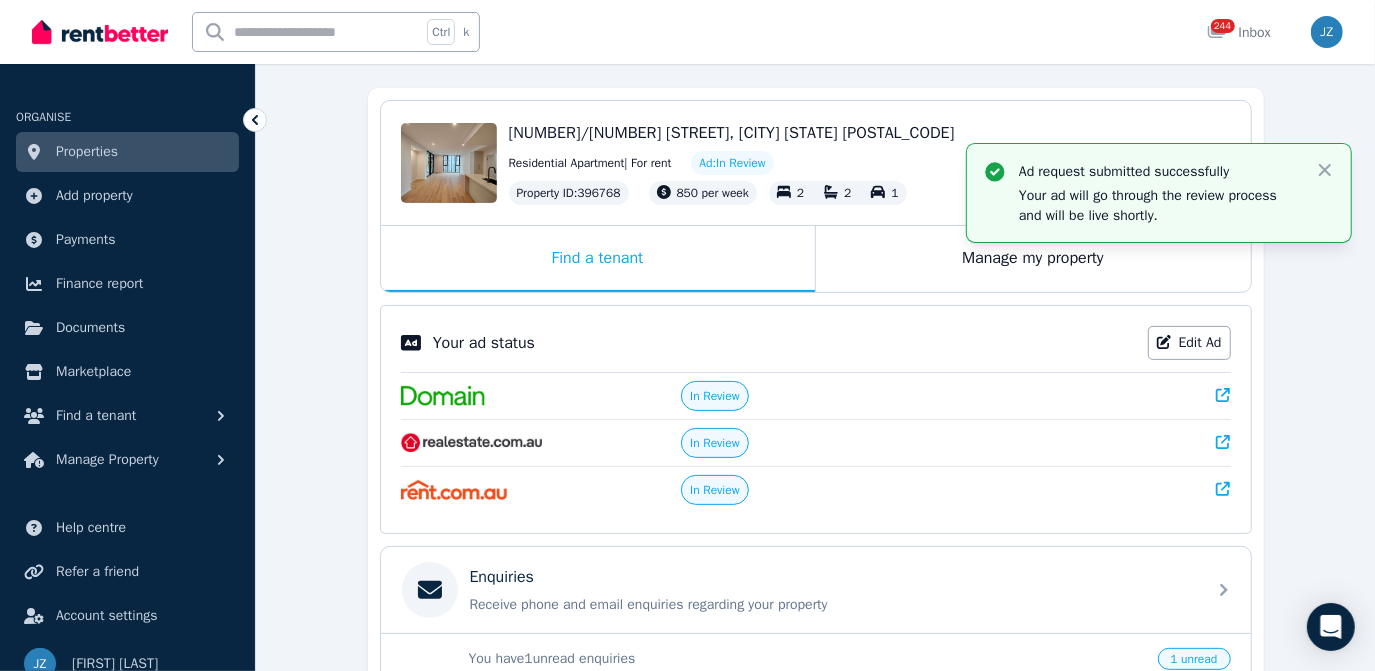 scroll, scrollTop: 426, scrollLeft: 0, axis: vertical 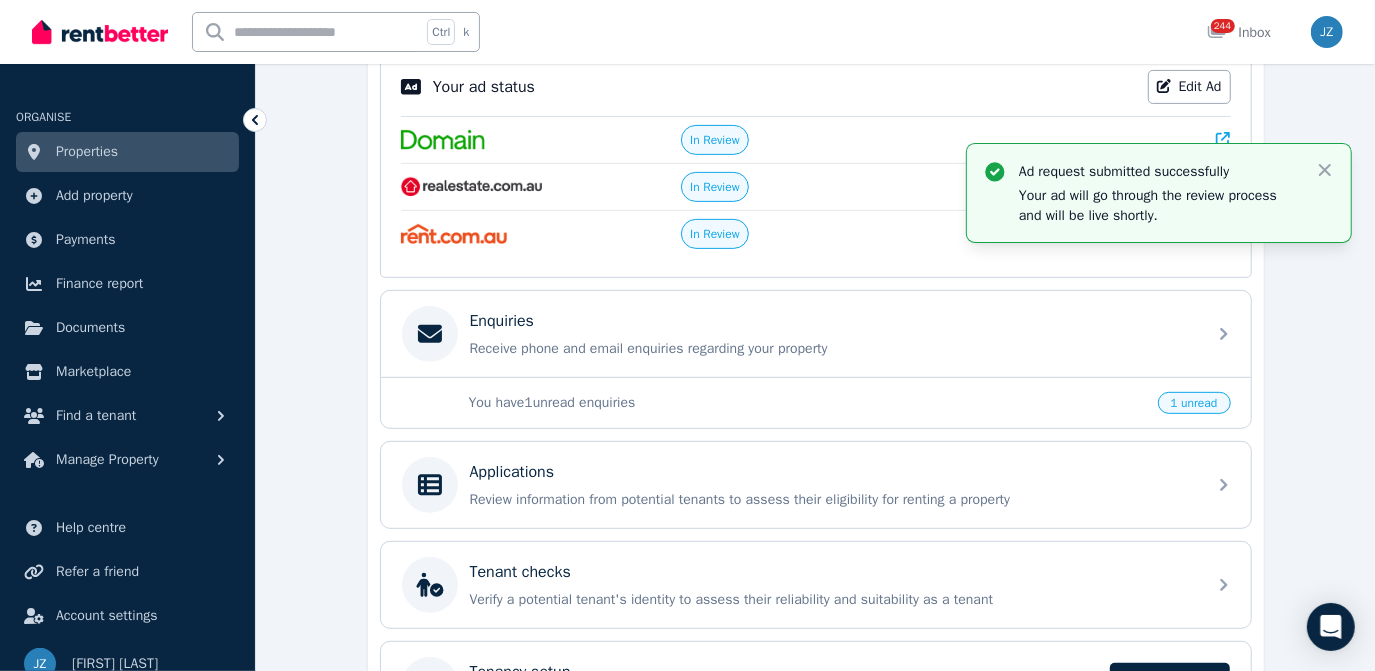 click on "You have  1  unread enquiries" at bounding box center [807, 403] 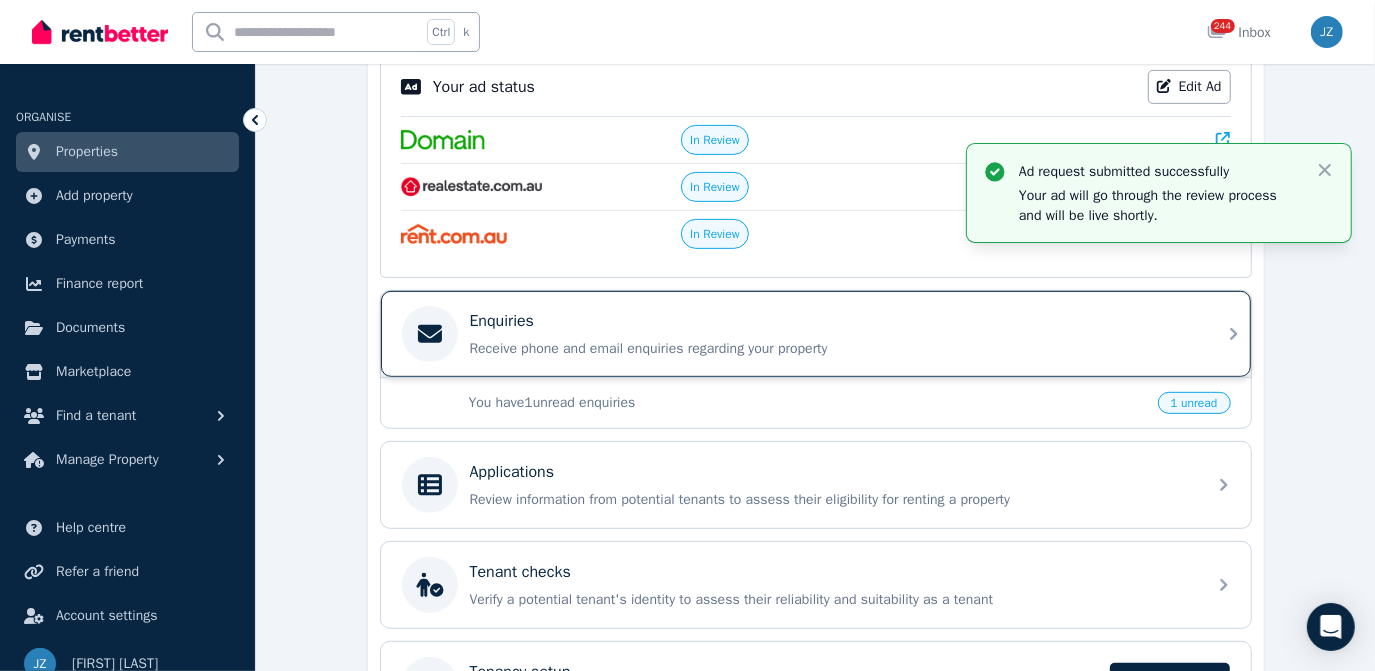 click on "Enquiries Receive phone and email enquiries regarding your property" at bounding box center [816, 334] 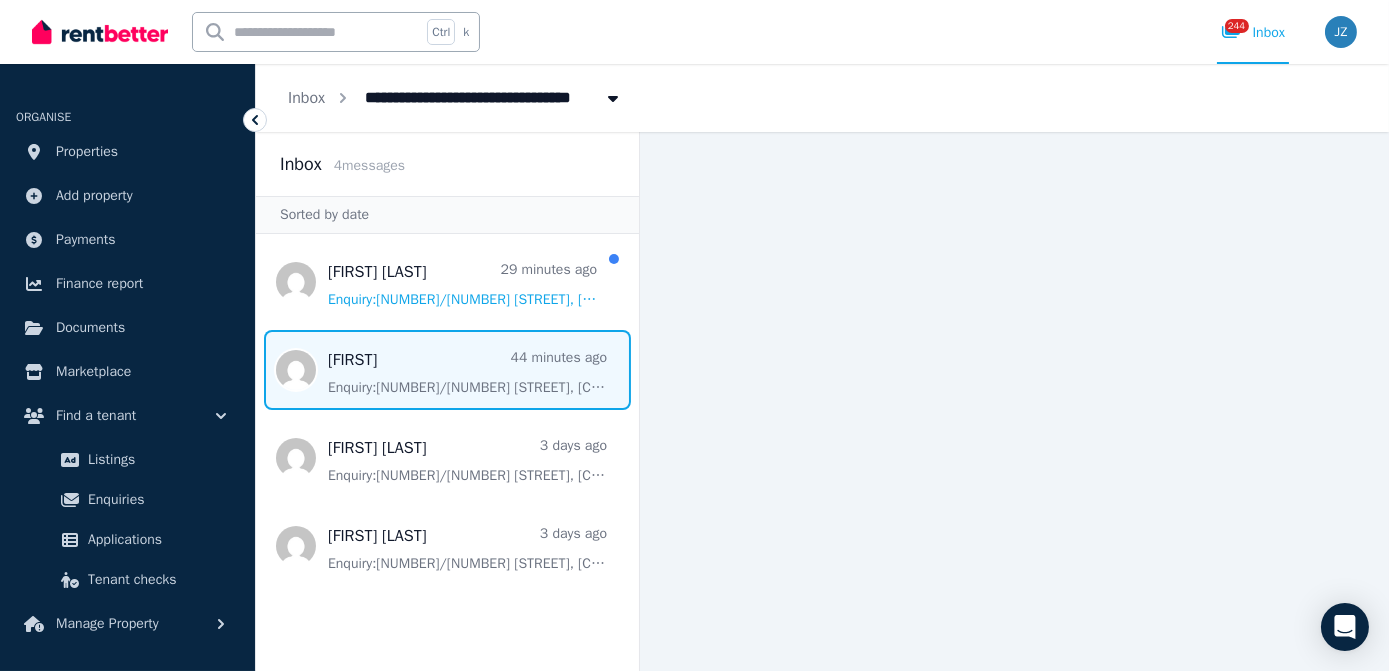 click at bounding box center [447, 370] 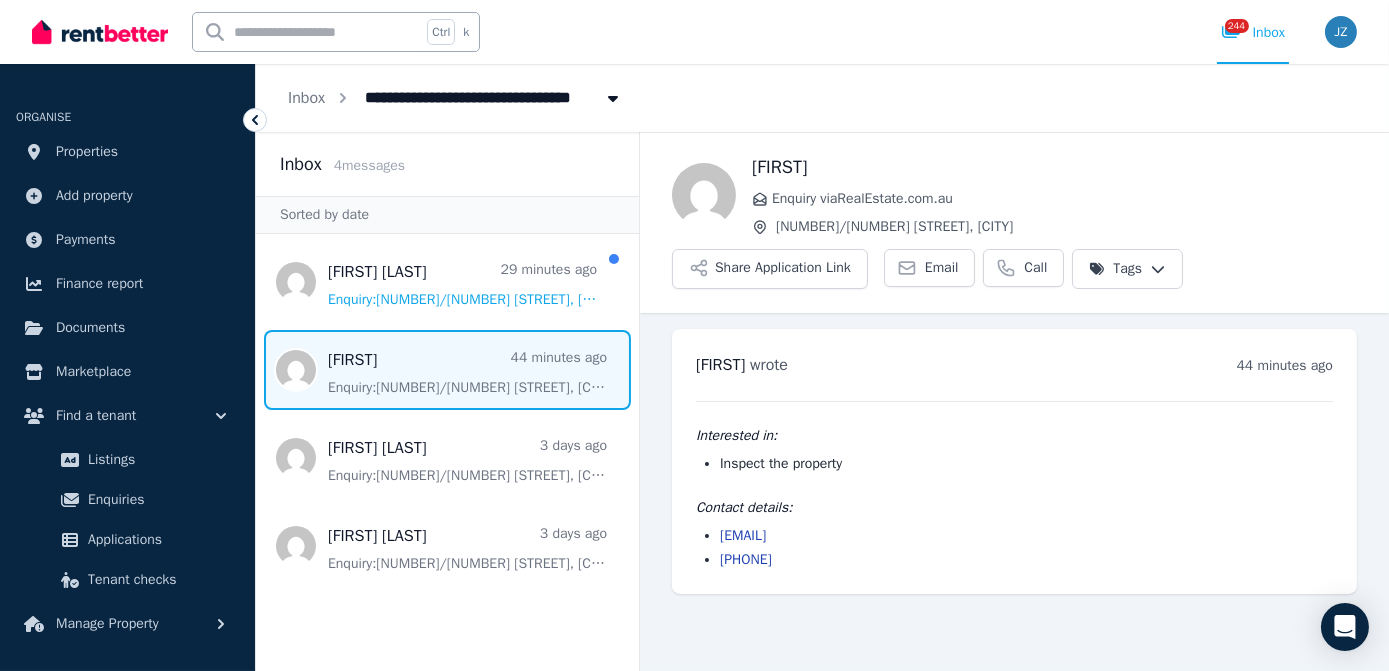 click on "belenlince@hotmail.com" at bounding box center [743, 535] 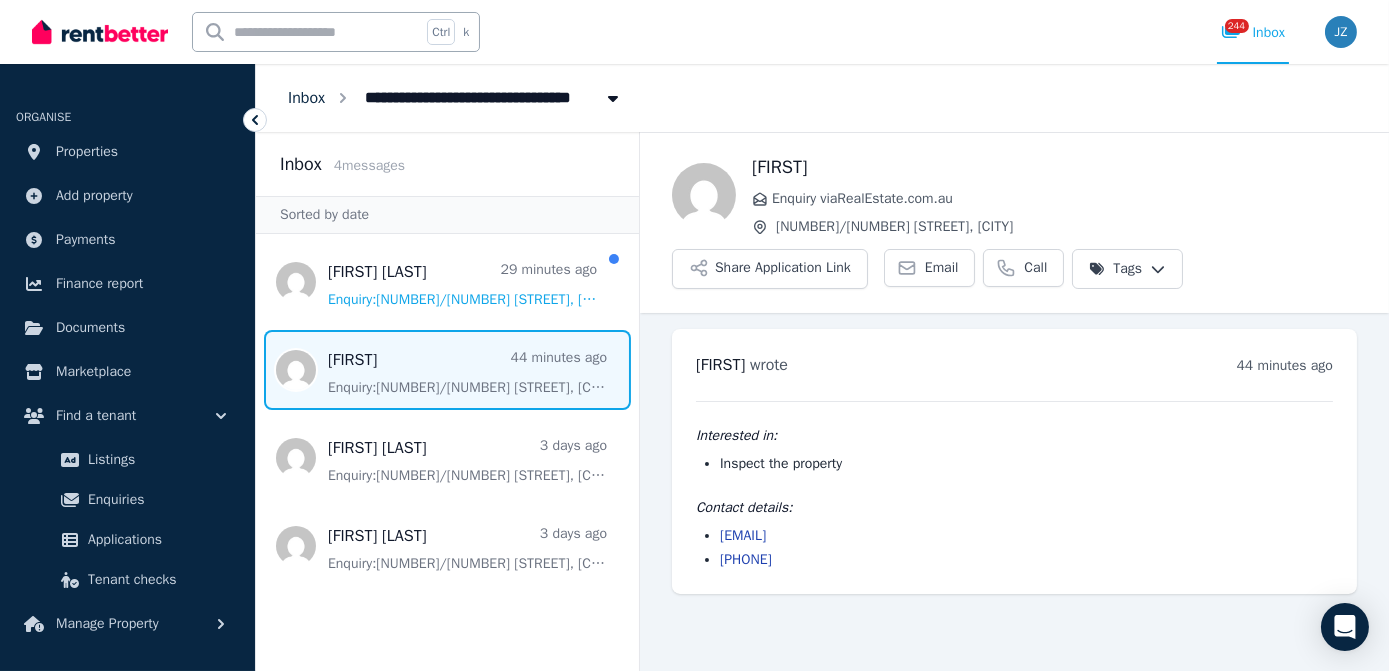 click on "Inbox" at bounding box center [306, 98] 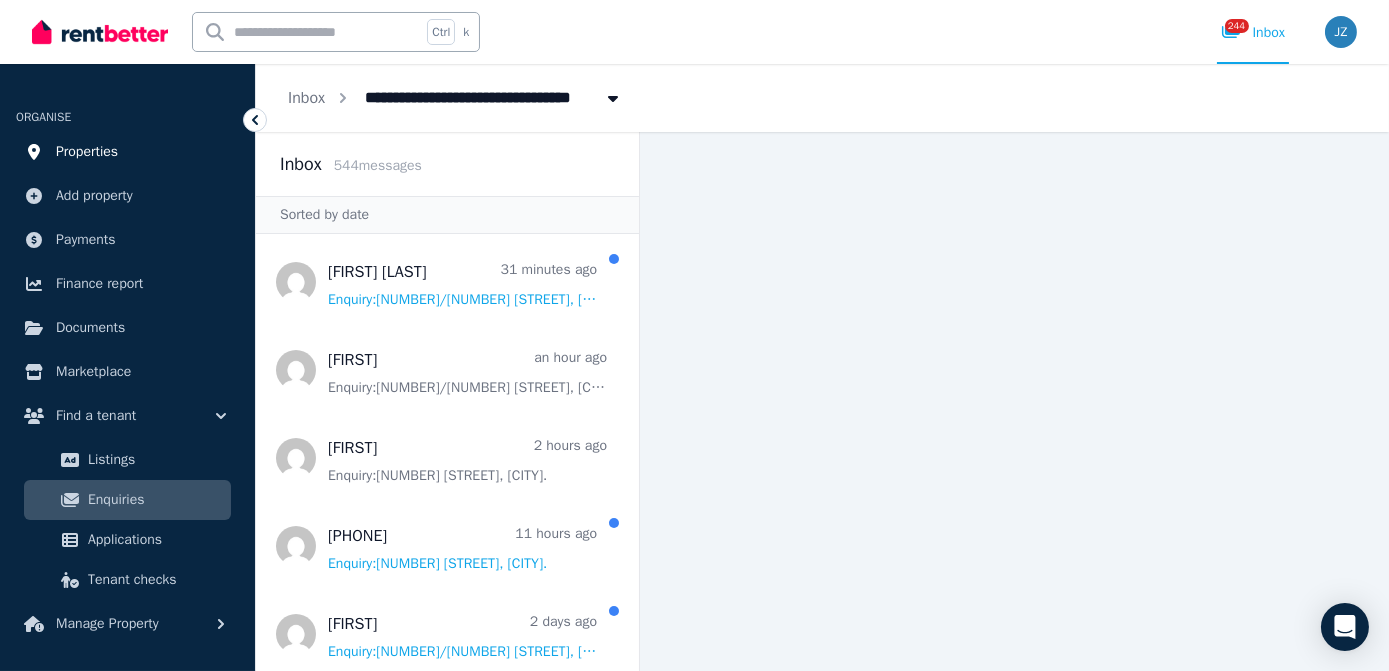 click on "Properties" at bounding box center [127, 152] 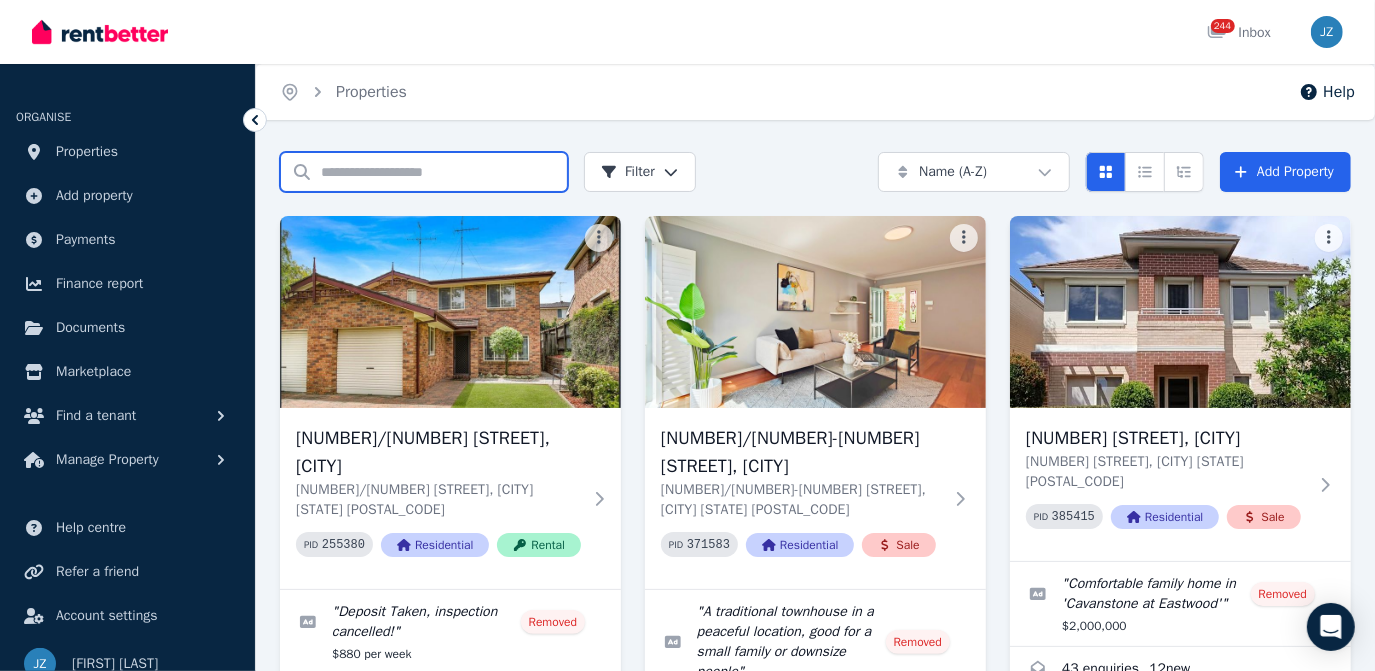 click on "Search properties" at bounding box center [424, 172] 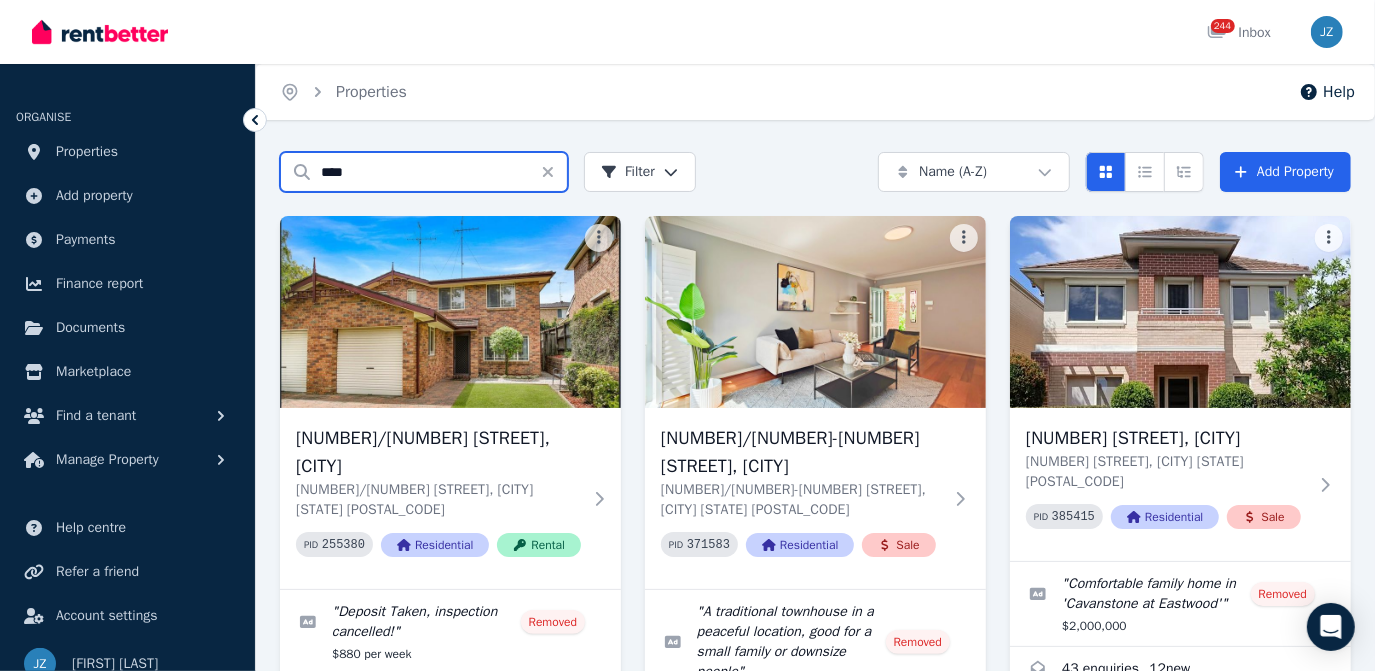 type on "****" 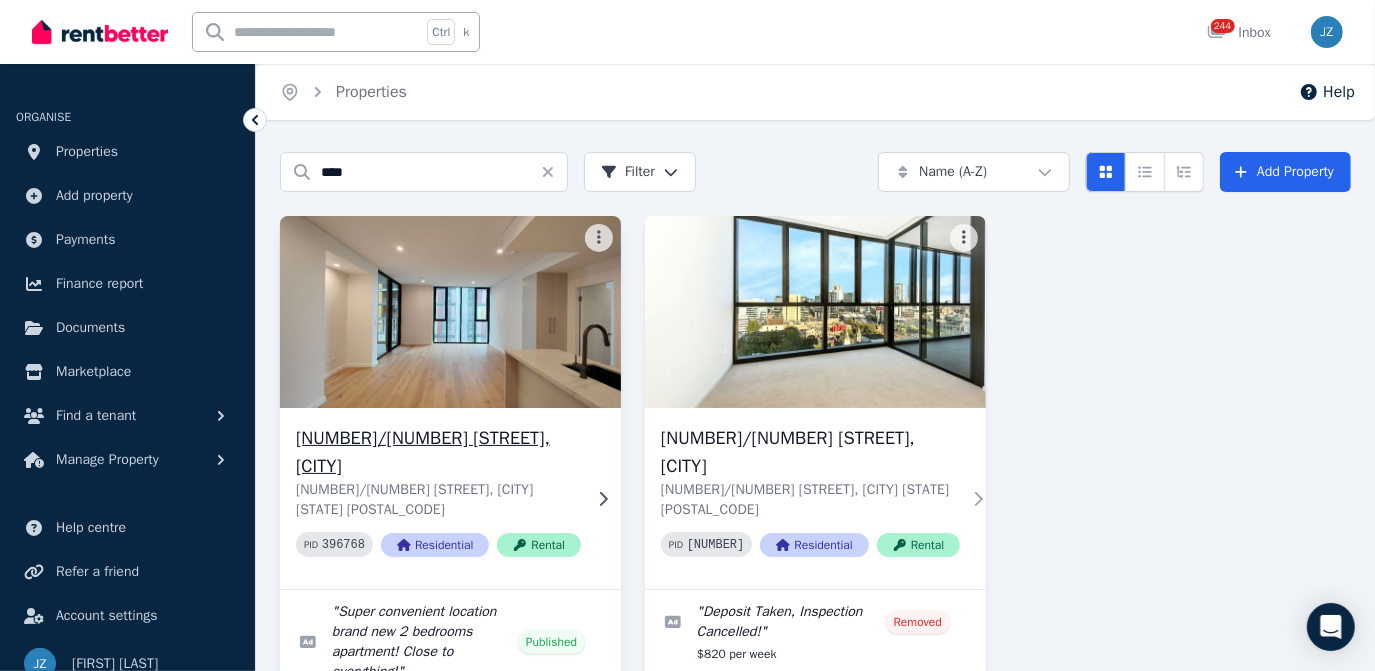 click at bounding box center (450, 312) 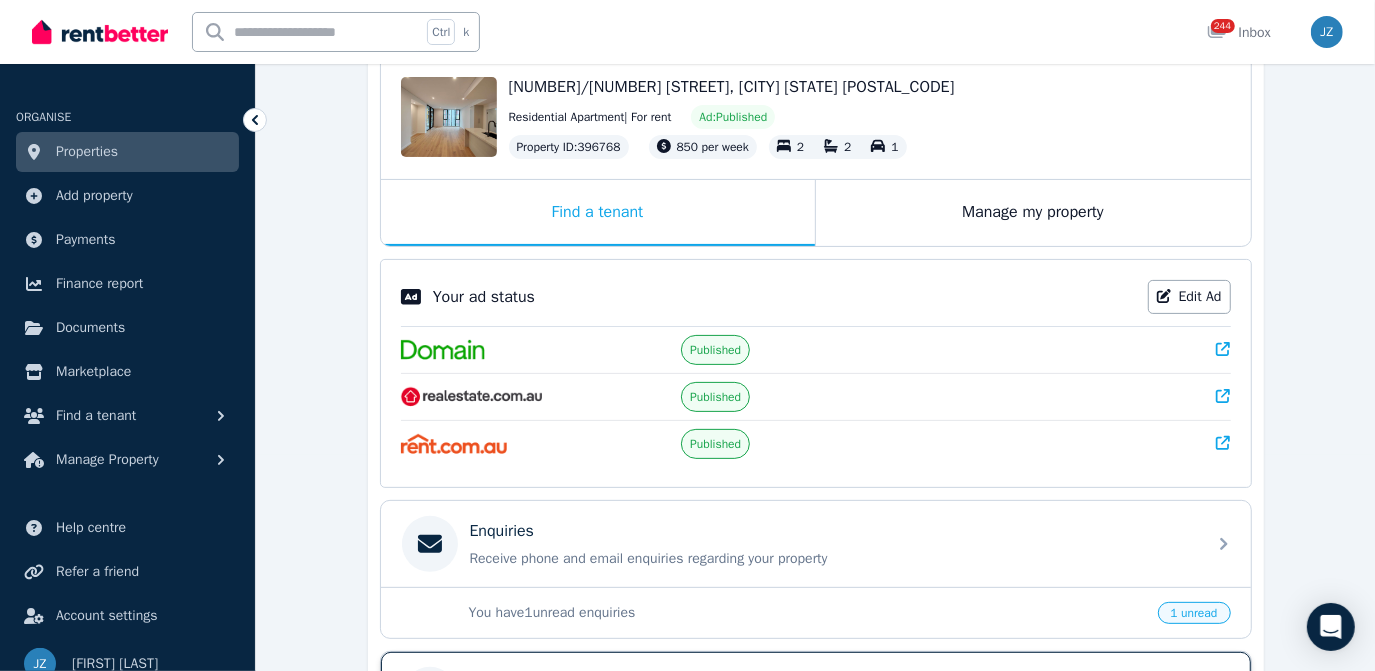 scroll, scrollTop: 216, scrollLeft: 0, axis: vertical 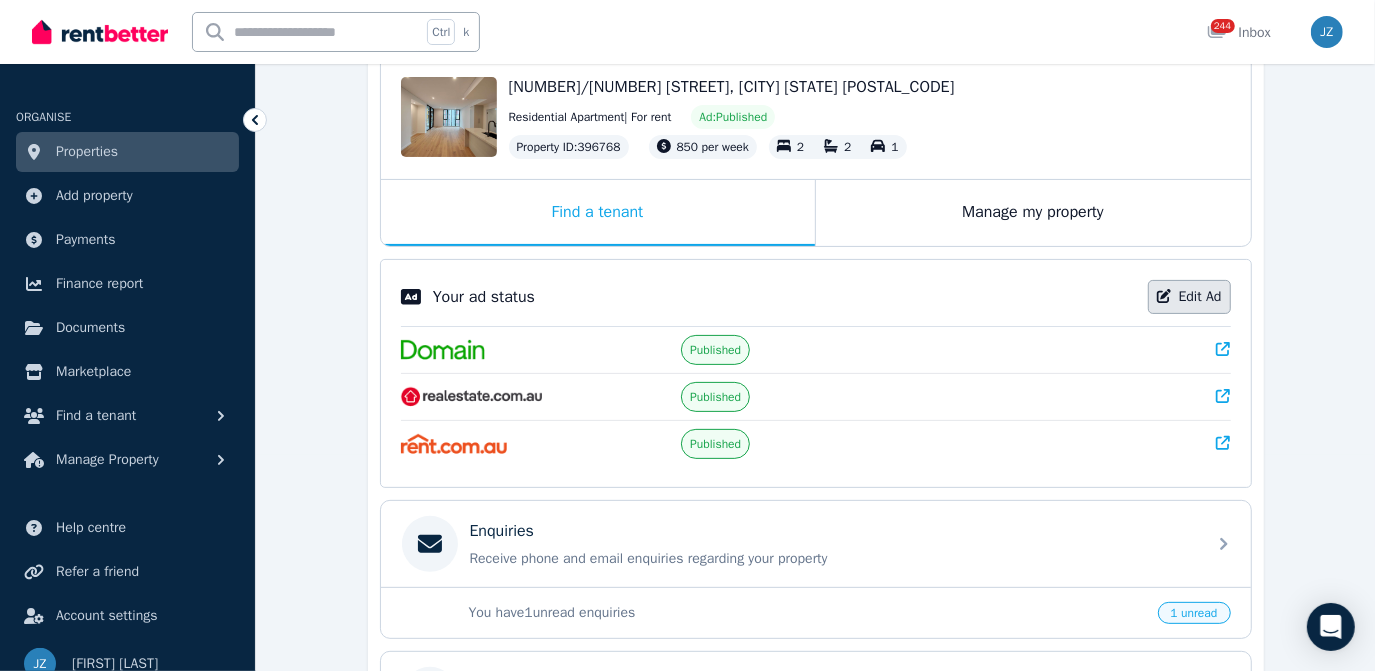 click on "Edit Ad" at bounding box center [1189, 297] 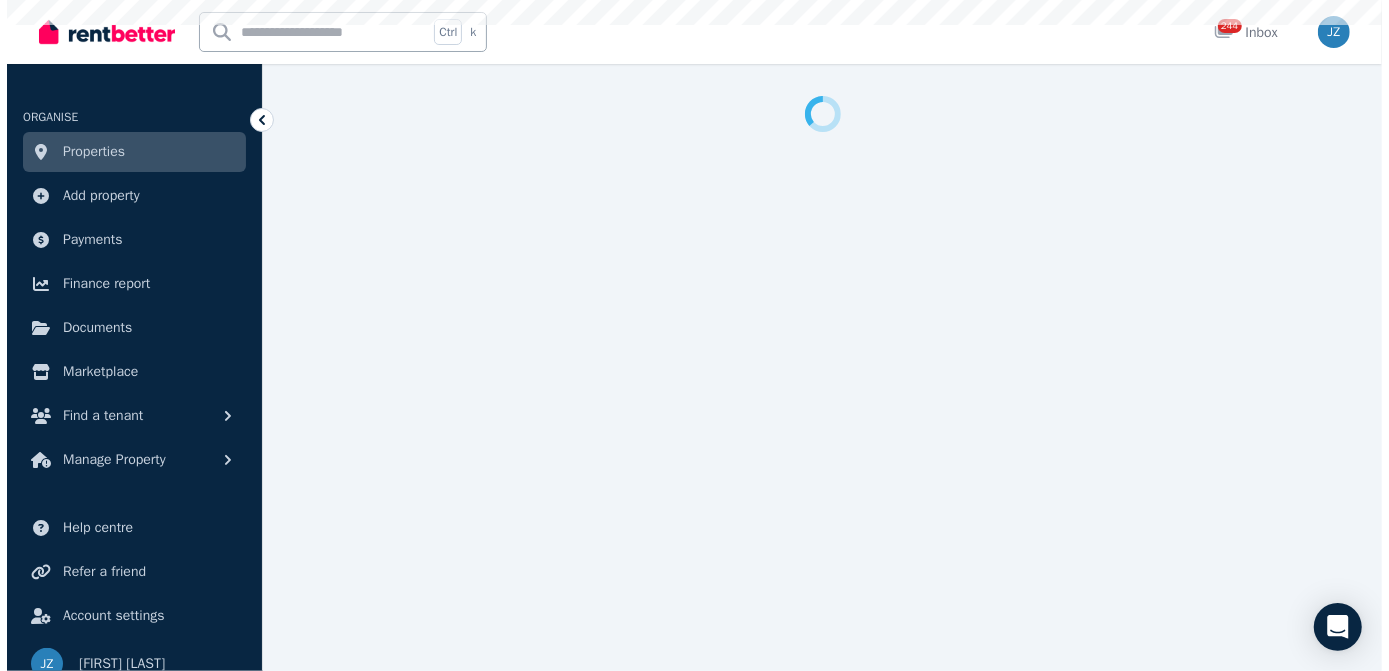 scroll, scrollTop: 0, scrollLeft: 0, axis: both 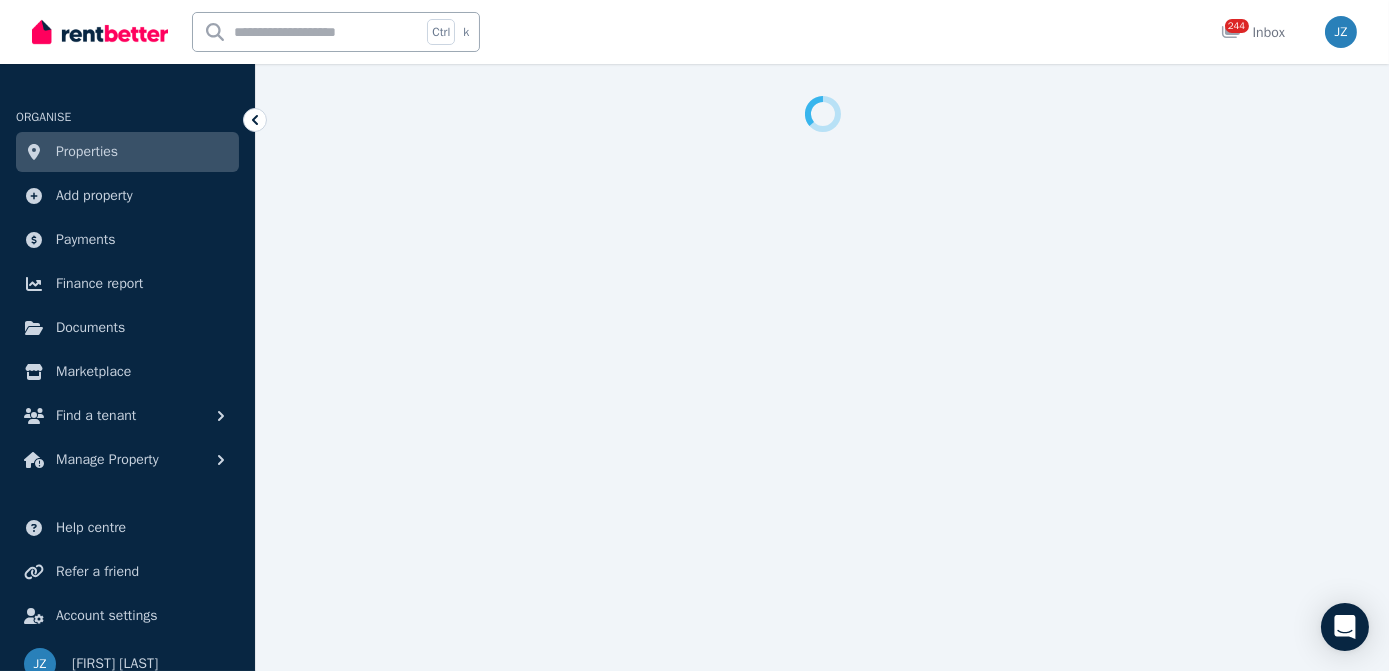 select on "**********" 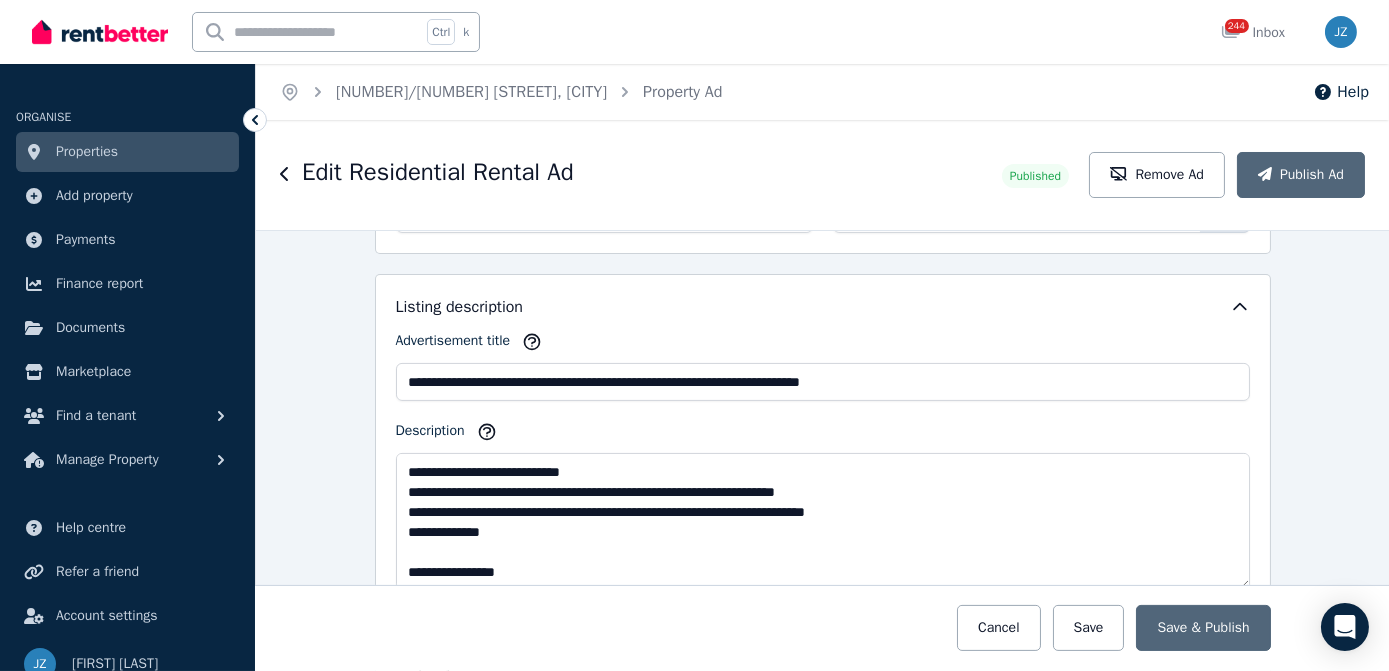 scroll, scrollTop: 1108, scrollLeft: 0, axis: vertical 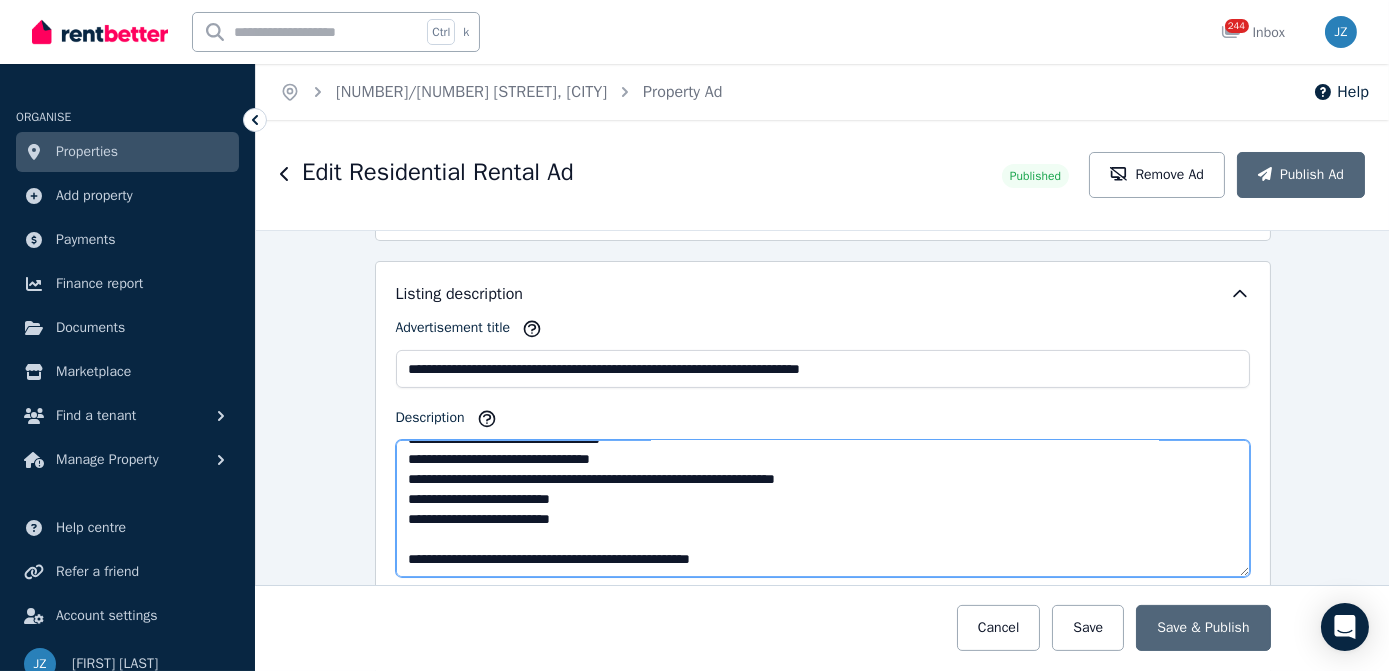 drag, startPoint x: 404, startPoint y: 444, endPoint x: 826, endPoint y: 553, distance: 435.84973 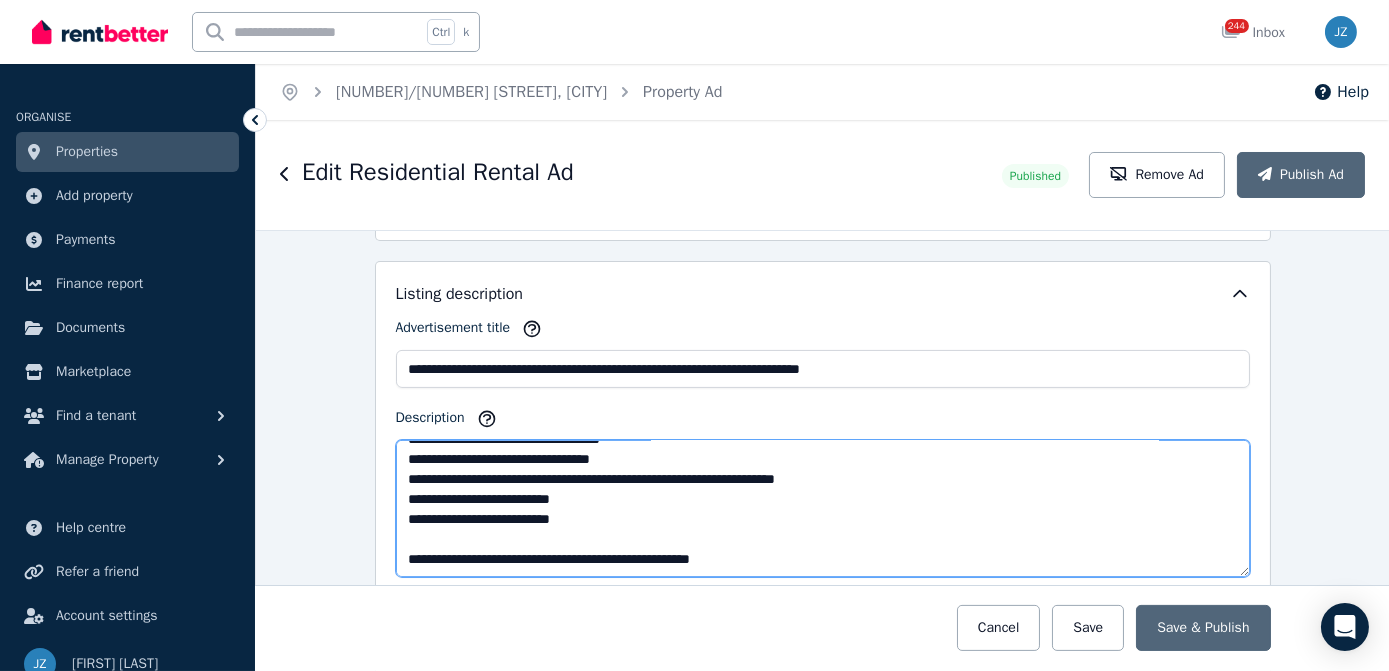 click on "**********" at bounding box center [823, 508] 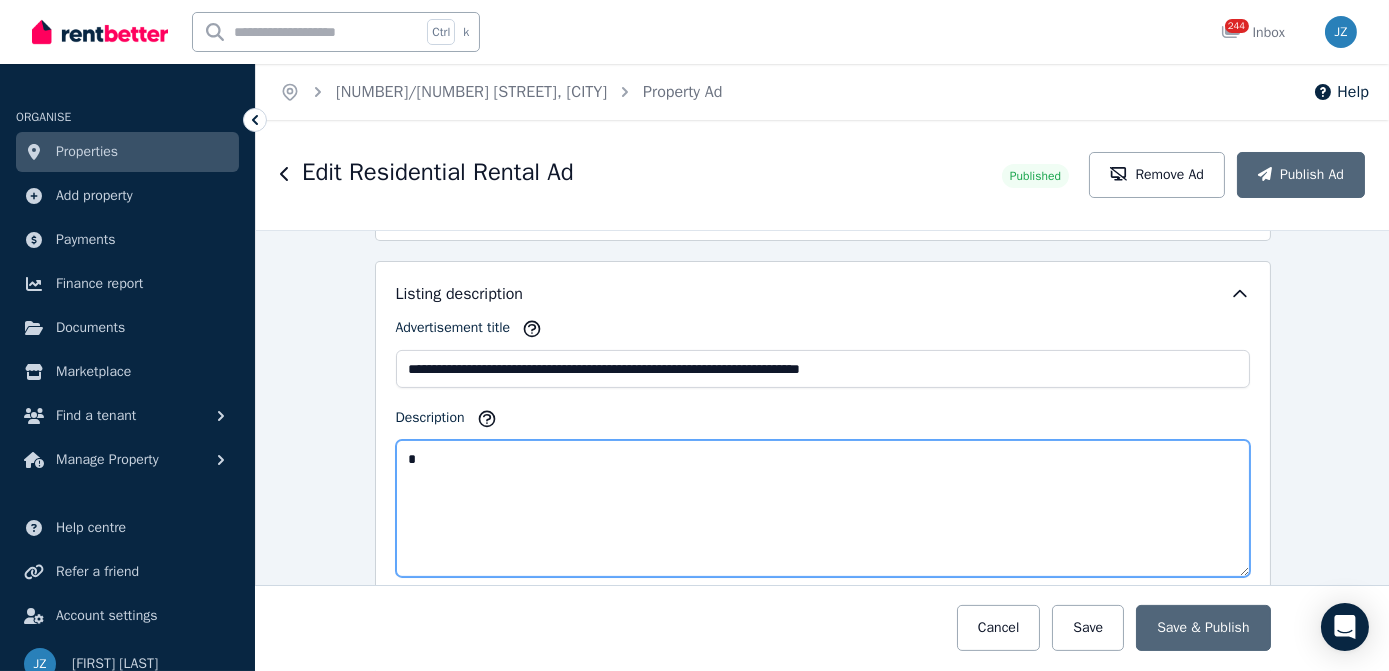 scroll, scrollTop: 0, scrollLeft: 0, axis: both 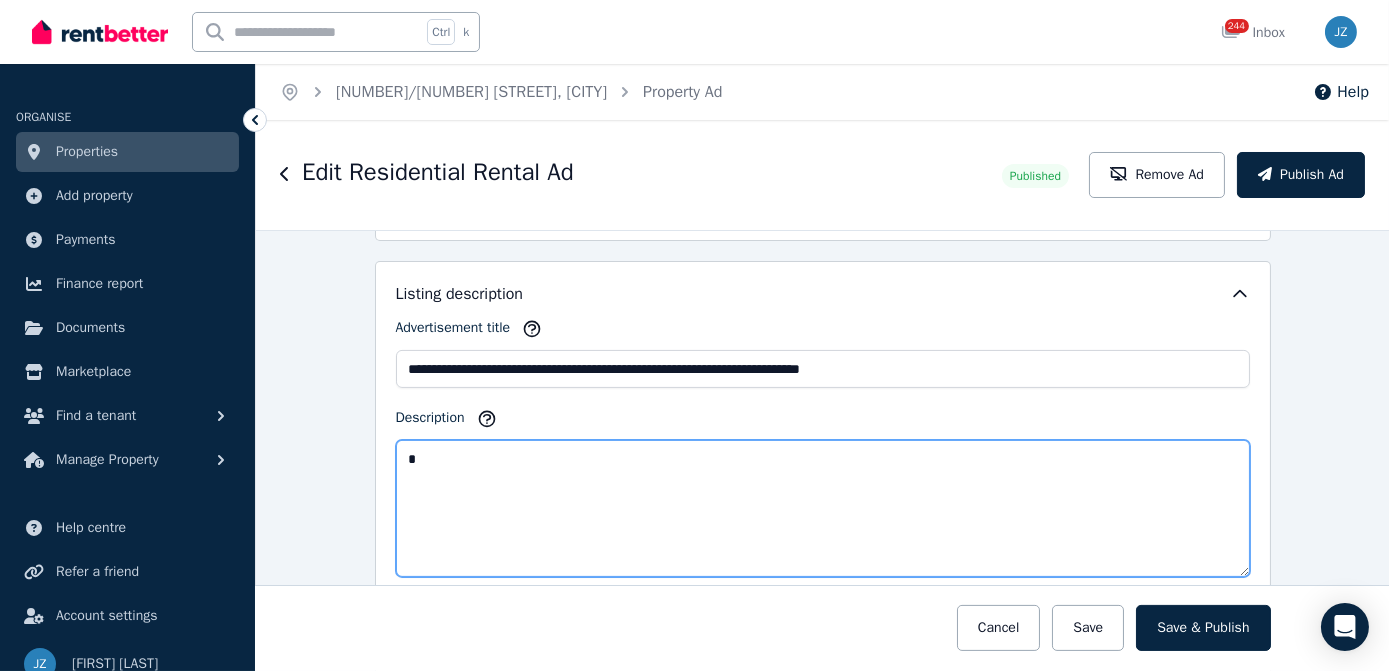 type on "*" 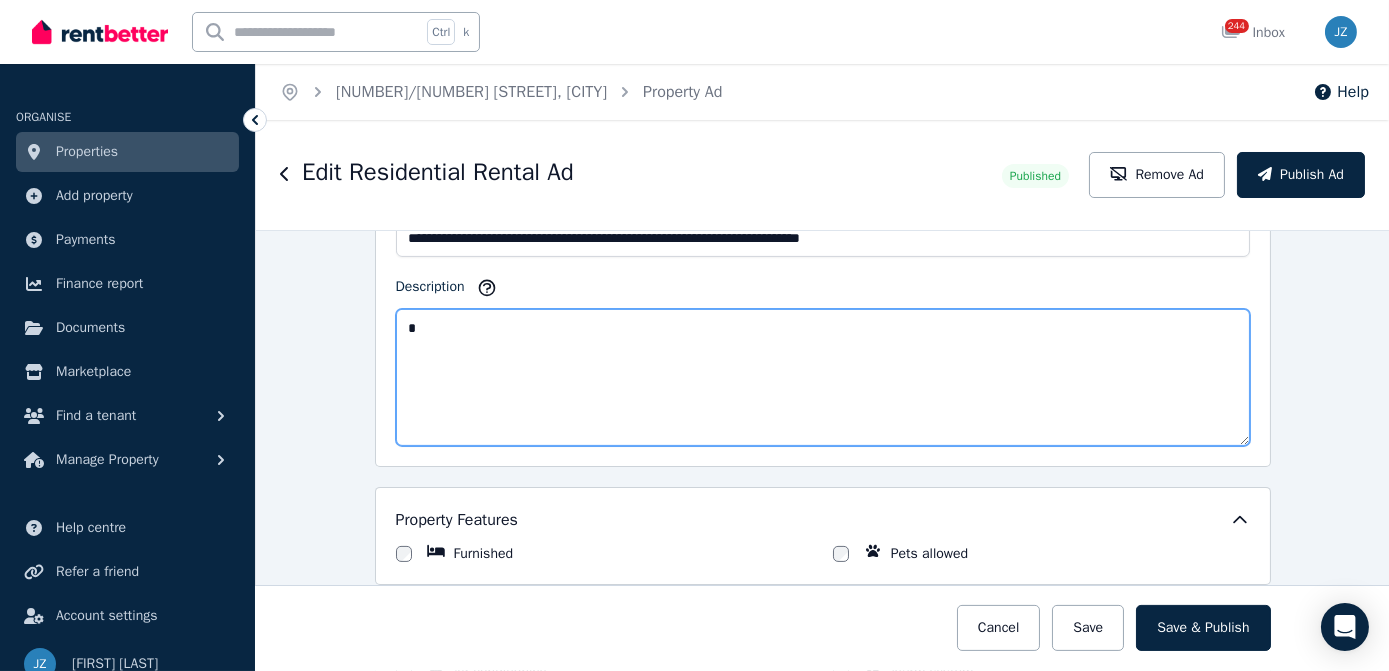 scroll, scrollTop: 1240, scrollLeft: 0, axis: vertical 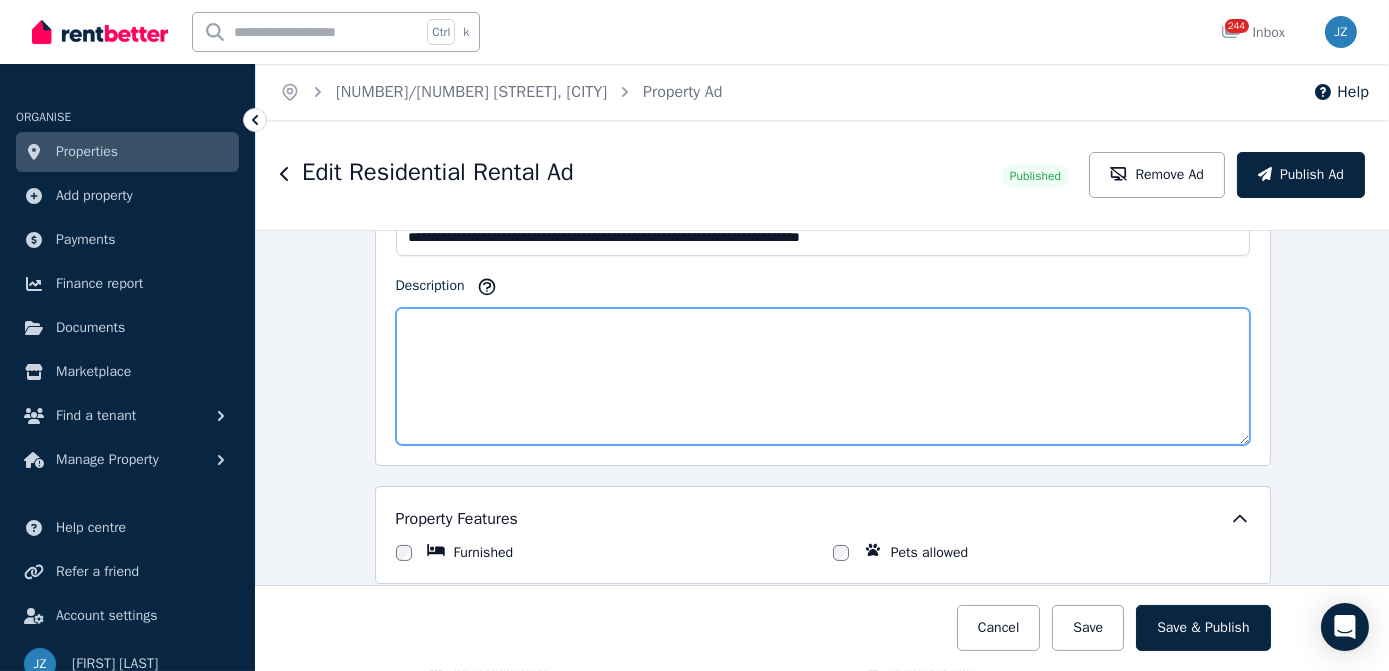 paste on "**********" 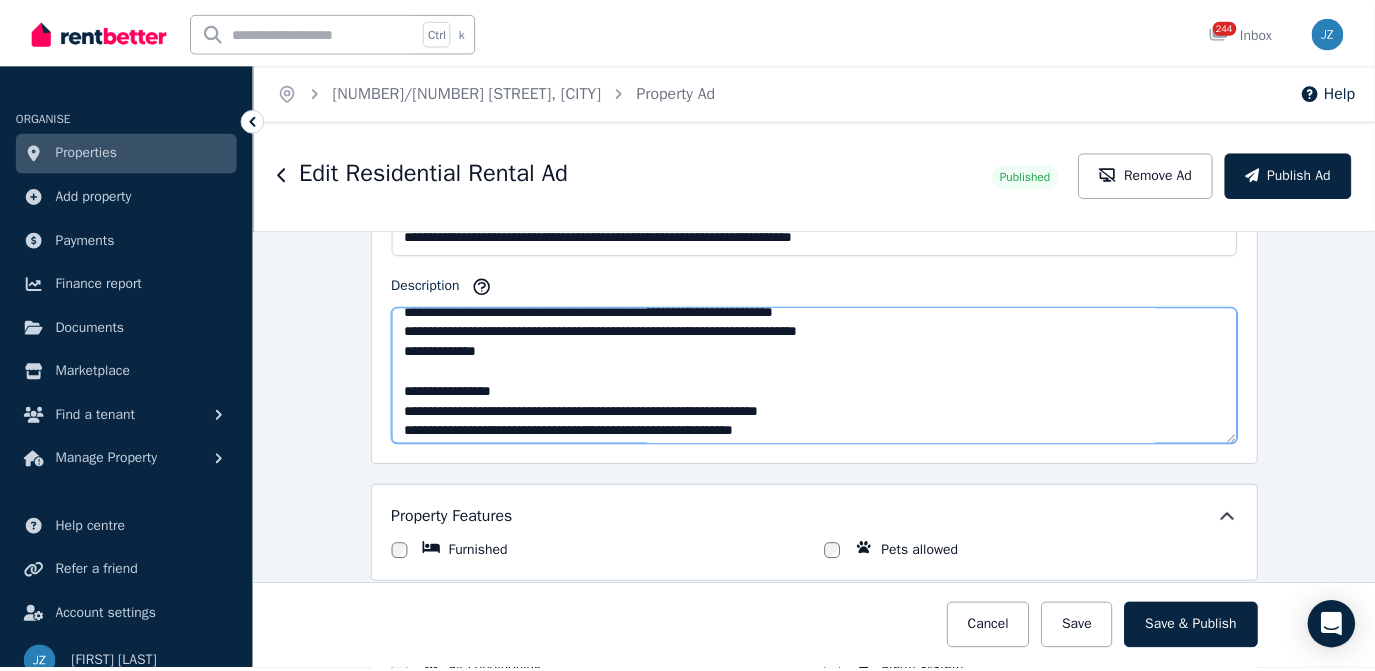 scroll, scrollTop: 0, scrollLeft: 0, axis: both 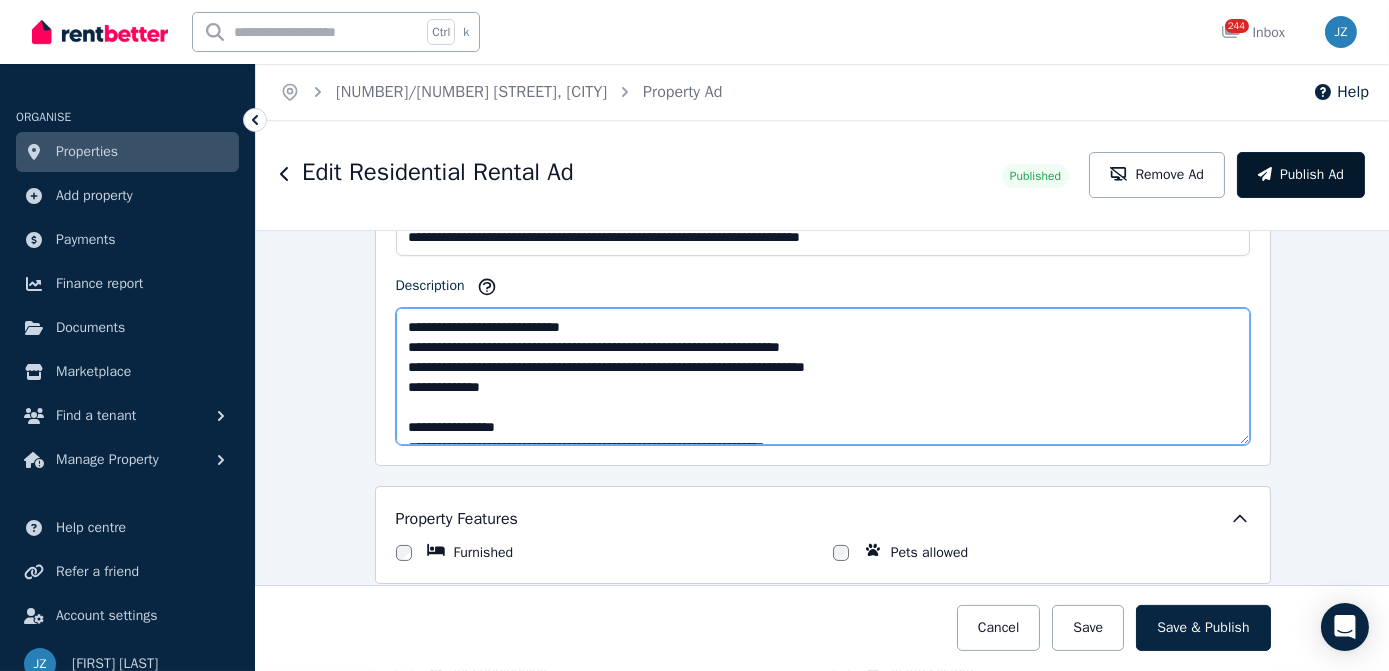 type on "**********" 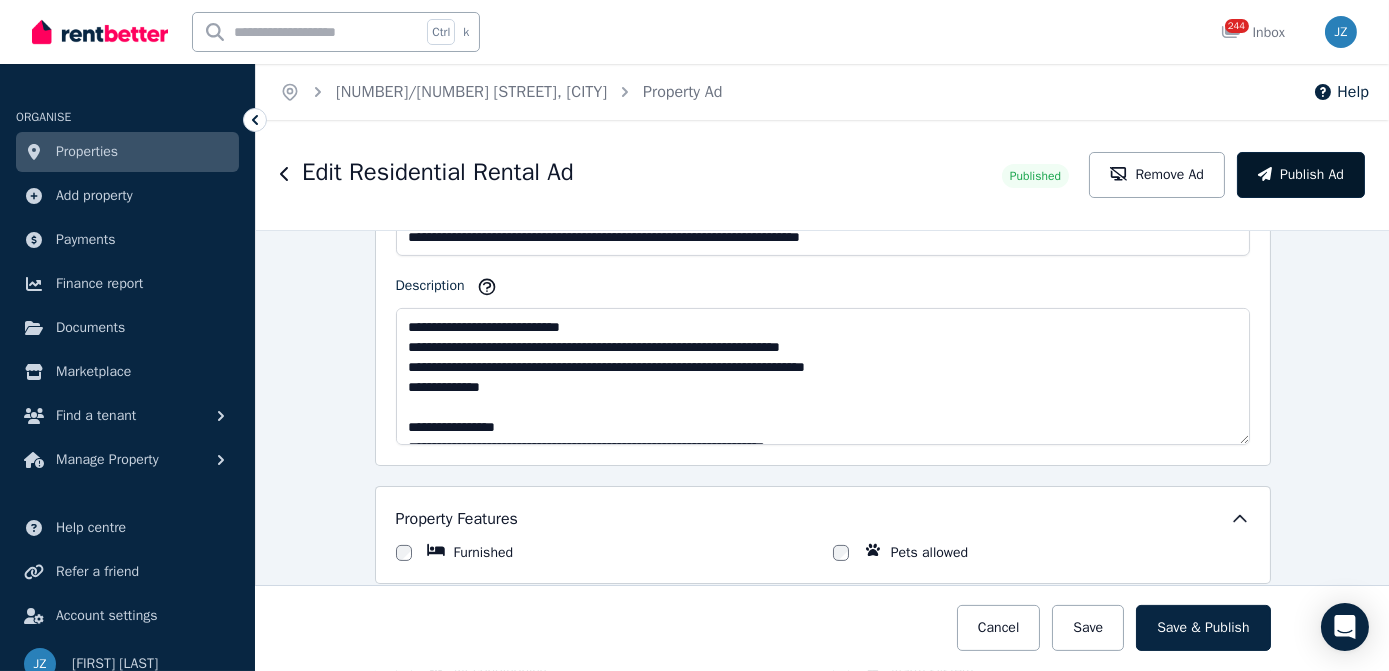 click on "Publish Ad" at bounding box center [1301, 175] 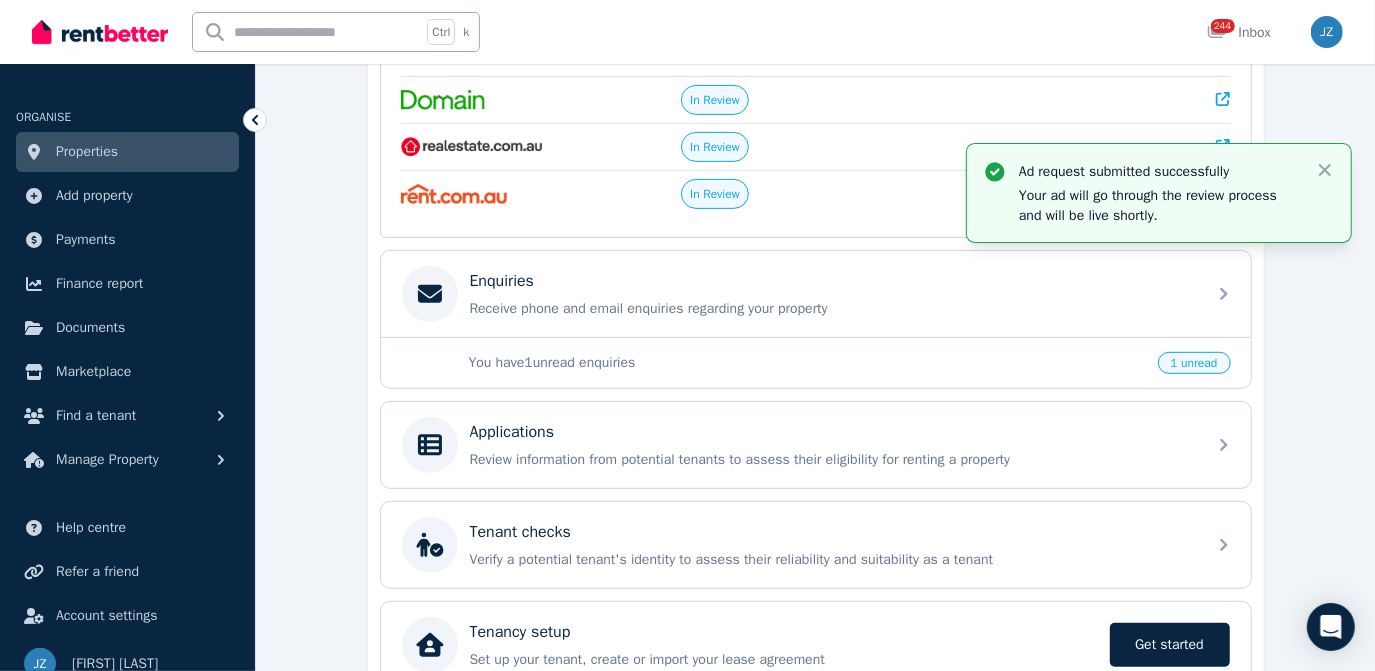 scroll, scrollTop: 561, scrollLeft: 0, axis: vertical 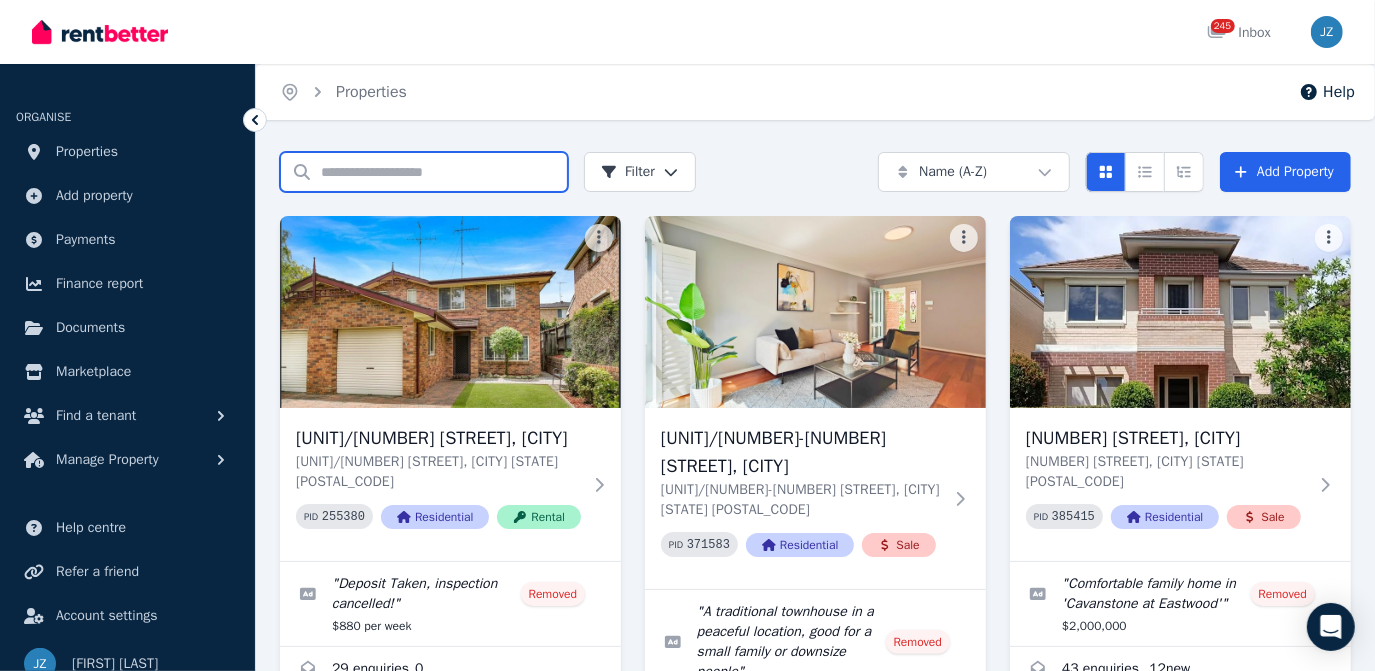 click on "Search properties" at bounding box center (424, 172) 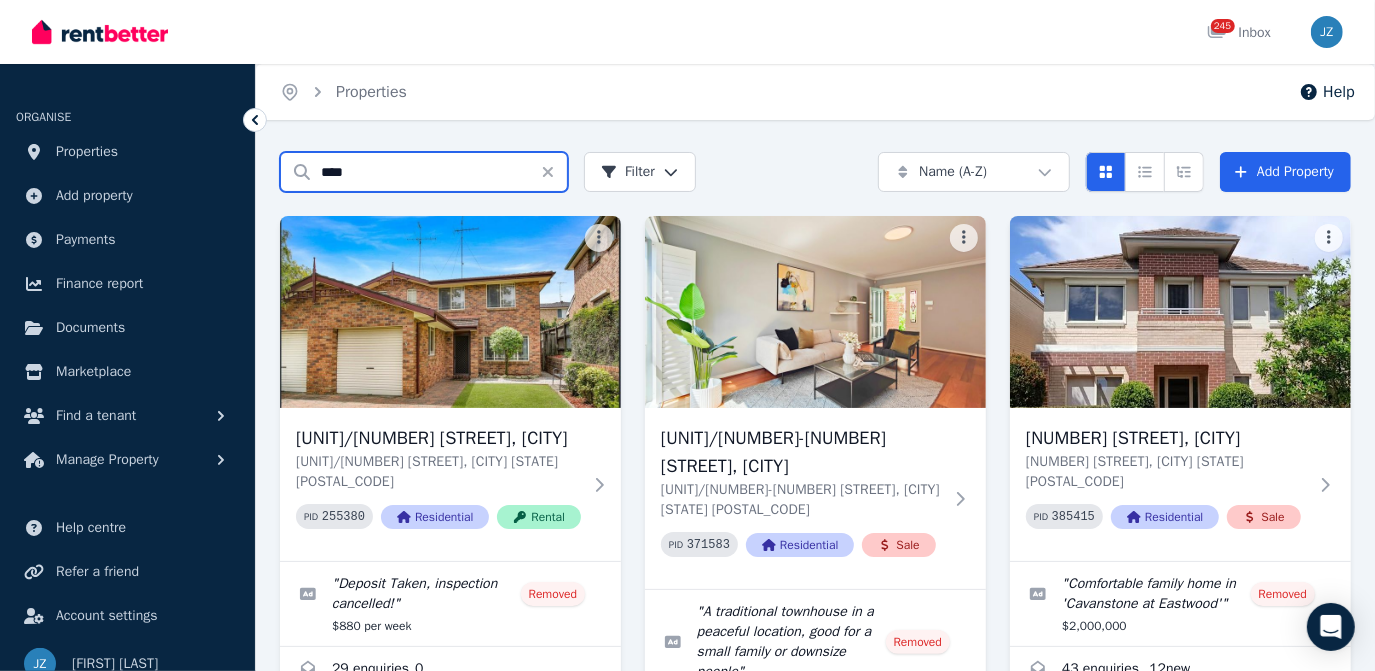 type on "****" 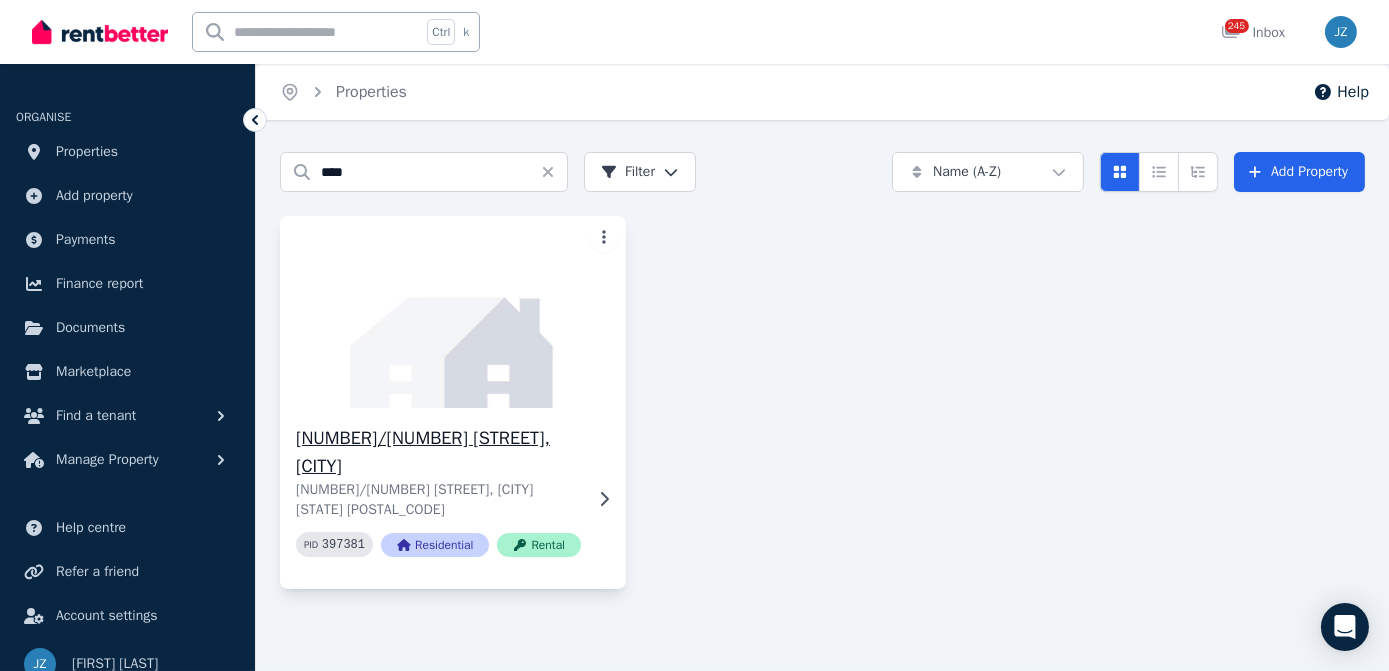 click at bounding box center (452, 312) 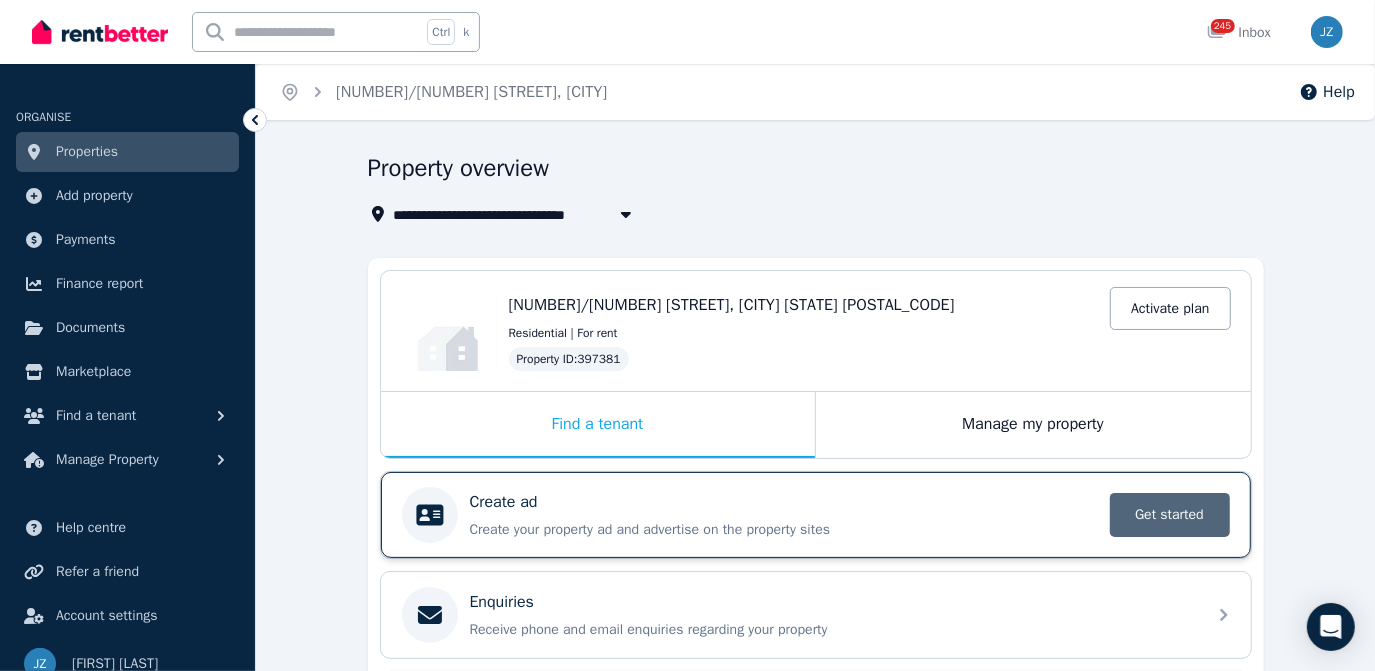 click on "Get started" at bounding box center (1170, 515) 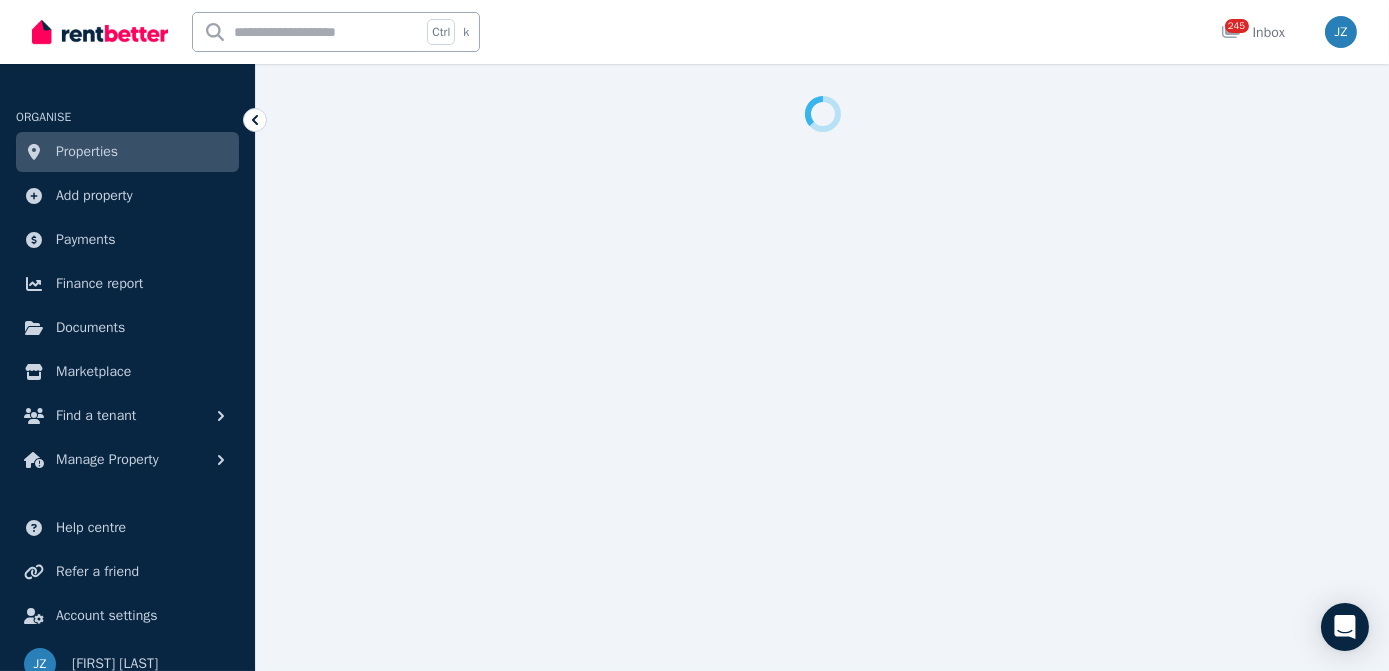 select on "***" 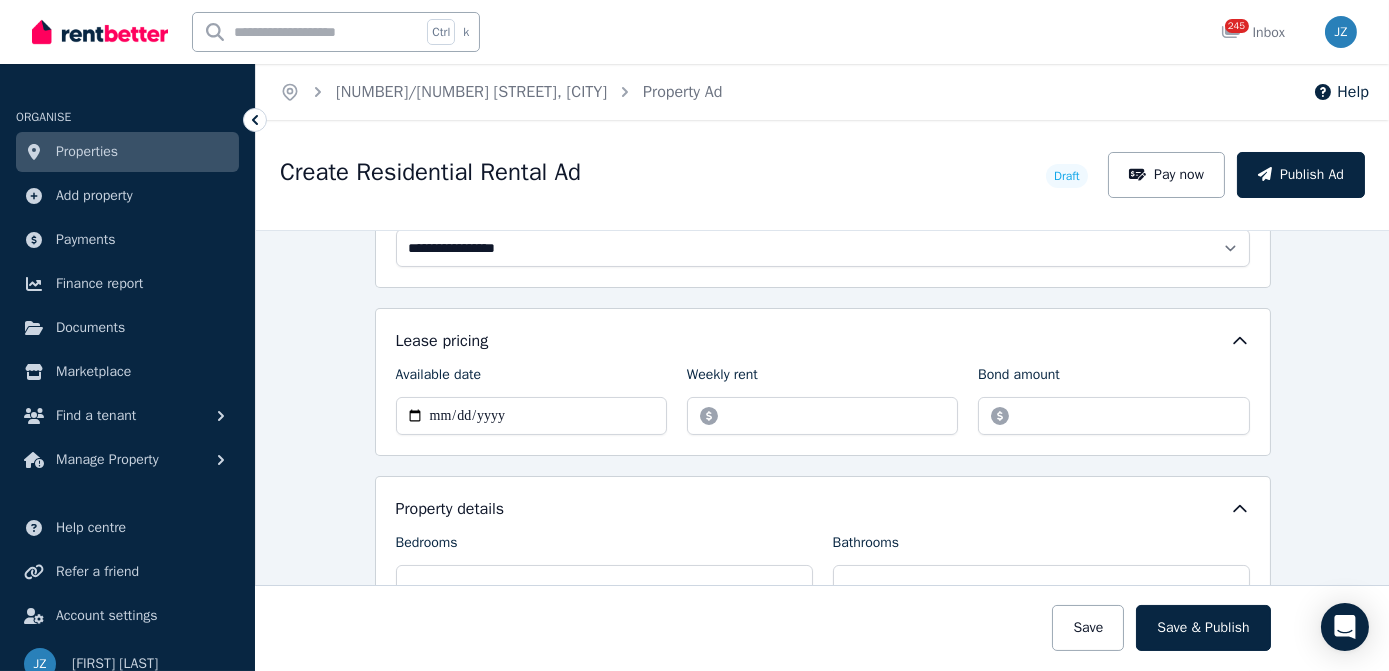scroll, scrollTop: 570, scrollLeft: 0, axis: vertical 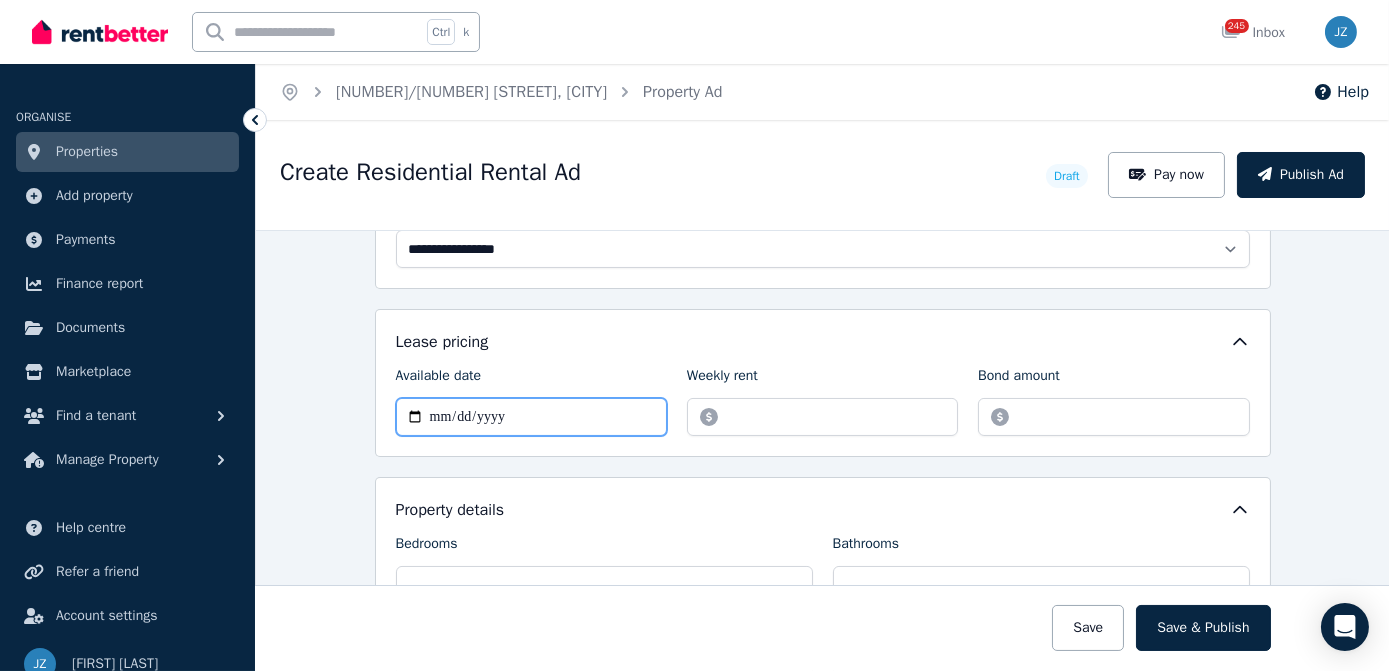 click on "Available date" at bounding box center [531, 417] 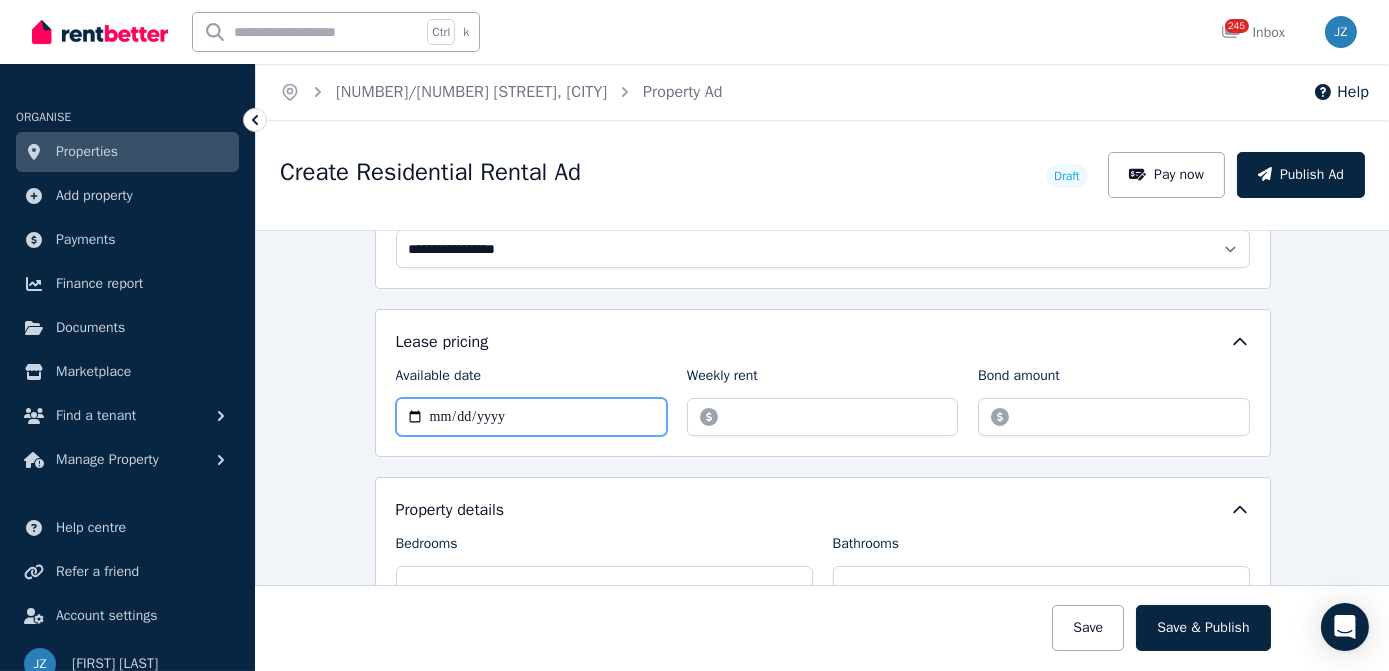 type on "**********" 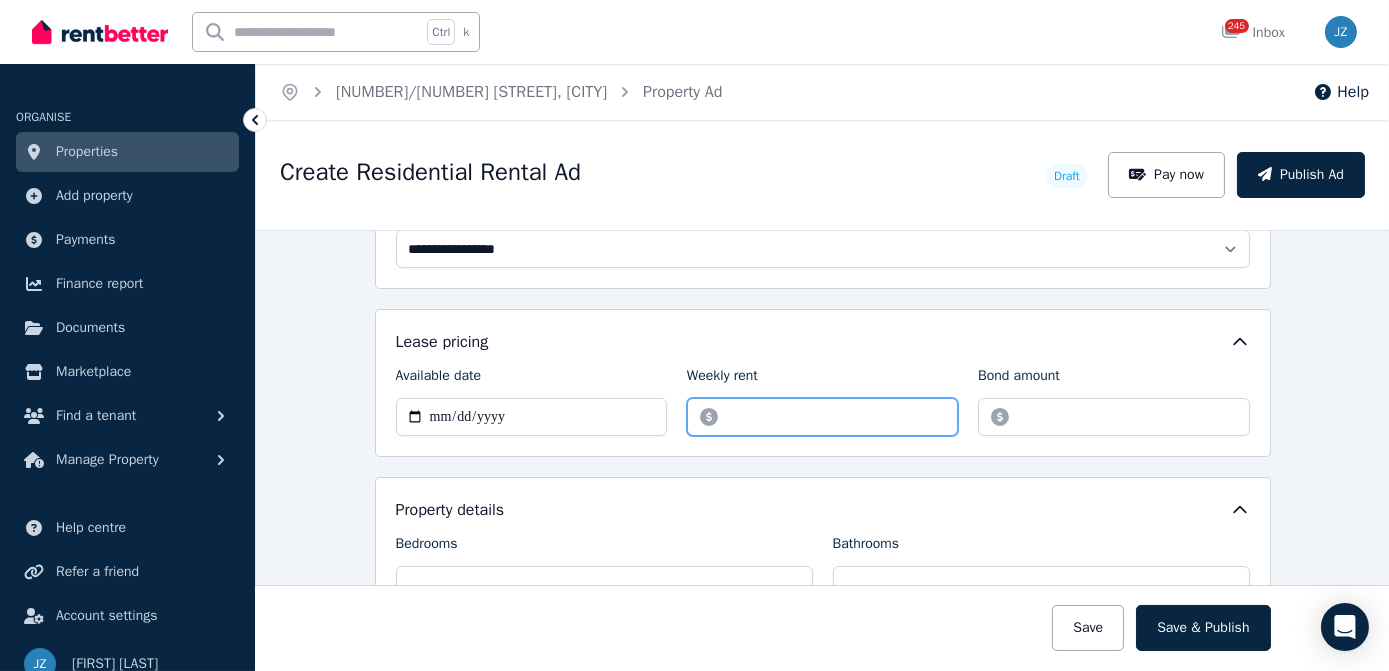 click on "Weekly rent" at bounding box center (822, 417) 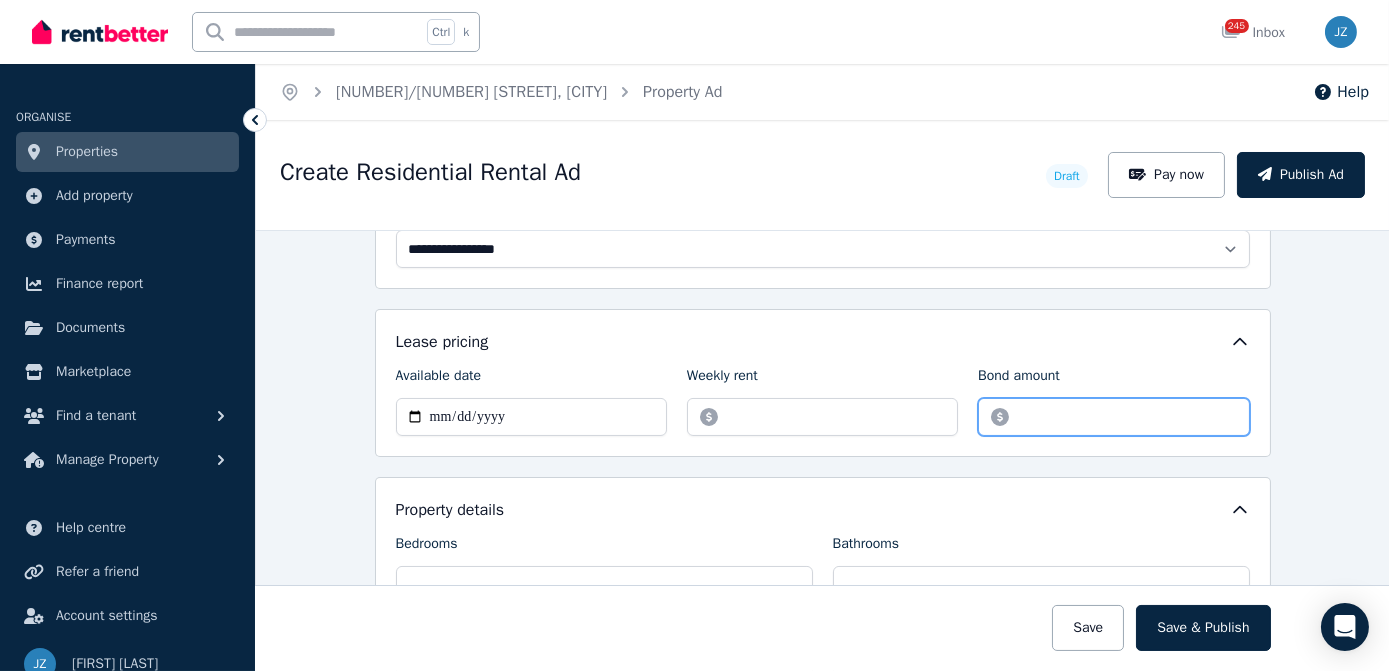 click on "Bond amount" at bounding box center [1113, 417] 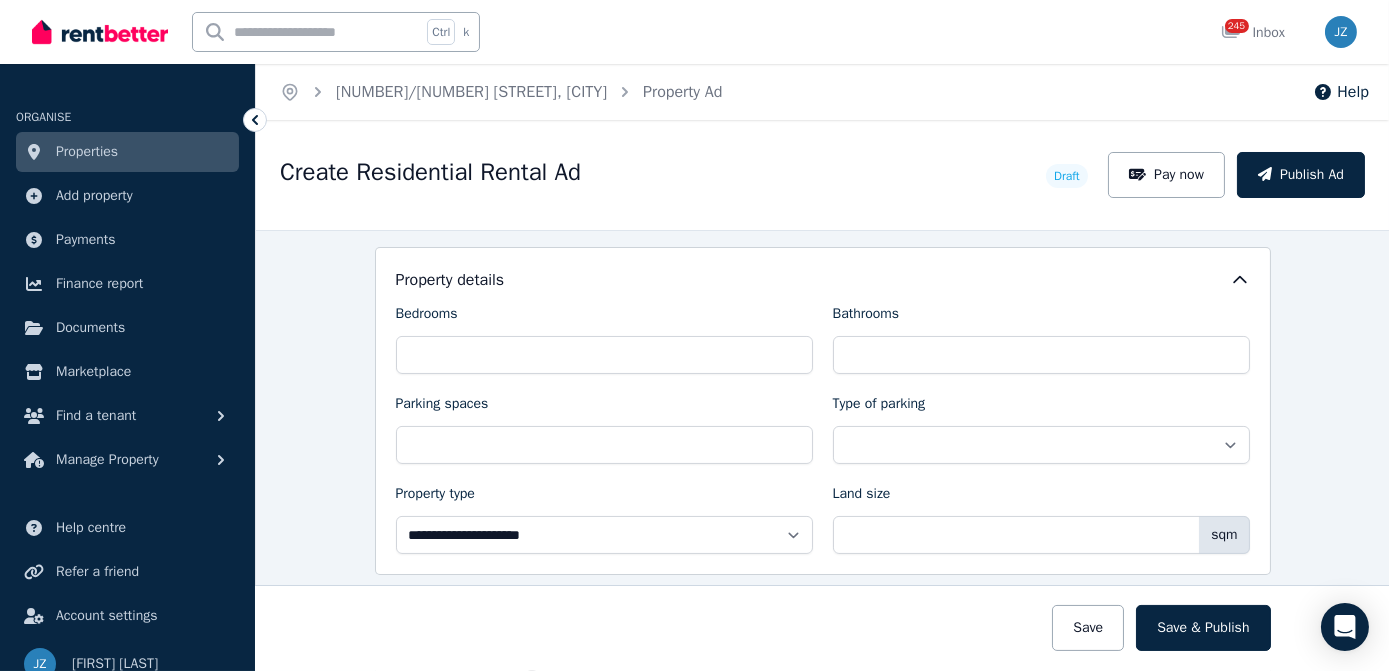 scroll, scrollTop: 813, scrollLeft: 0, axis: vertical 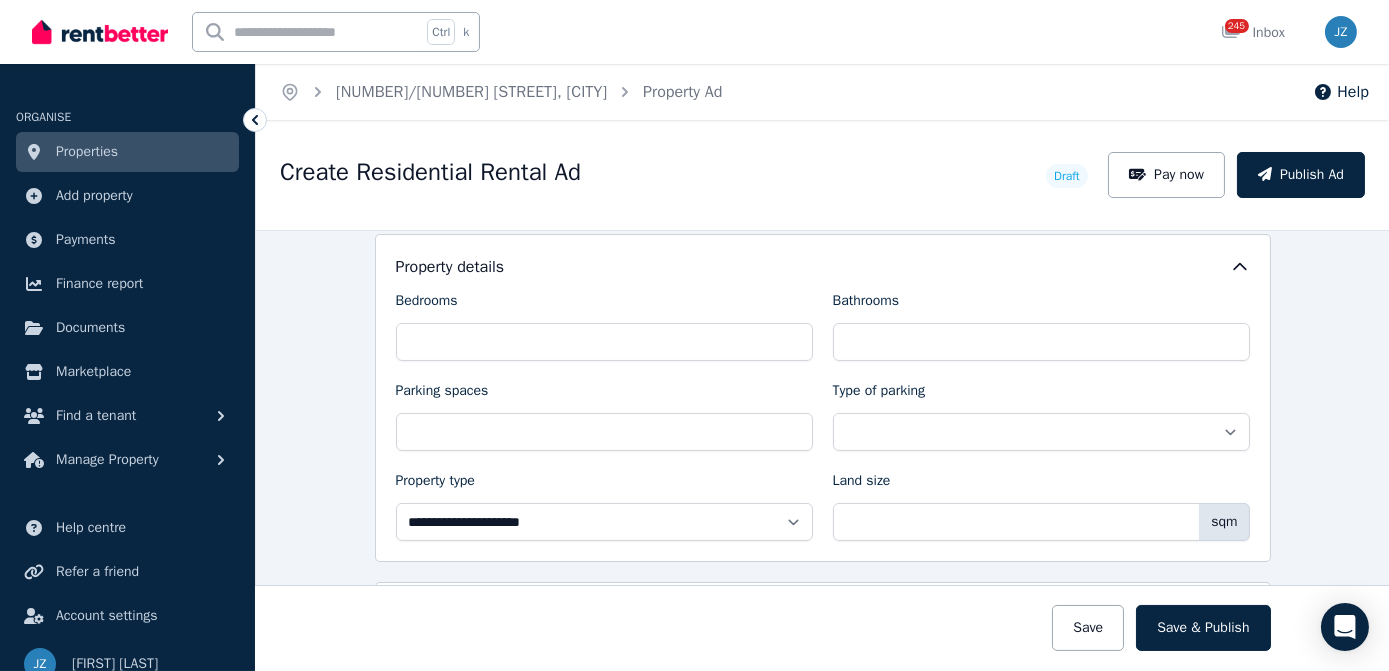 type on "****" 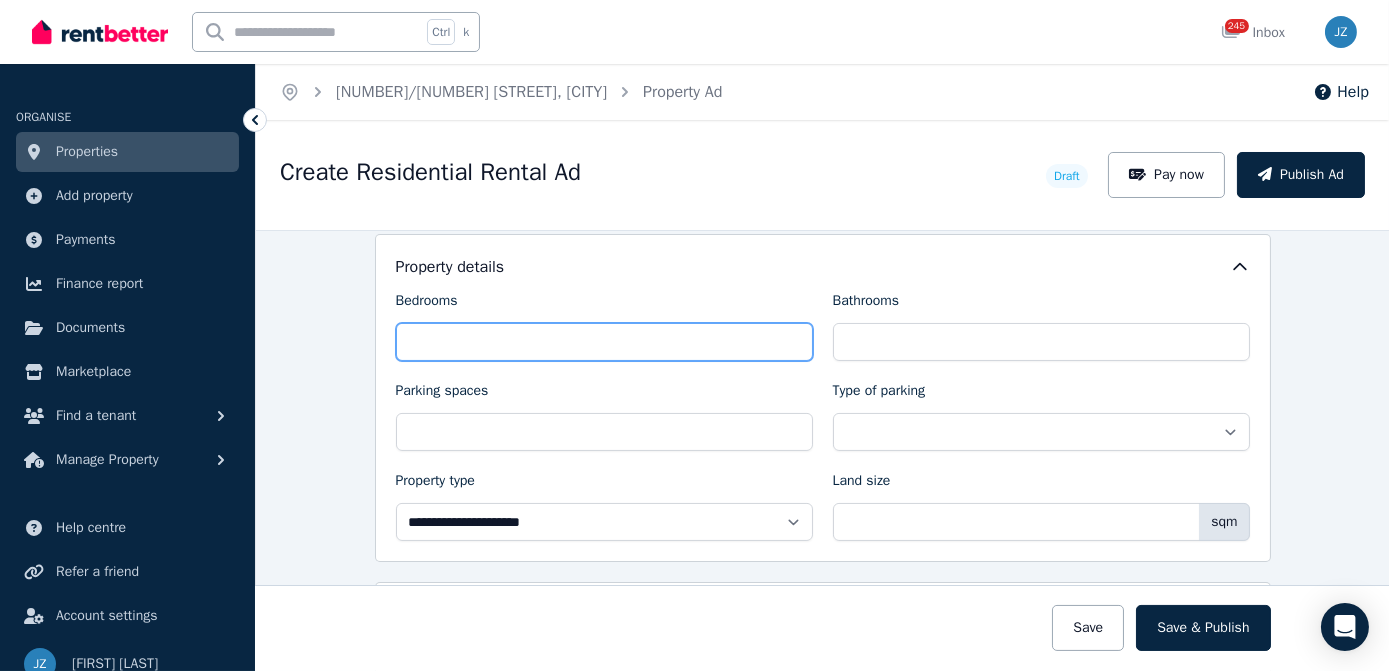 click on "Bedrooms" at bounding box center [604, 342] 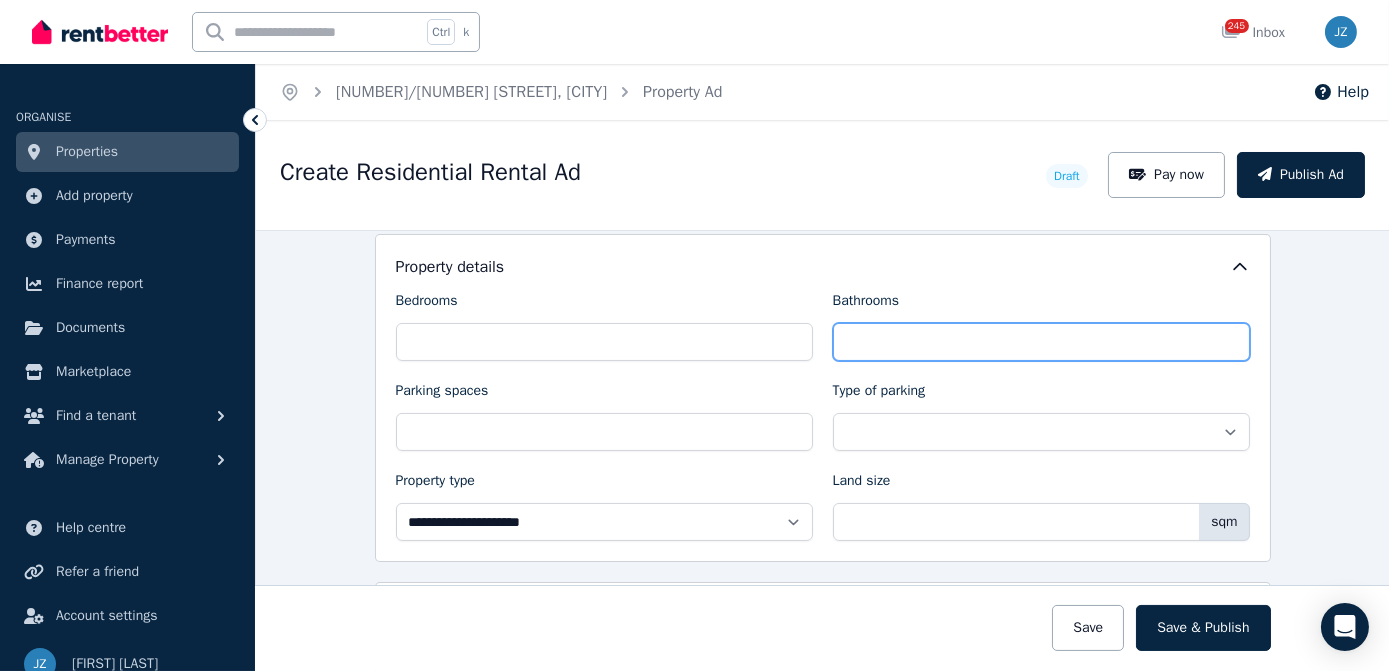 click on "*" at bounding box center (1041, 342) 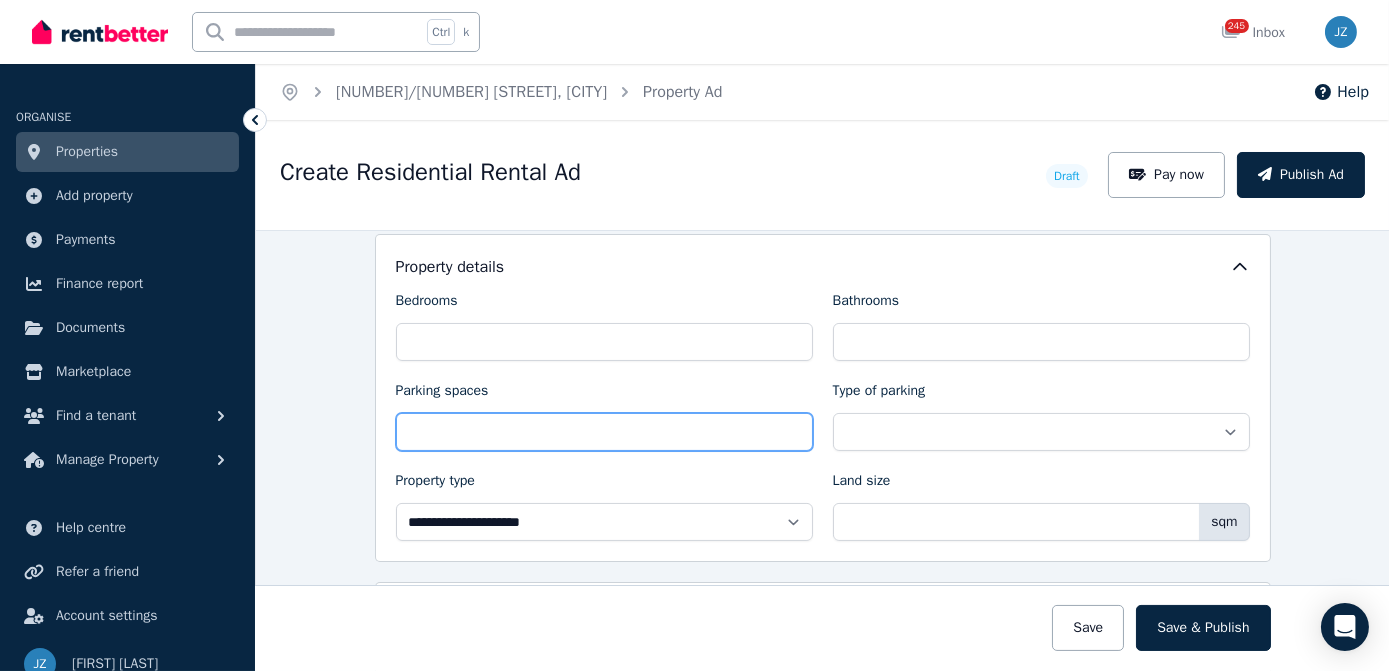 click on "Parking spaces" at bounding box center (604, 432) 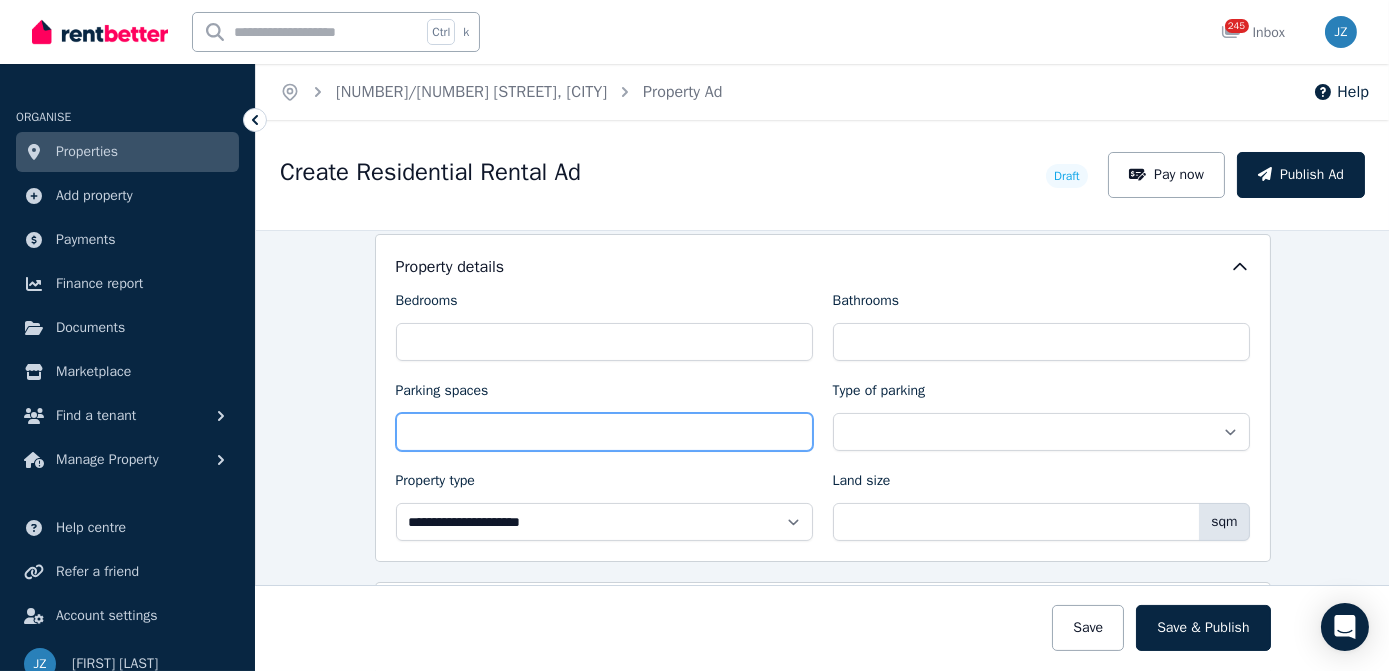type on "*" 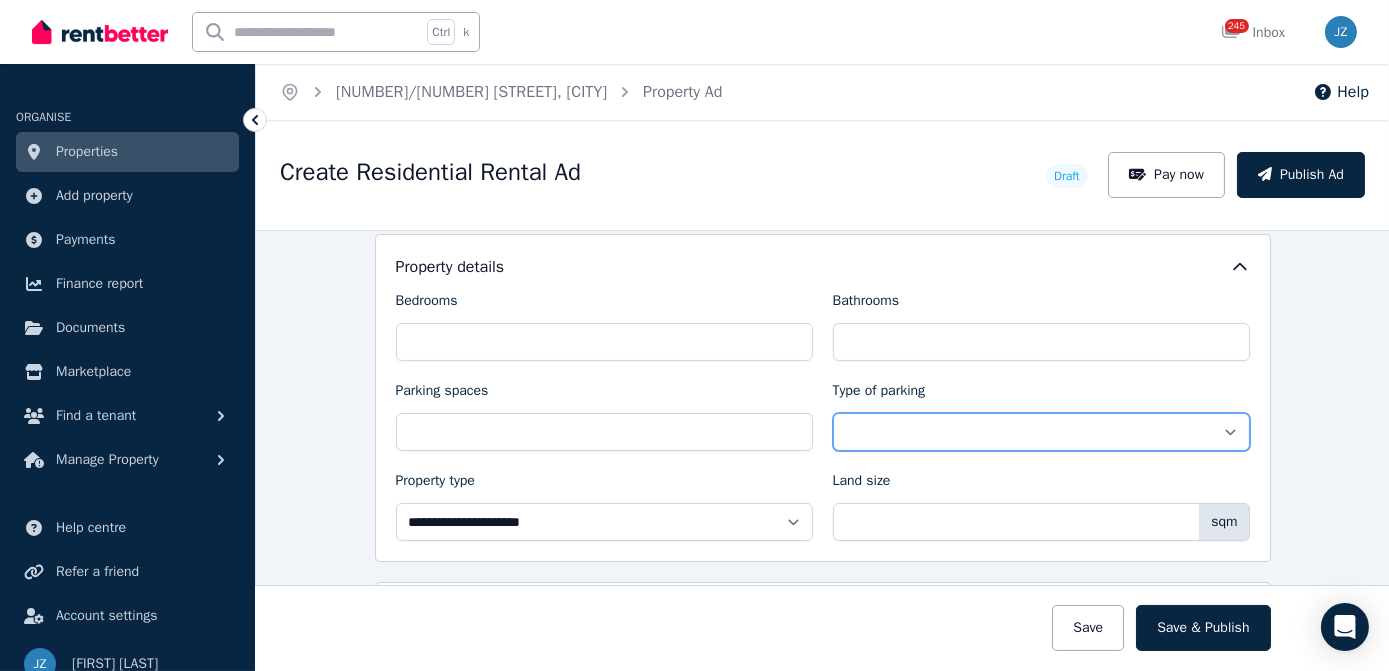 click on "**********" at bounding box center [1041, 432] 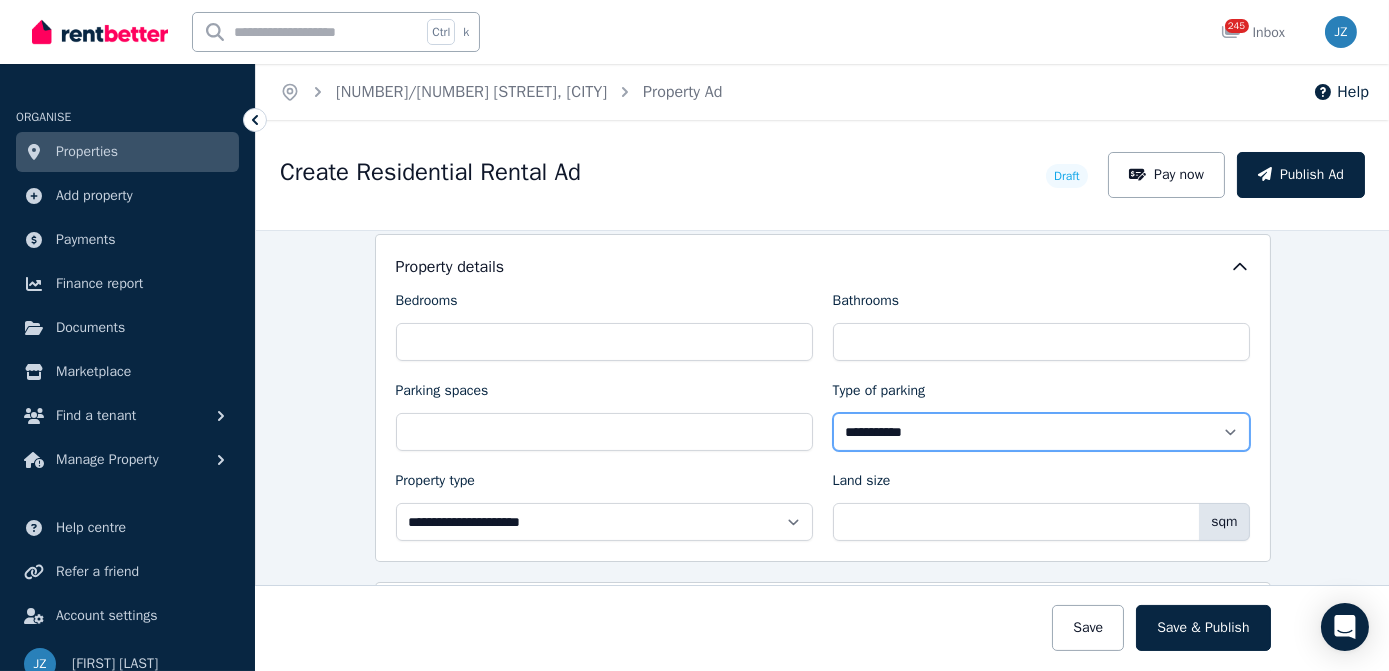 click on "**********" at bounding box center (1041, 432) 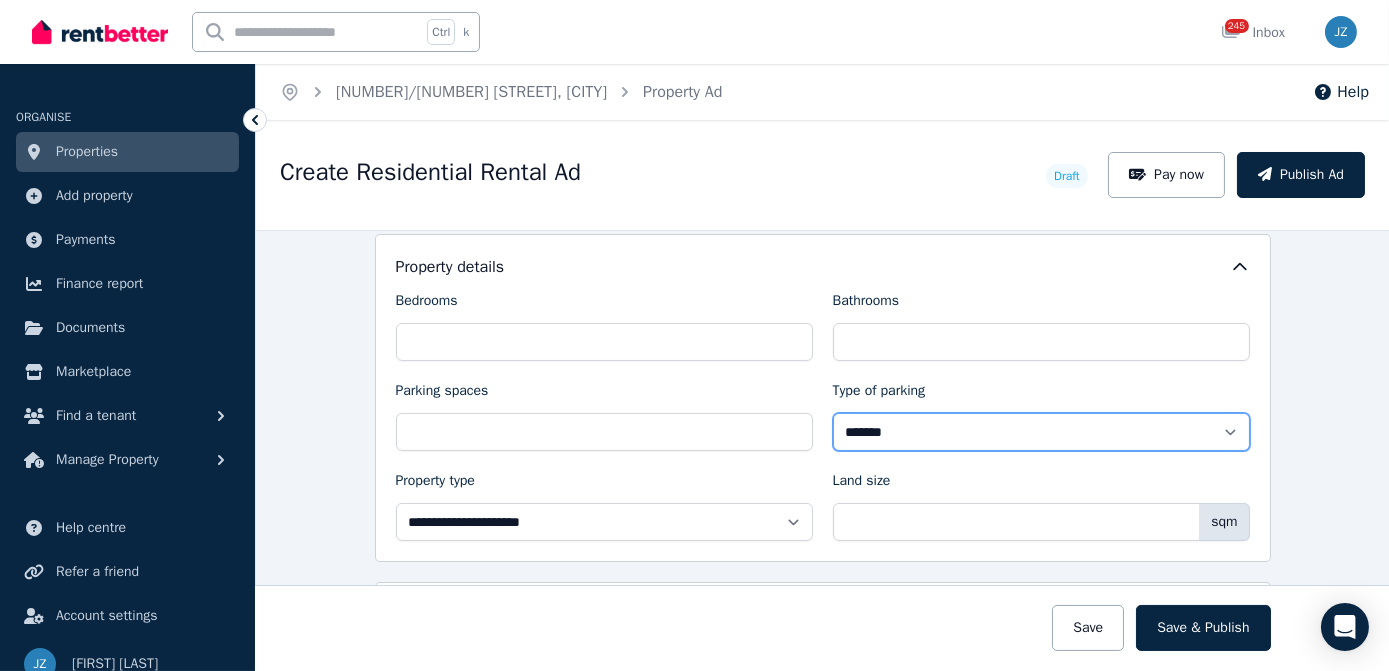 click on "**********" at bounding box center (1041, 432) 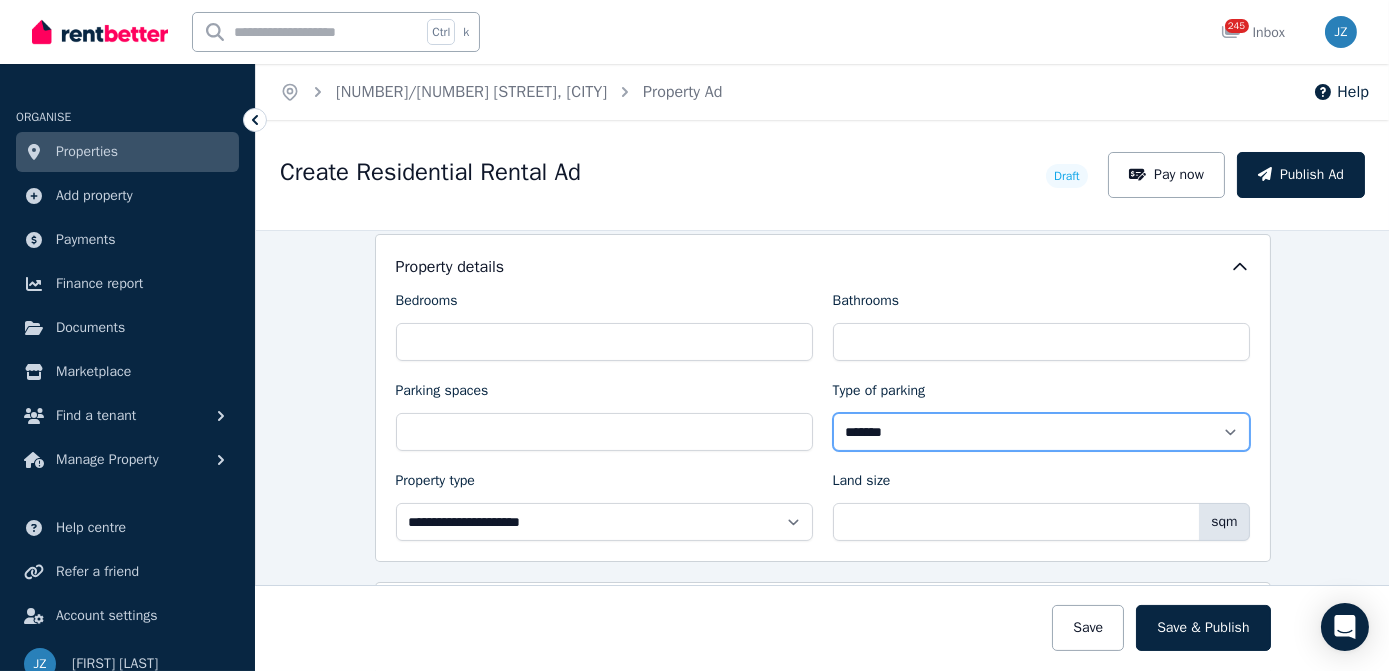 select on "**********" 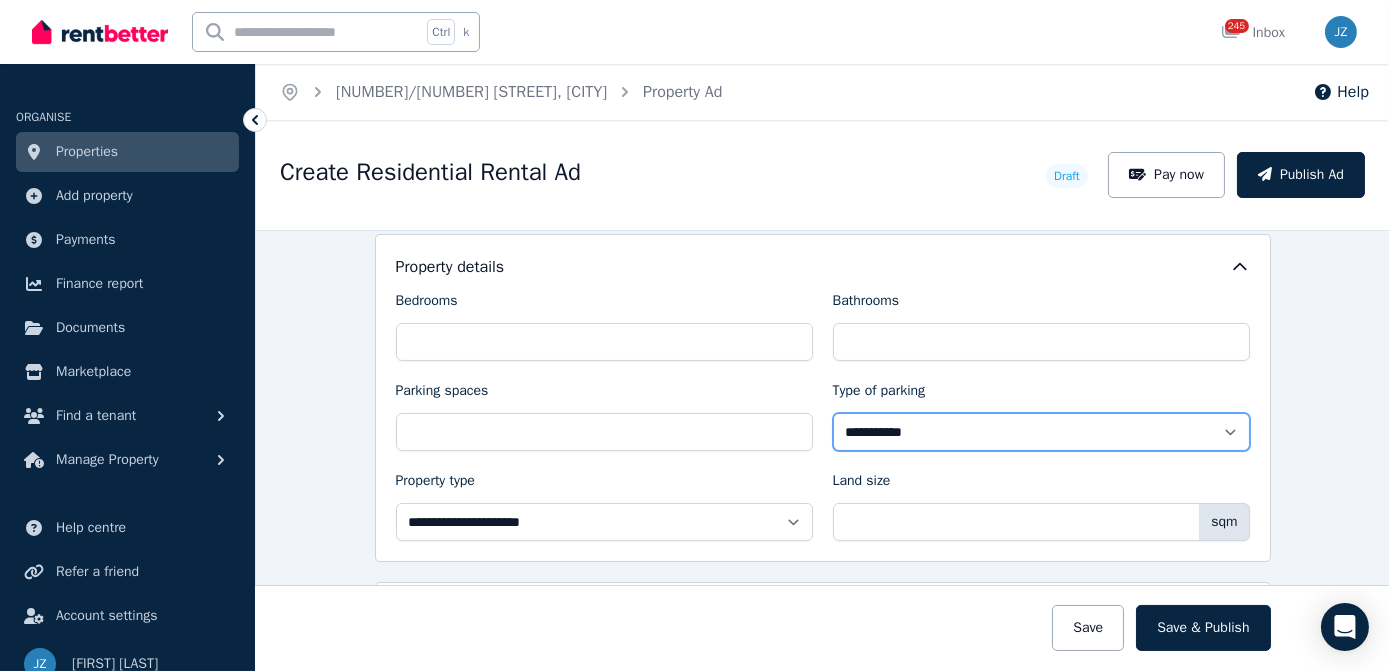 click on "**********" at bounding box center [1041, 432] 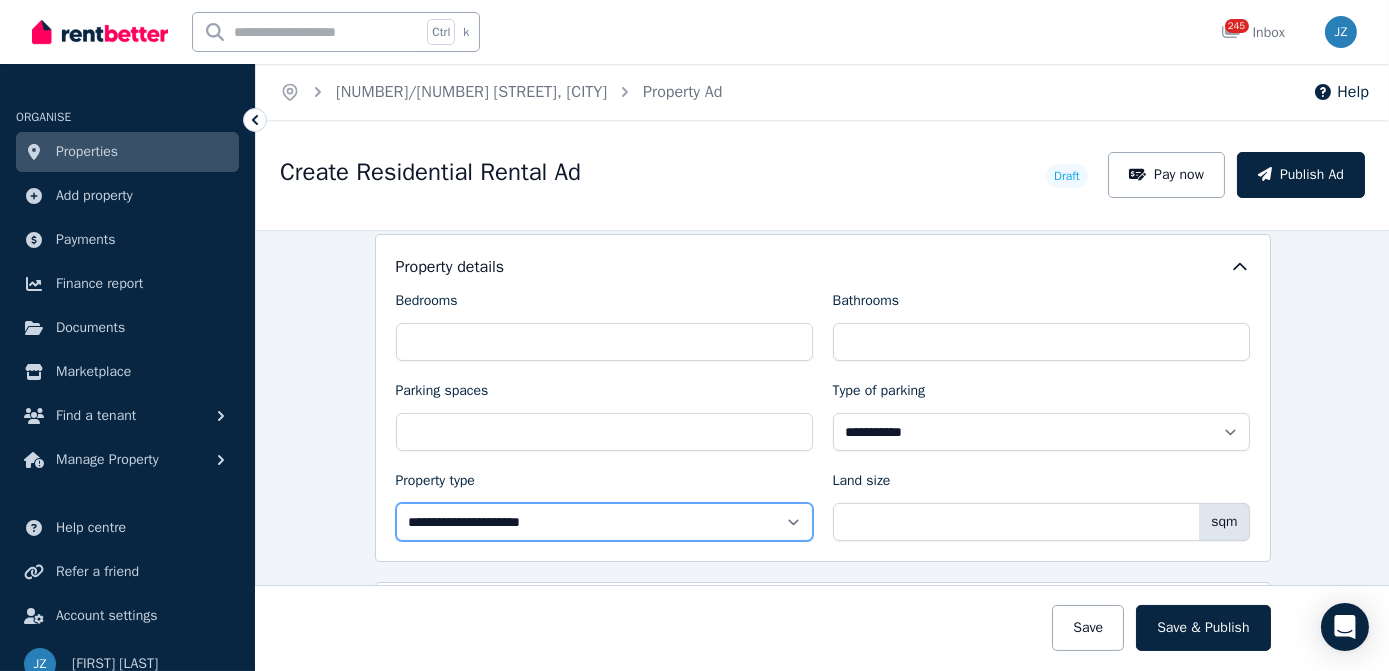 click on "**********" at bounding box center (604, 522) 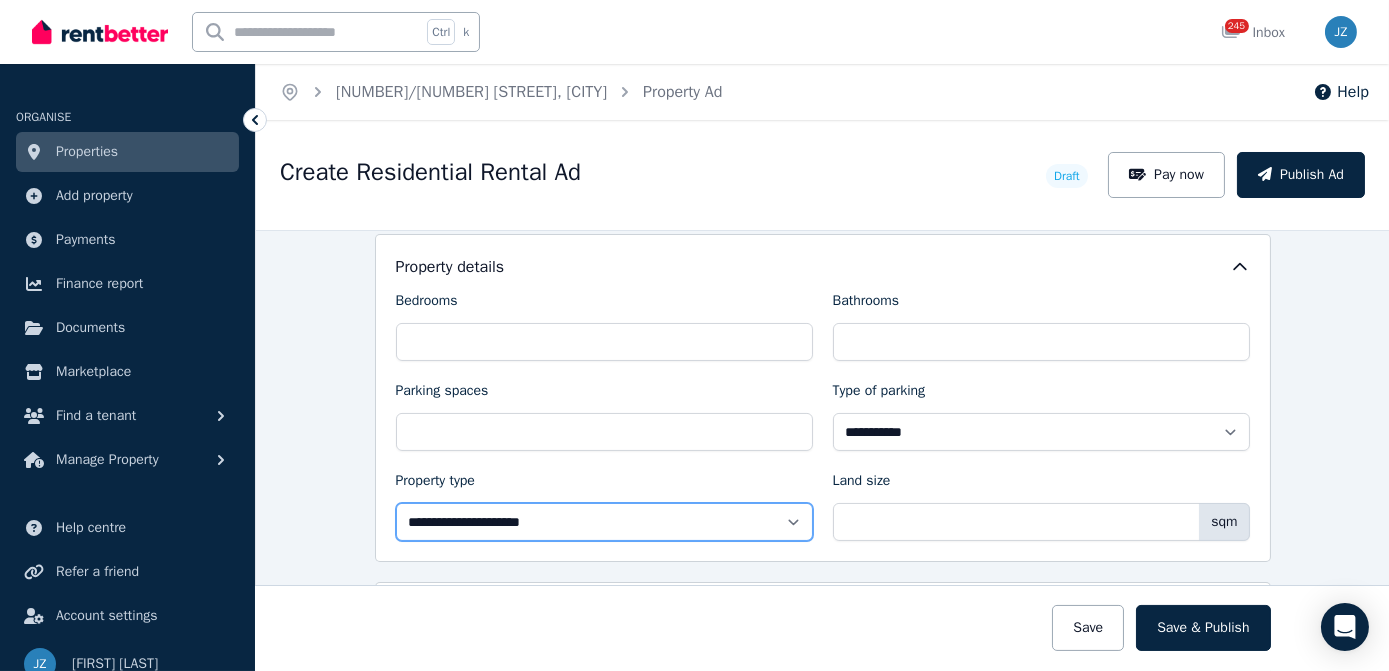 select on "**********" 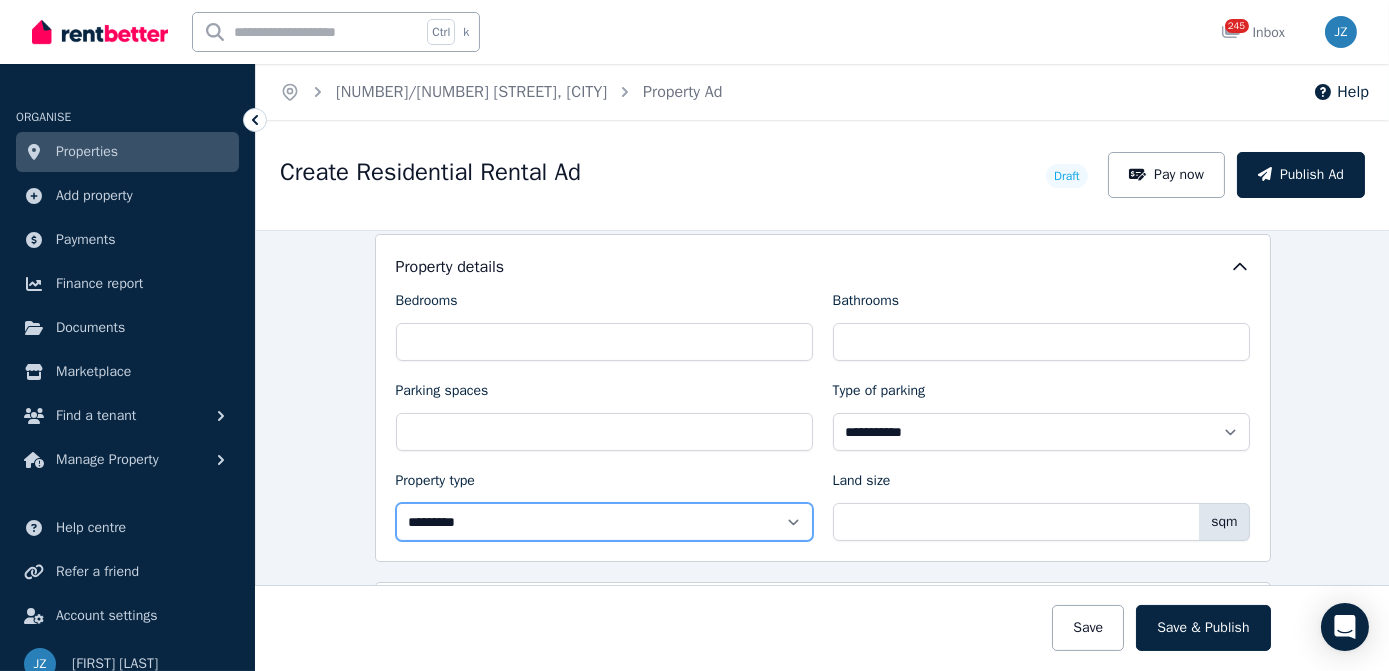 click on "**********" at bounding box center (604, 522) 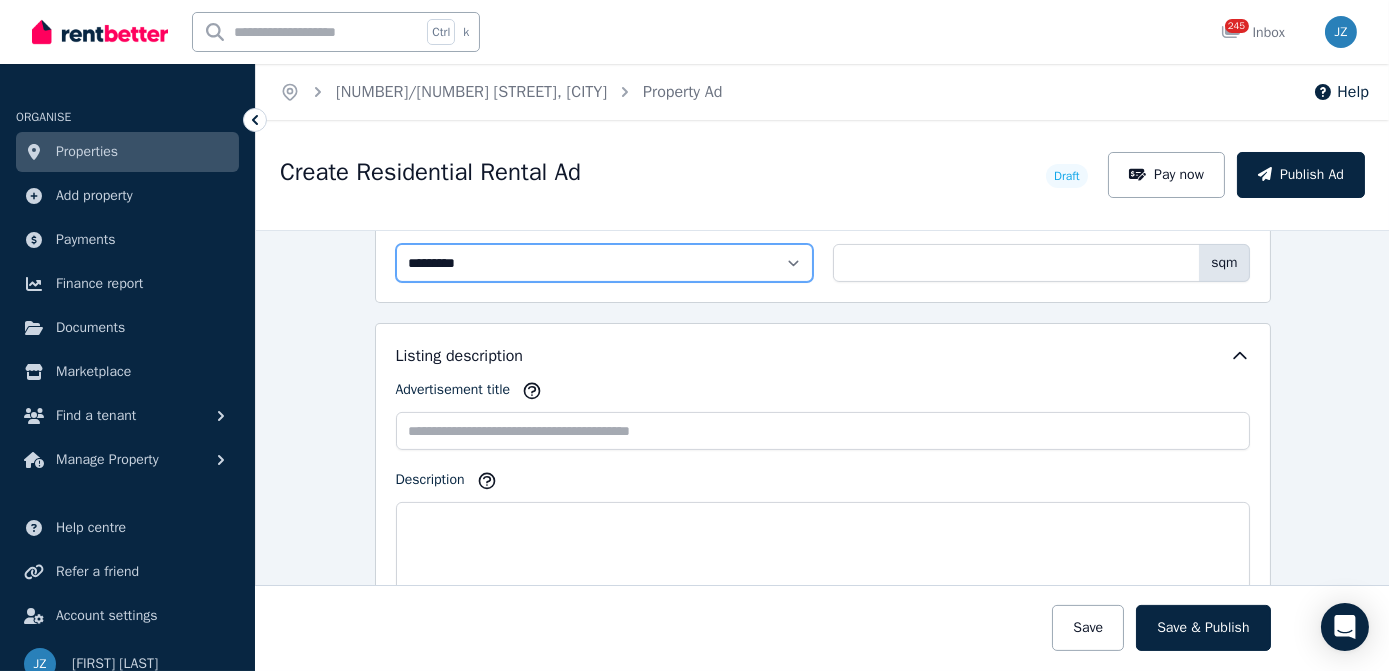 scroll, scrollTop: 1072, scrollLeft: 0, axis: vertical 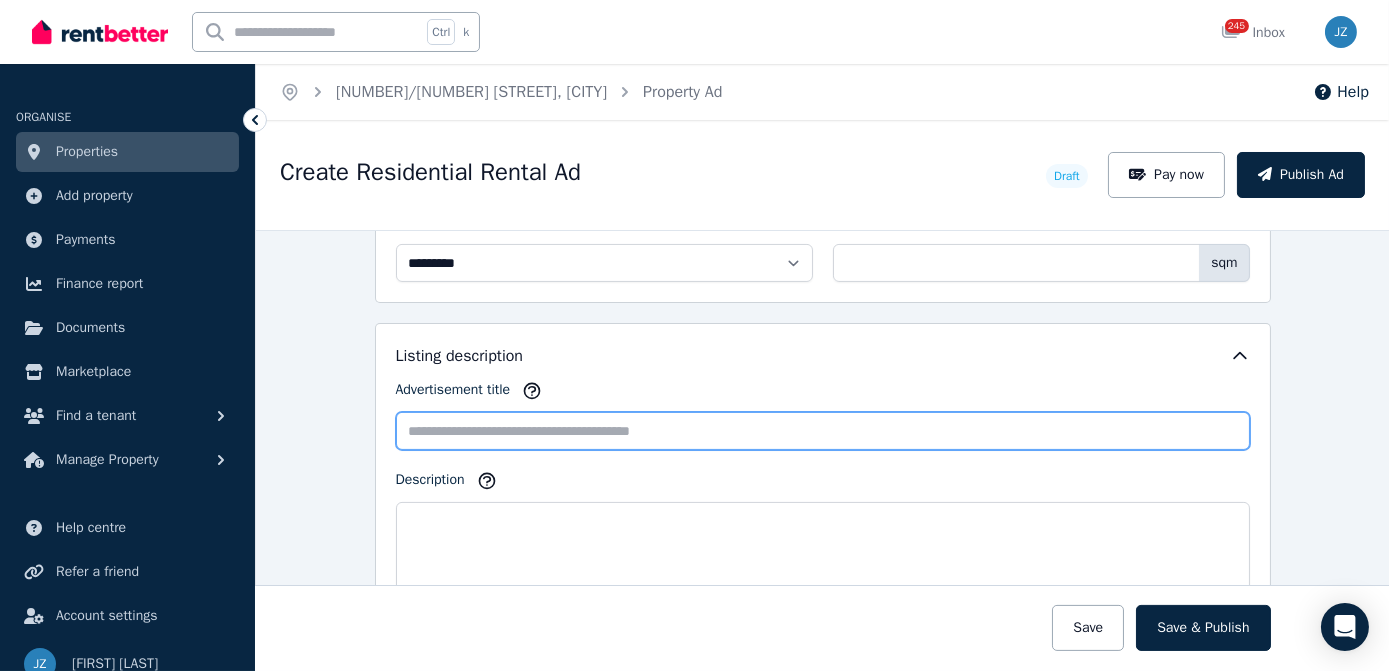 click on "Advertisement title" at bounding box center (823, 431) 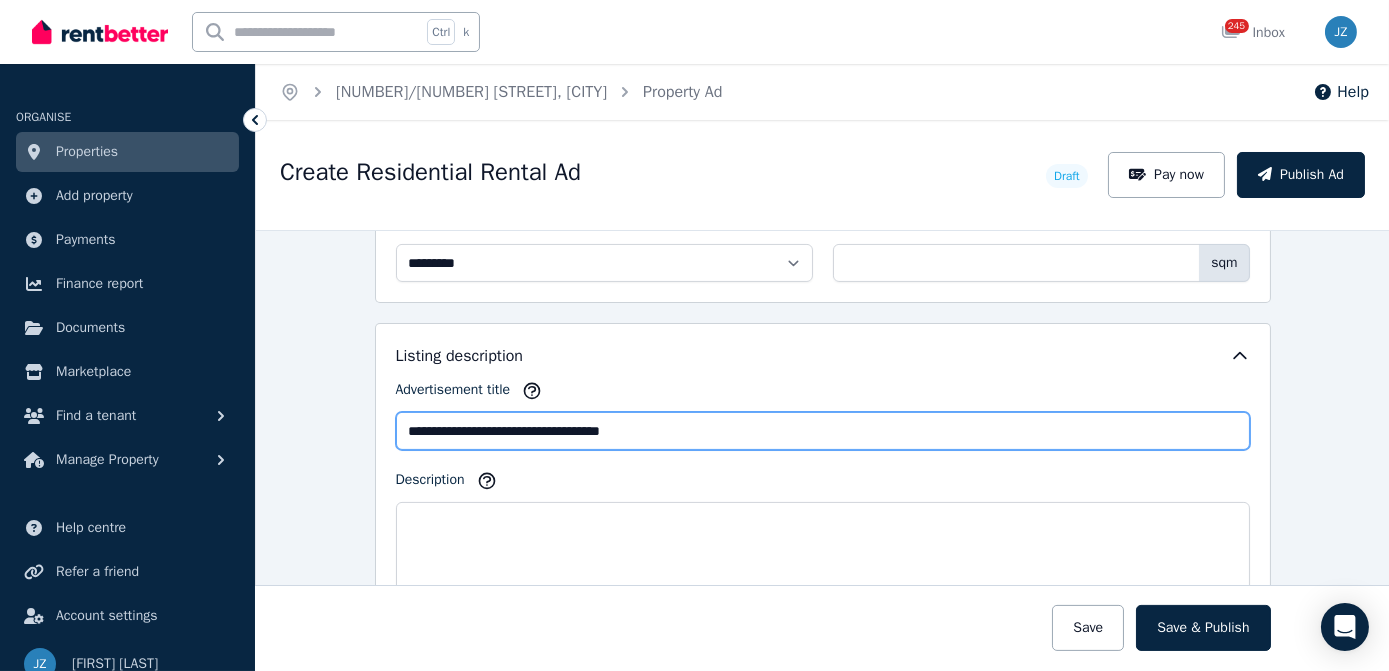 click on "**********" at bounding box center (823, 431) 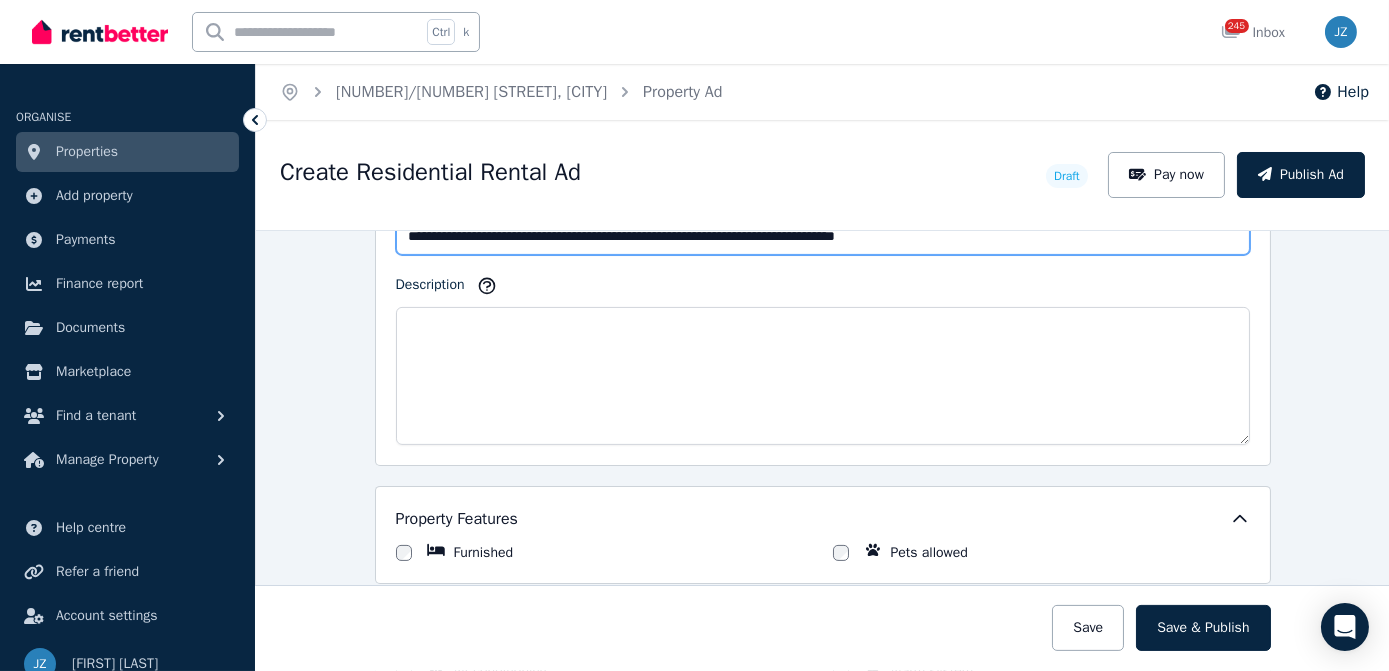 scroll, scrollTop: 1268, scrollLeft: 0, axis: vertical 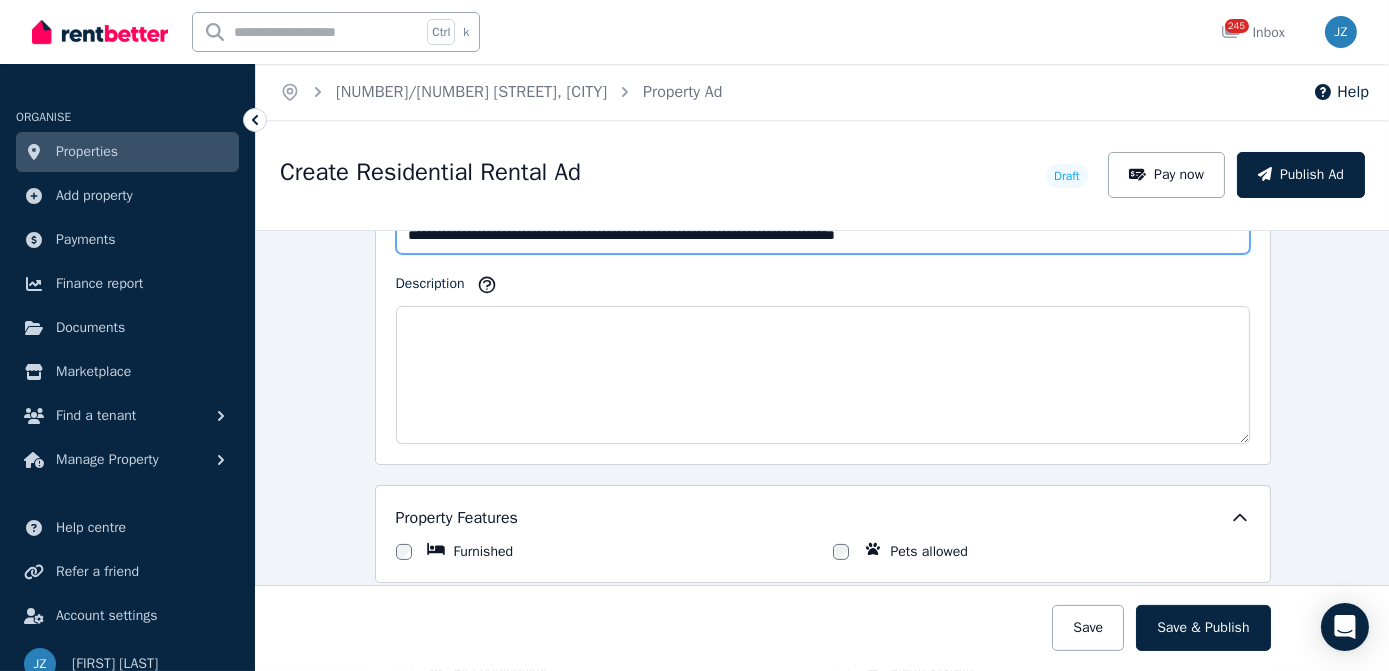 type on "**********" 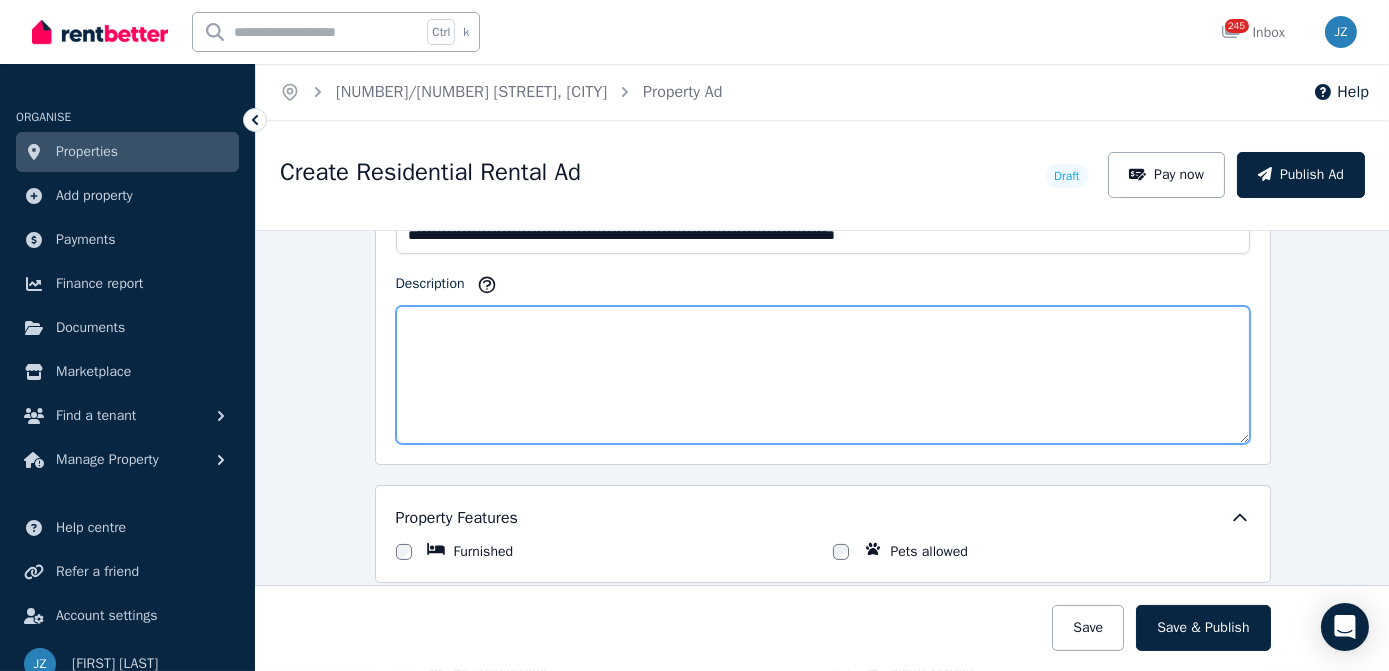 click on "Description" at bounding box center (823, 375) 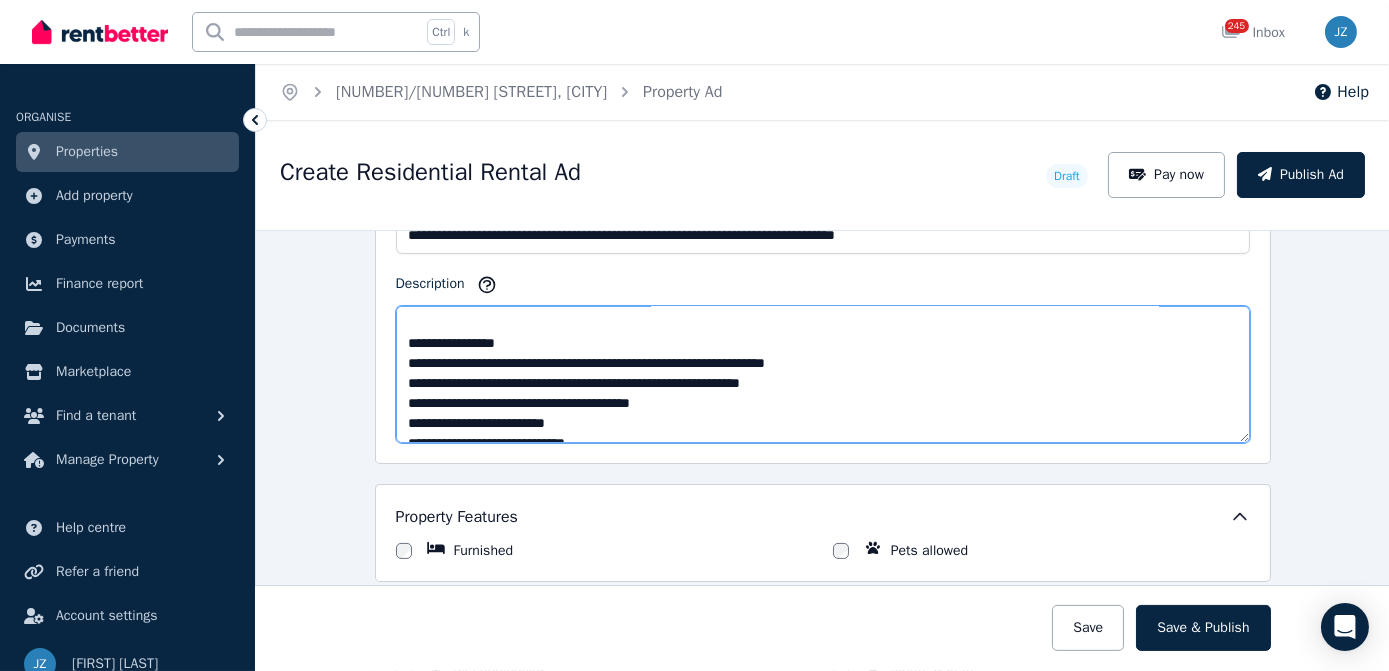 scroll, scrollTop: 0, scrollLeft: 0, axis: both 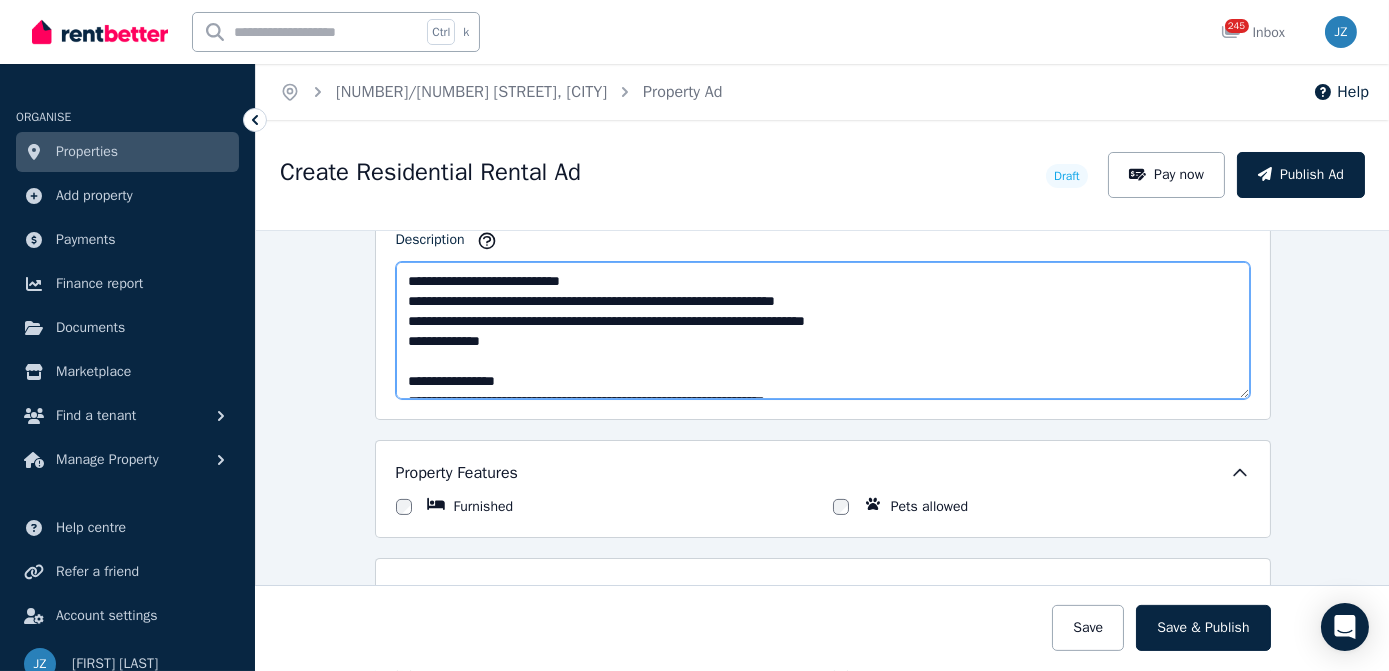 click on "**********" at bounding box center (823, 330) 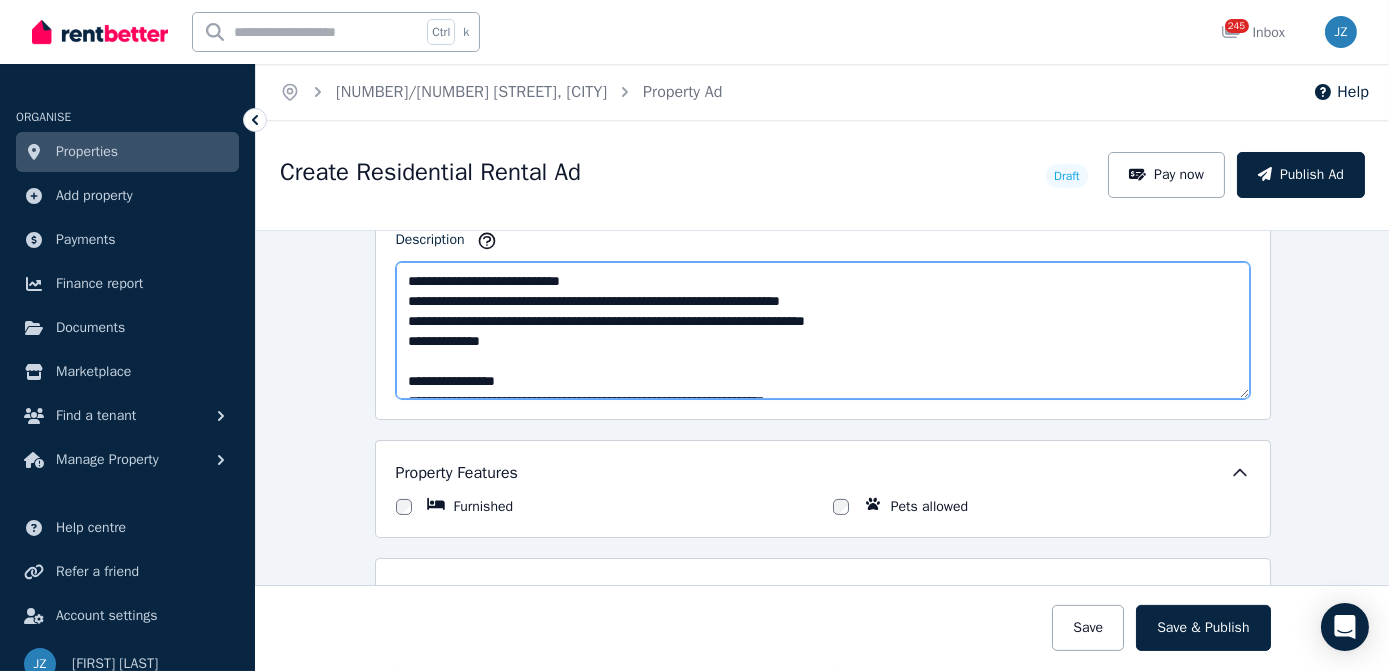 click on "**********" at bounding box center [823, 330] 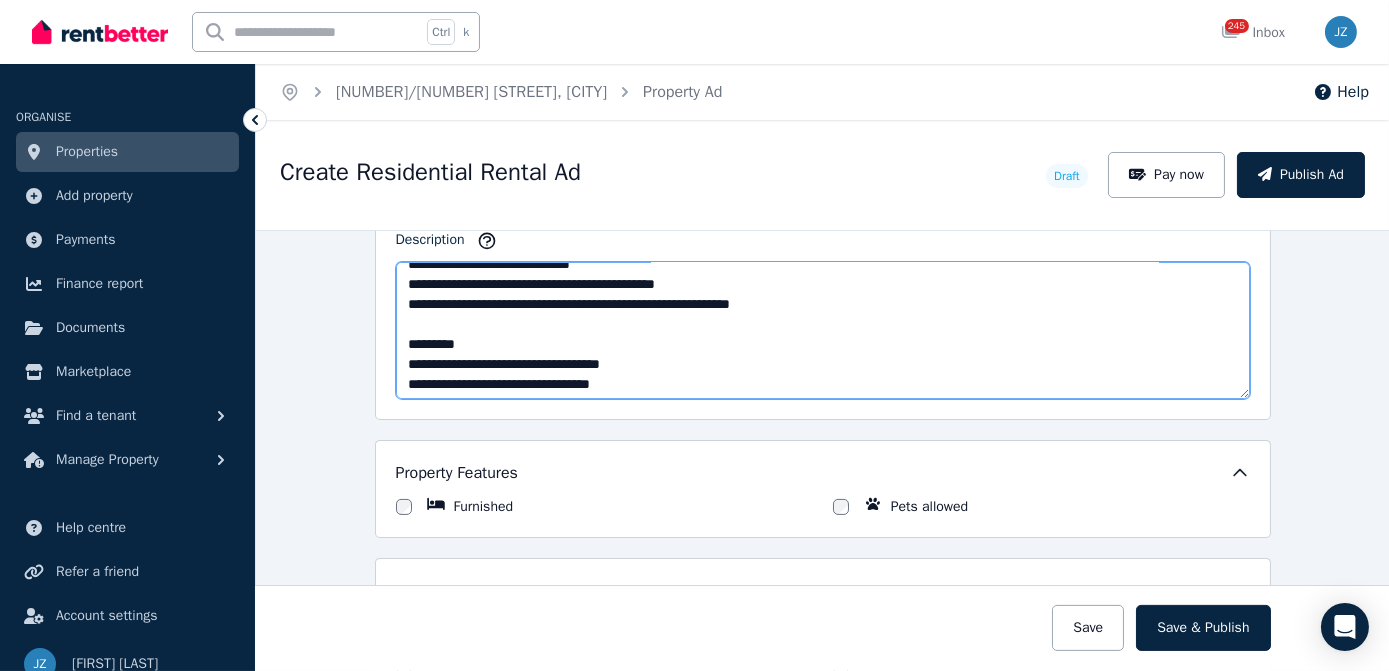 scroll, scrollTop: 340, scrollLeft: 0, axis: vertical 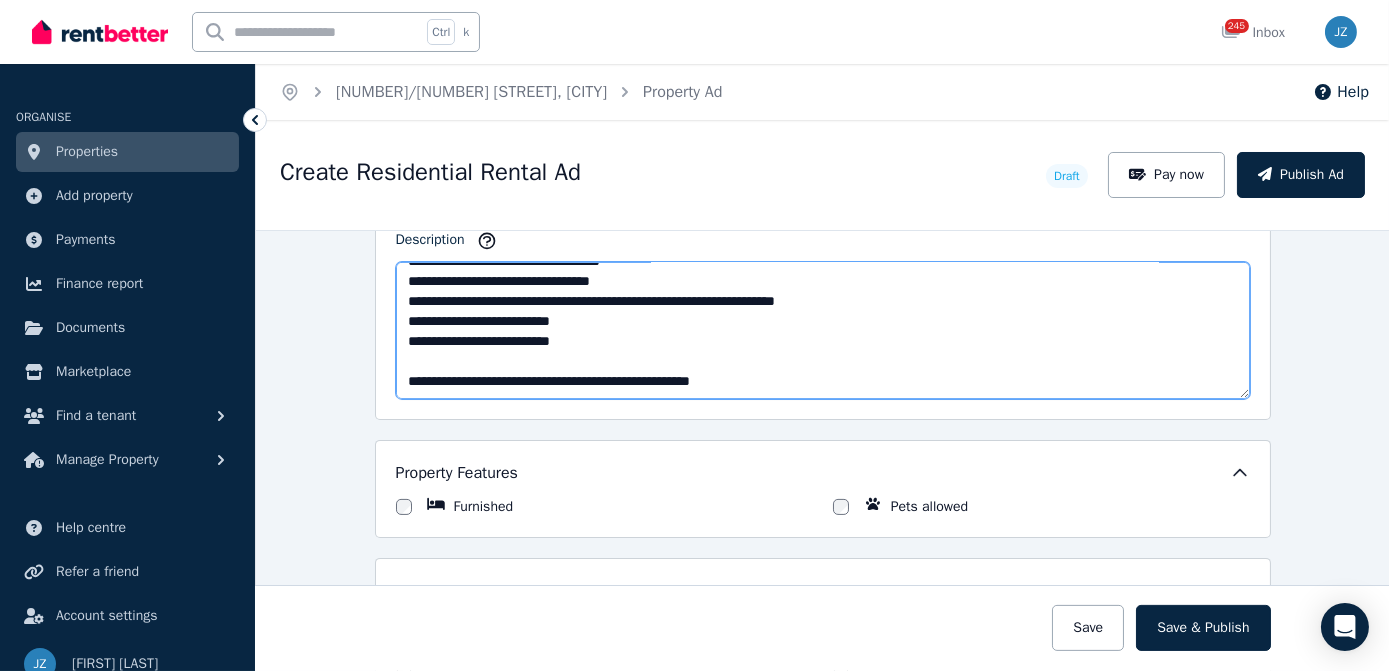 drag, startPoint x: 400, startPoint y: 276, endPoint x: 813, endPoint y: 380, distance: 425.8932 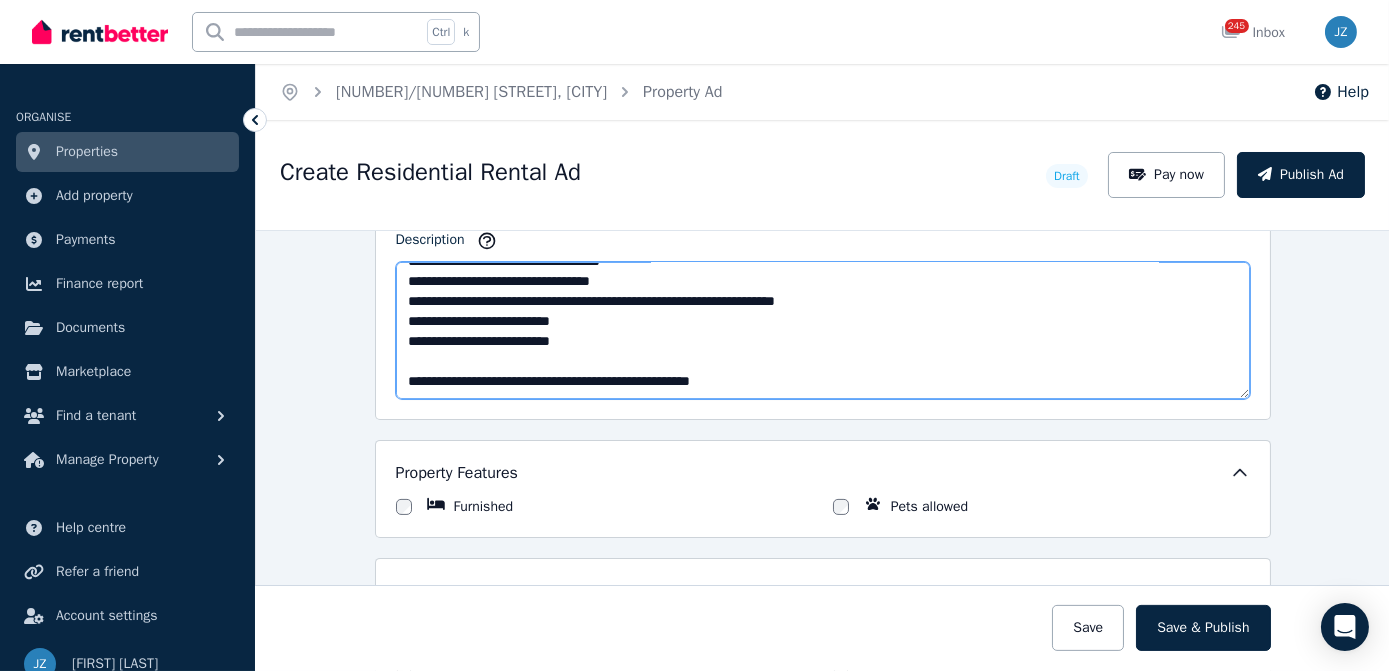 click on "**********" at bounding box center [823, 330] 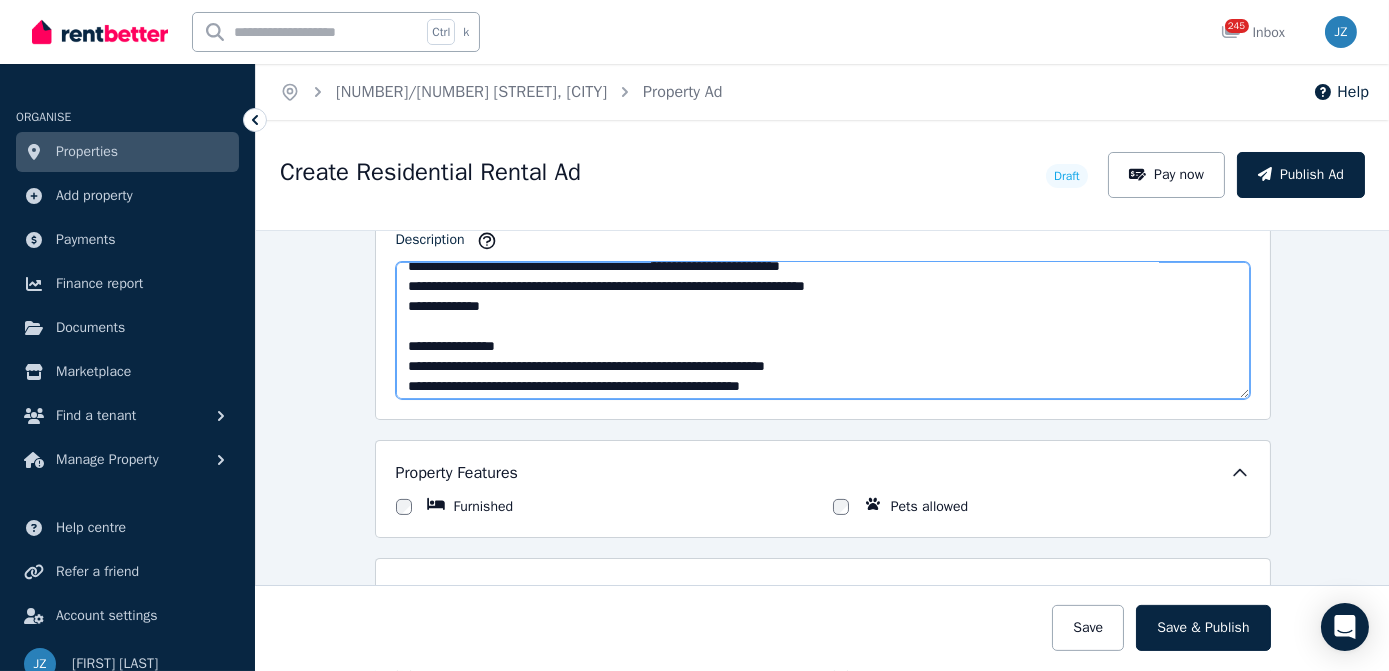 scroll, scrollTop: 0, scrollLeft: 0, axis: both 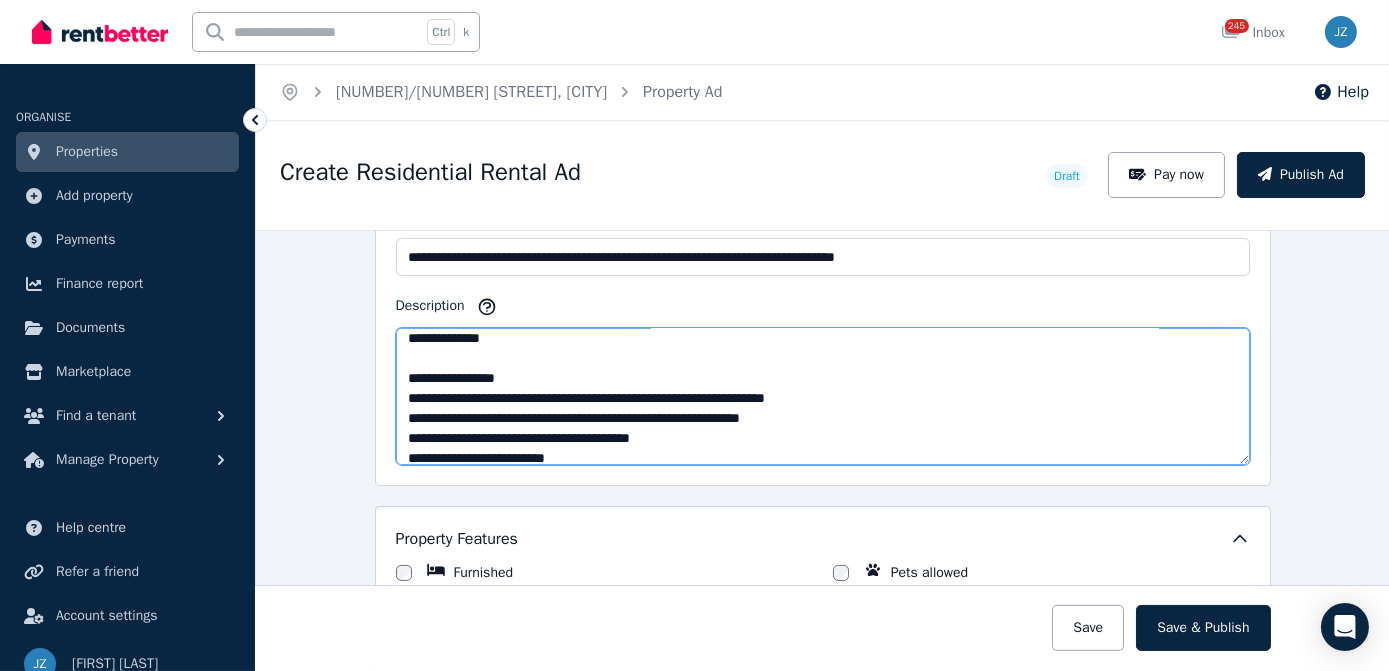 click on "**********" at bounding box center [823, 396] 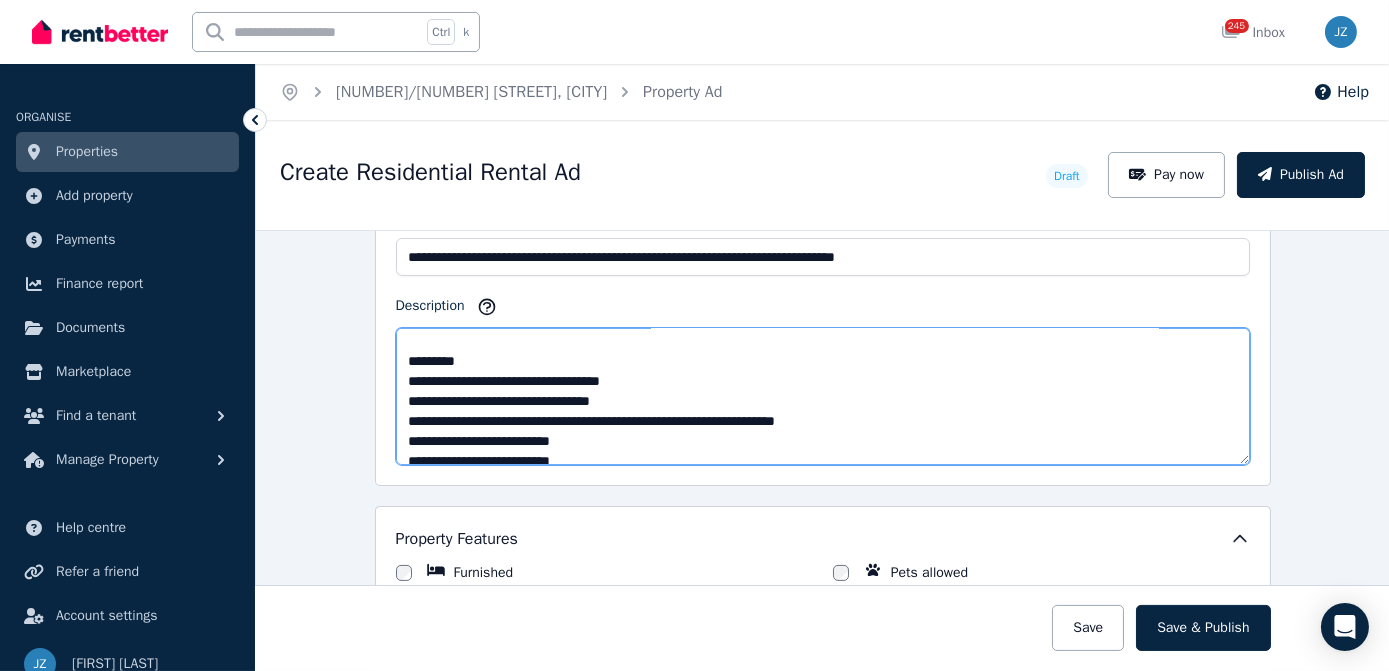 scroll, scrollTop: 360, scrollLeft: 0, axis: vertical 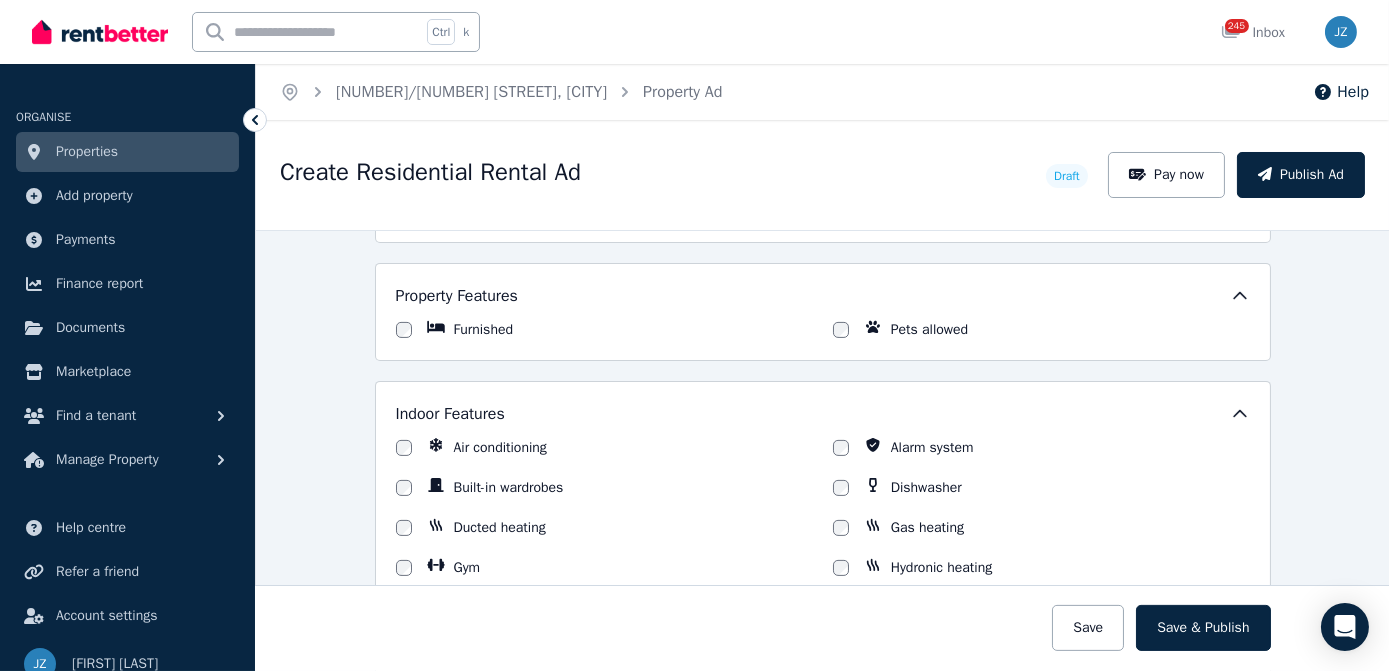 type on "**********" 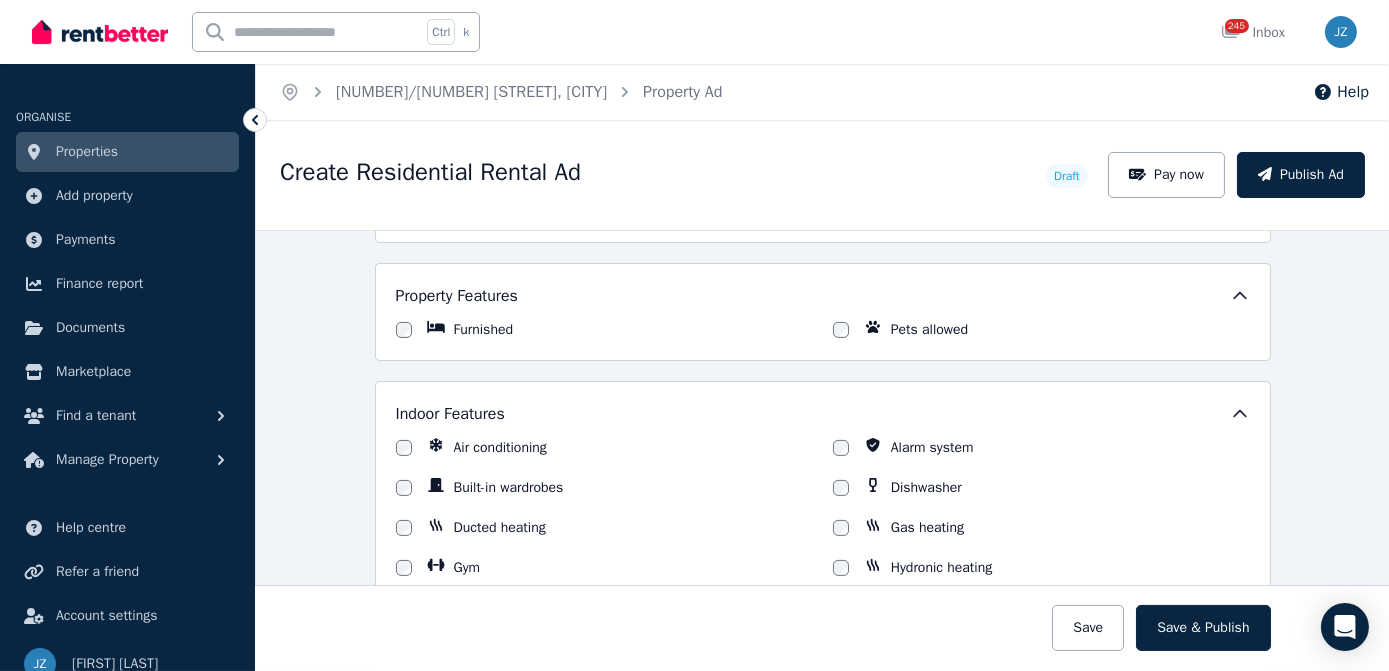 click on "Air conditioning" at bounding box center [500, 448] 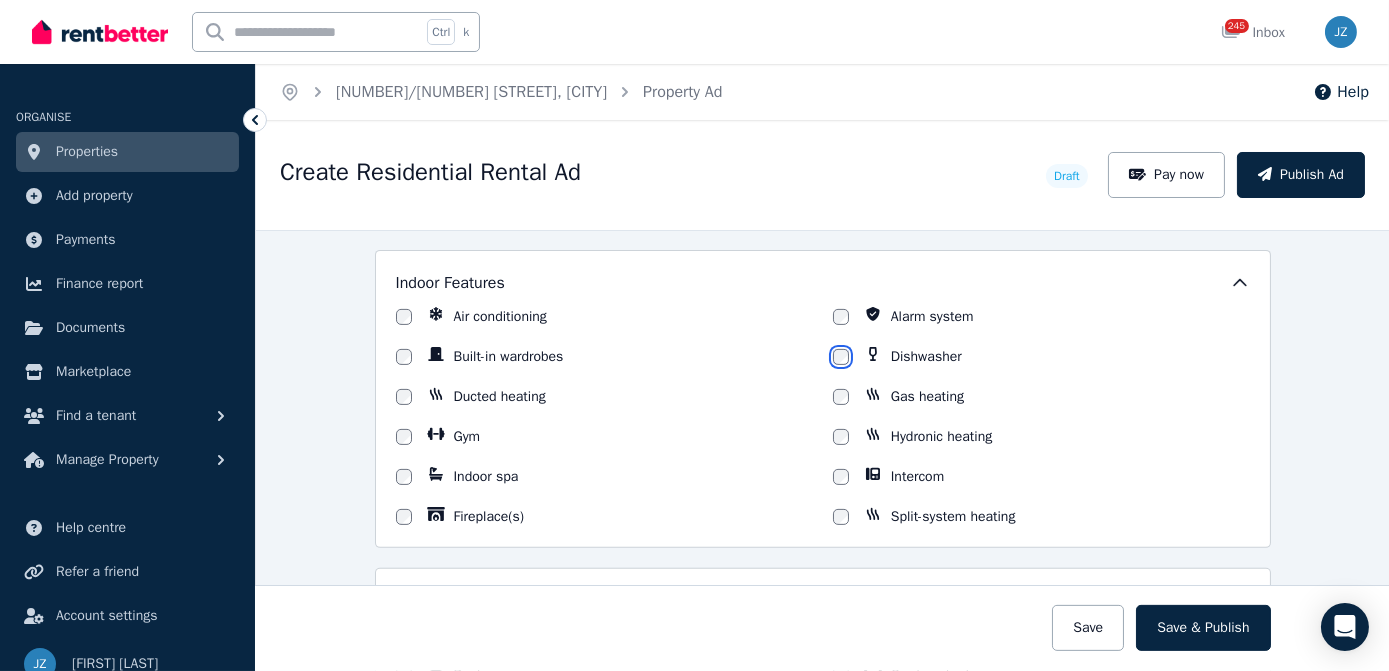 scroll, scrollTop: 1625, scrollLeft: 0, axis: vertical 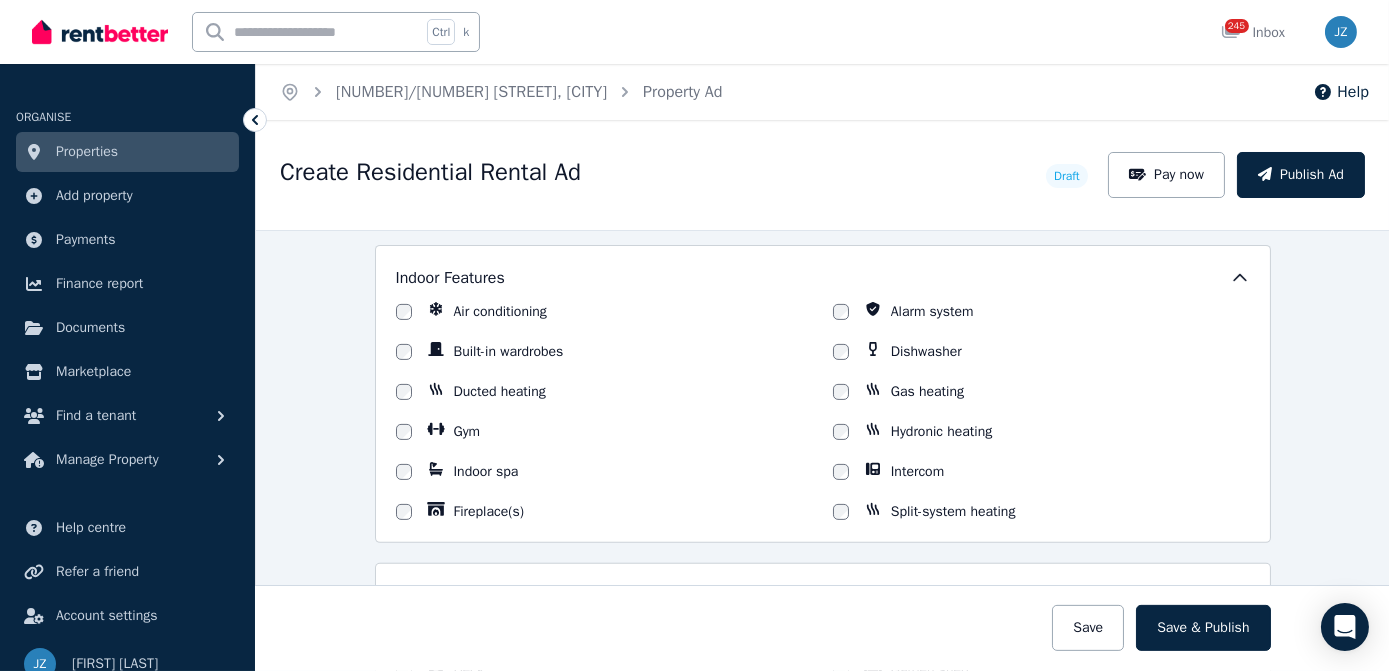 click on "**********" at bounding box center (823, 345) 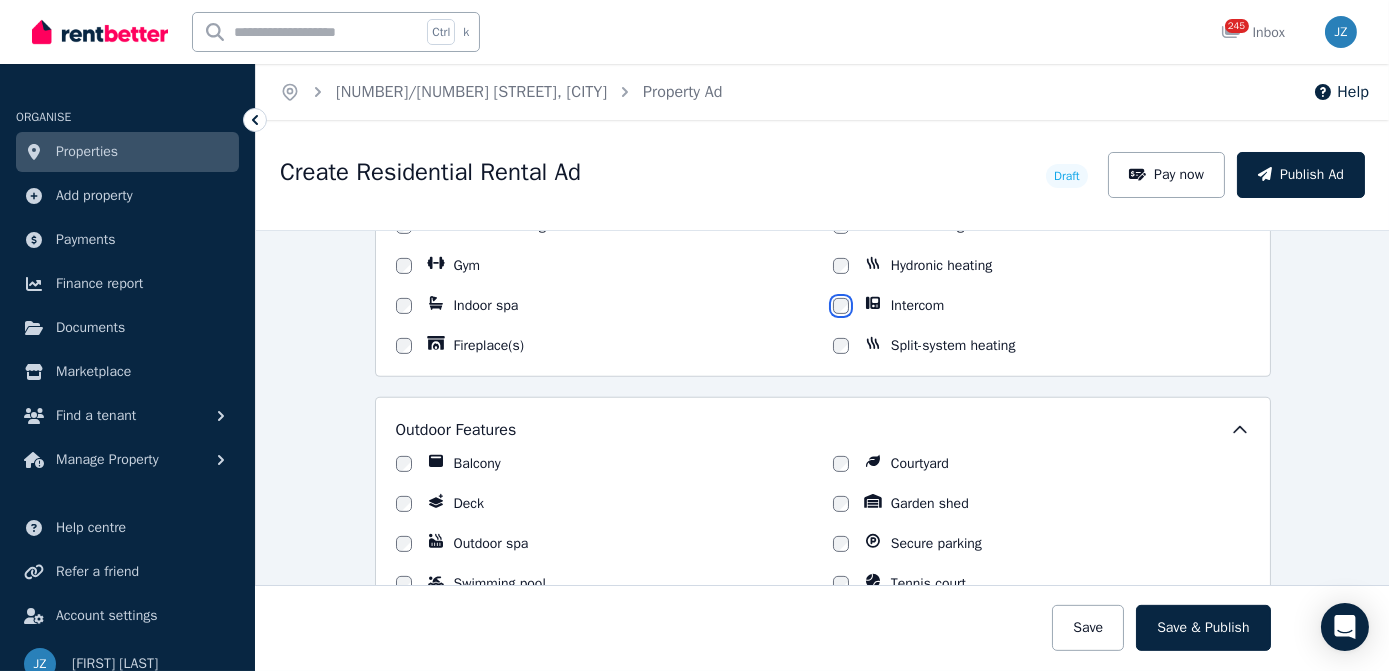 scroll, scrollTop: 1792, scrollLeft: 0, axis: vertical 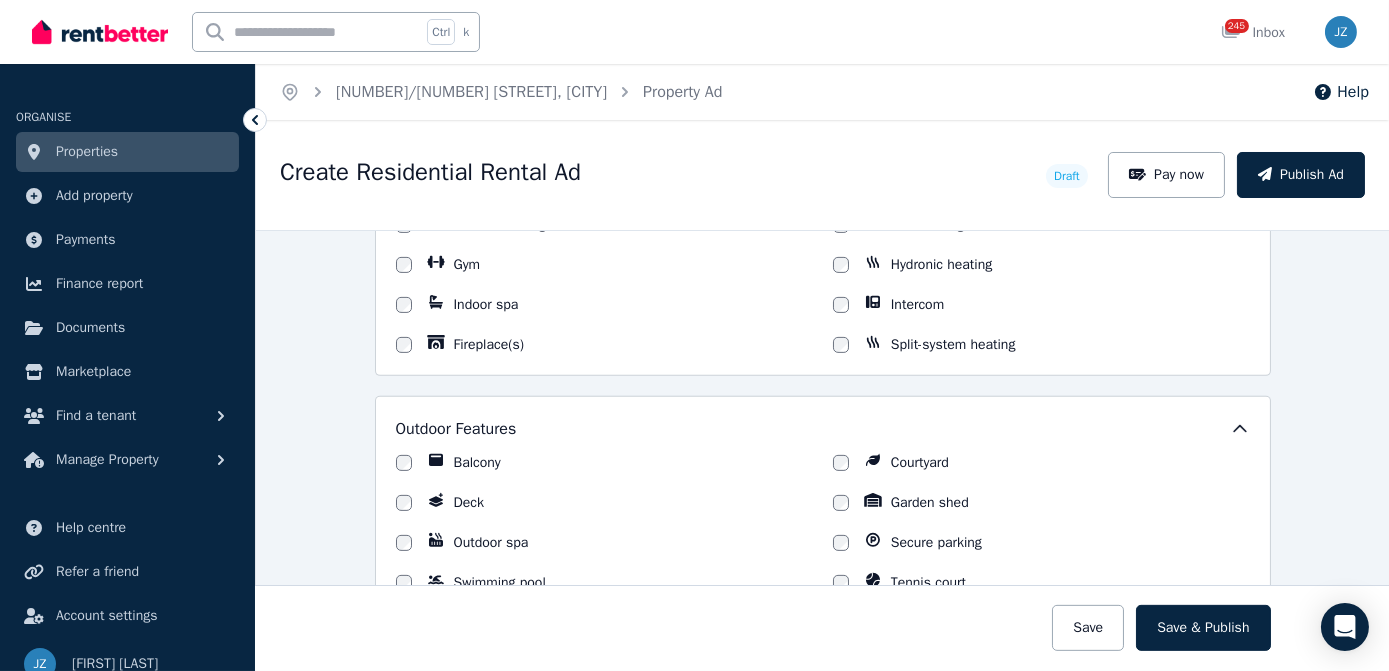 click on "Balcony" at bounding box center (477, 463) 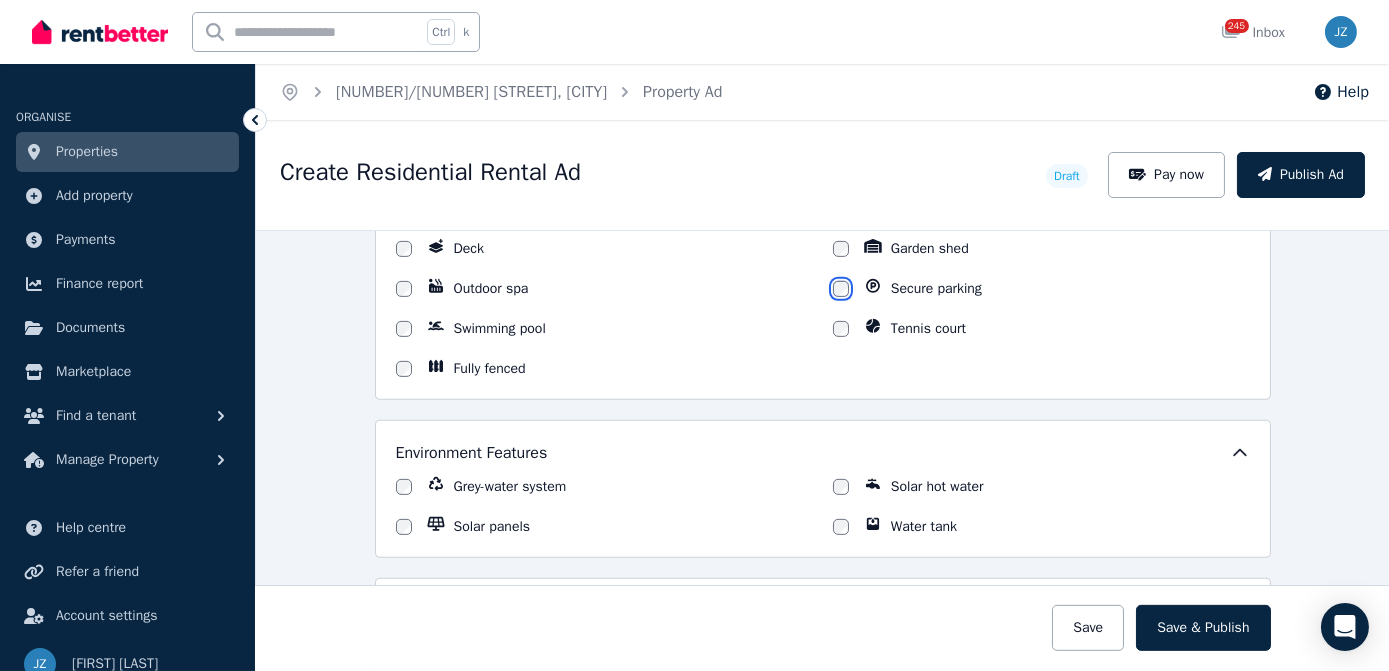 scroll, scrollTop: 2258, scrollLeft: 0, axis: vertical 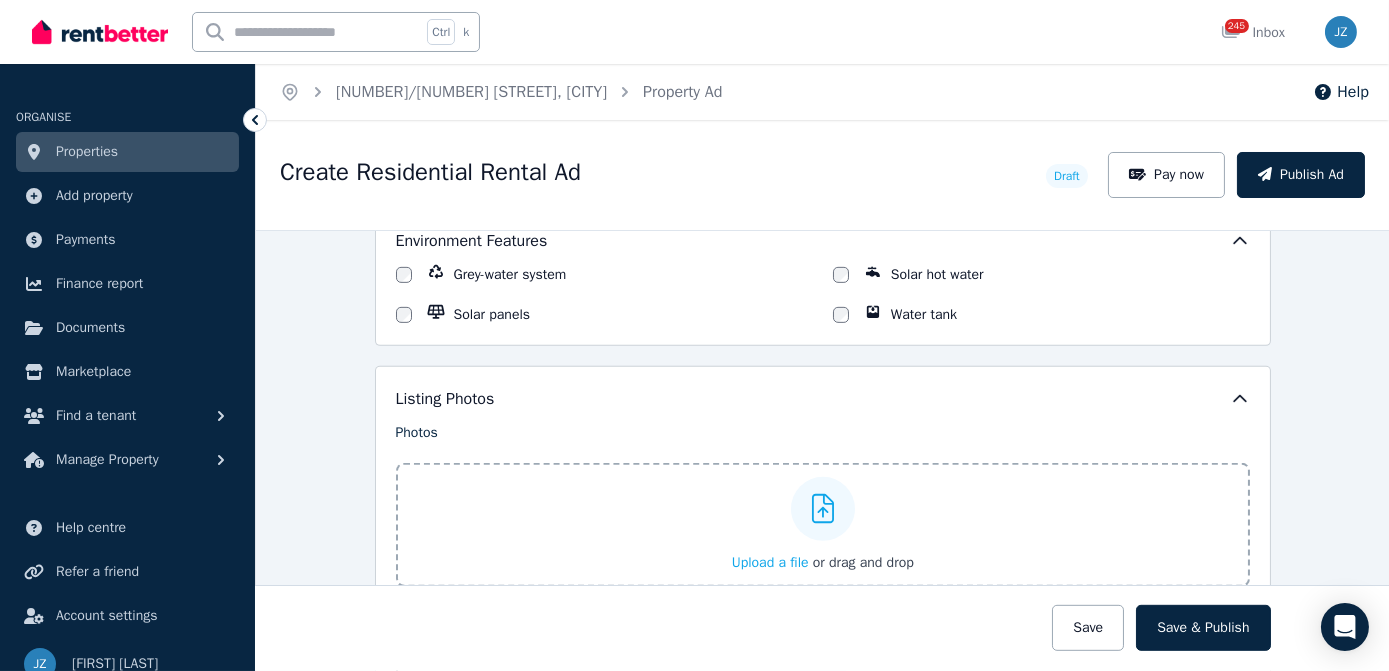 click on "Upload a file" at bounding box center [770, 562] 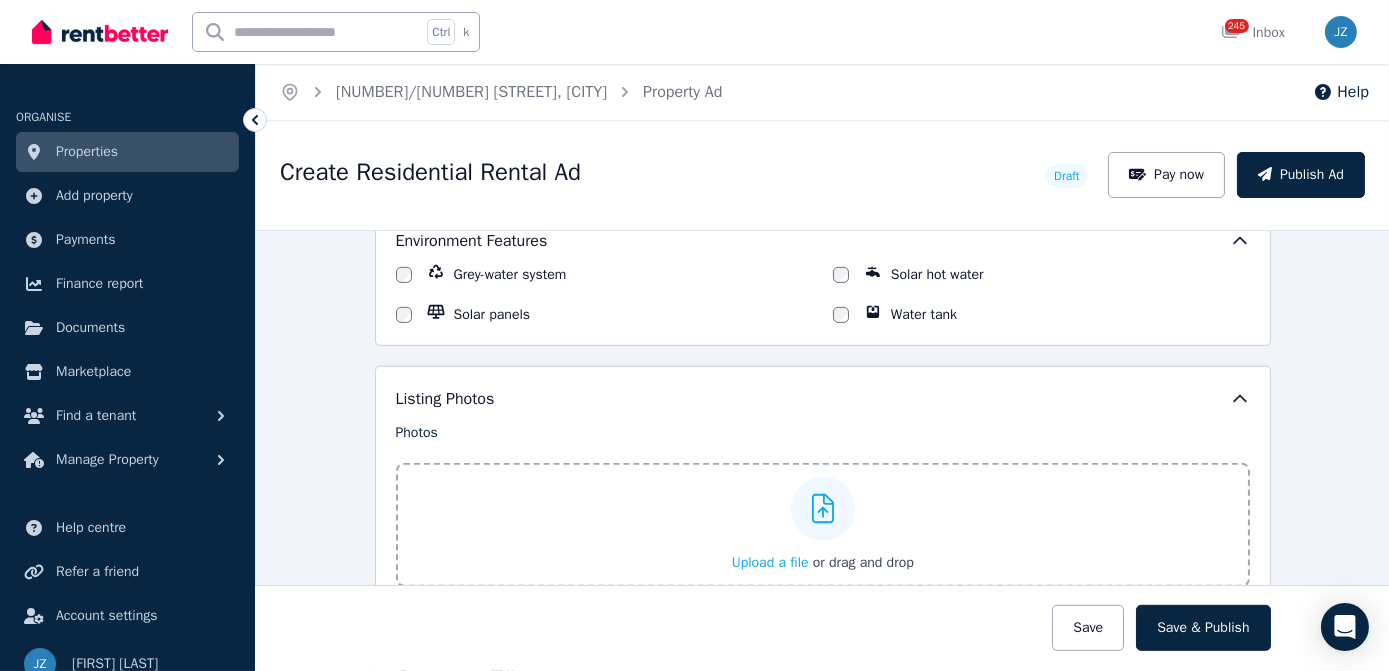 click on "Upload a file" at bounding box center [770, 562] 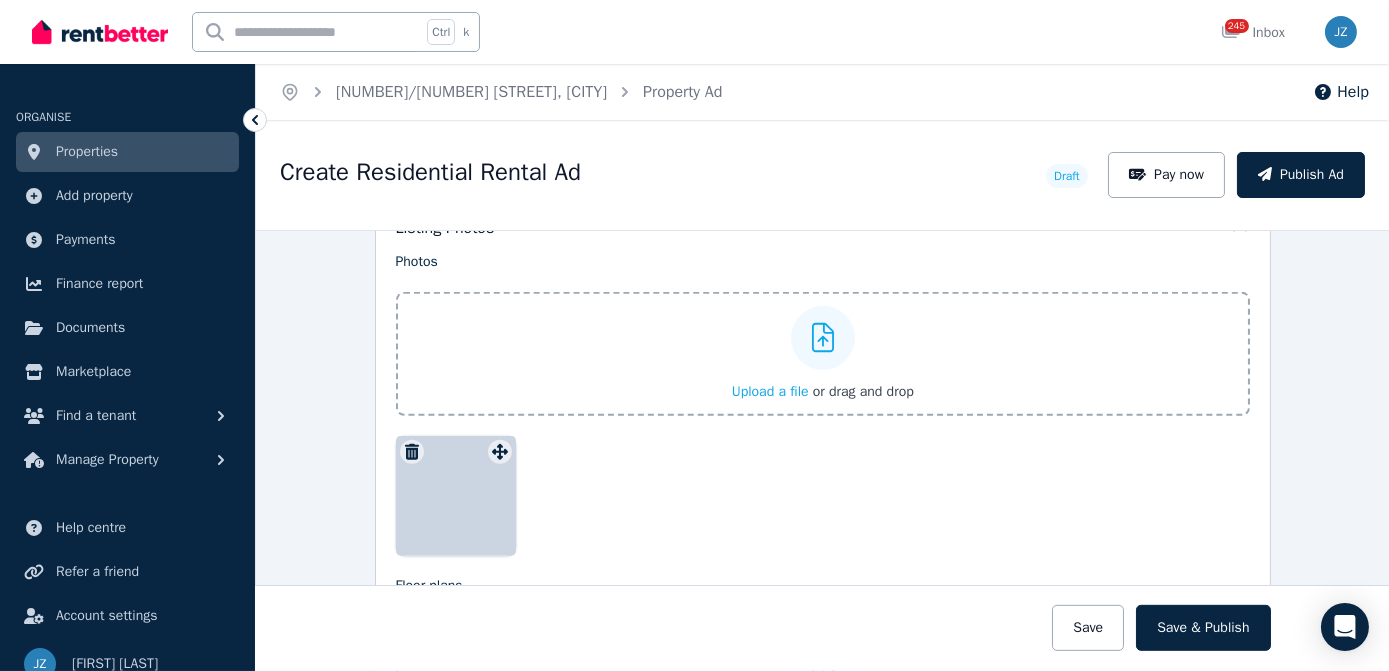 scroll, scrollTop: 2422, scrollLeft: 0, axis: vertical 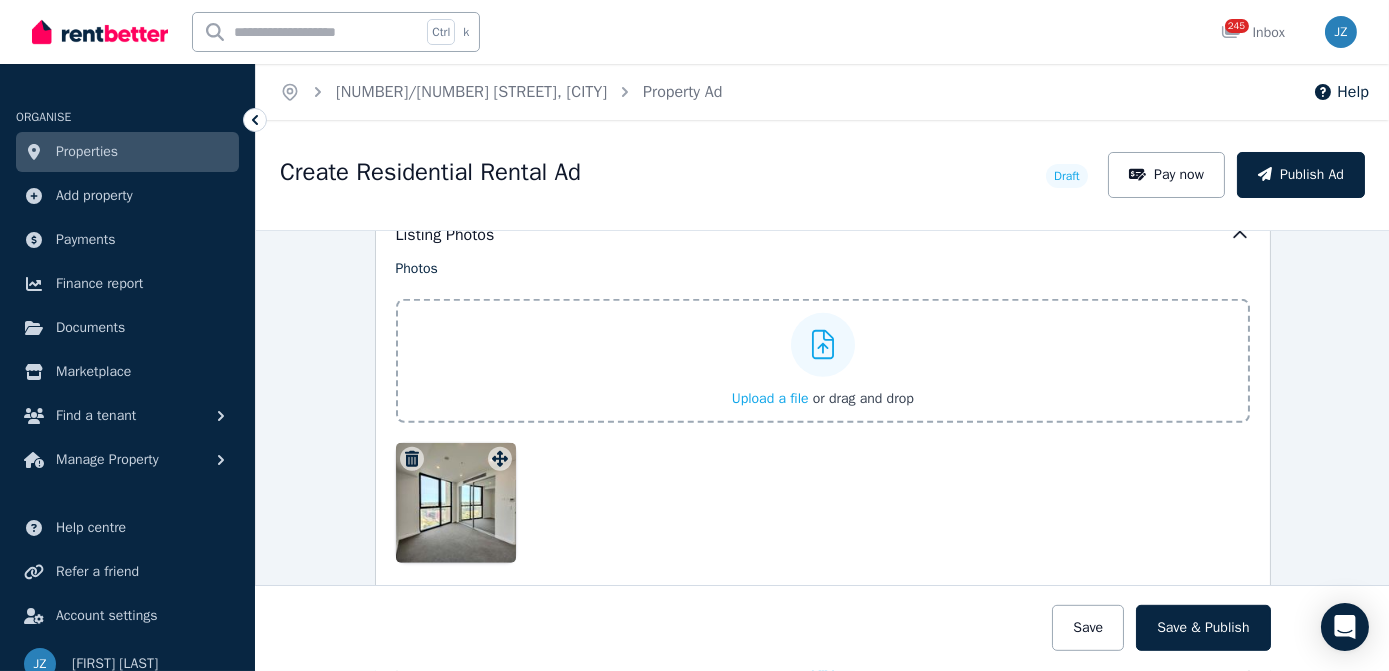 click on "Upload a file" at bounding box center [770, 398] 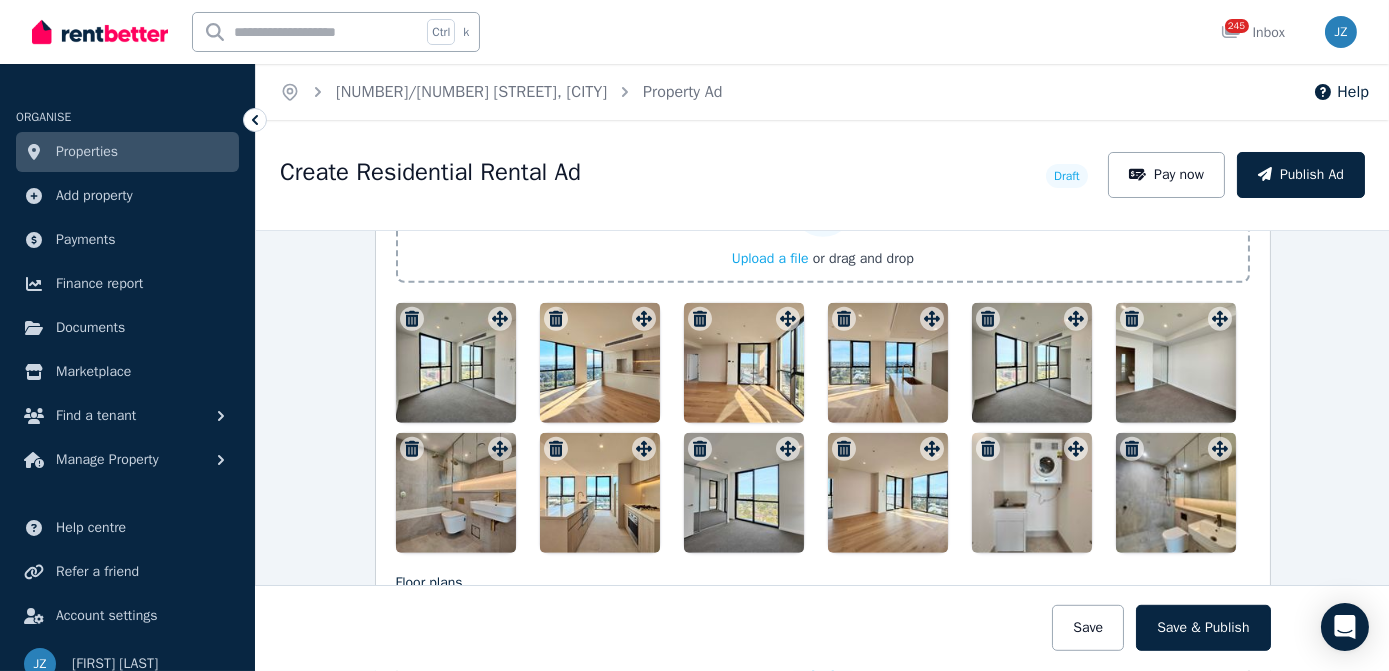 scroll, scrollTop: 2563, scrollLeft: 0, axis: vertical 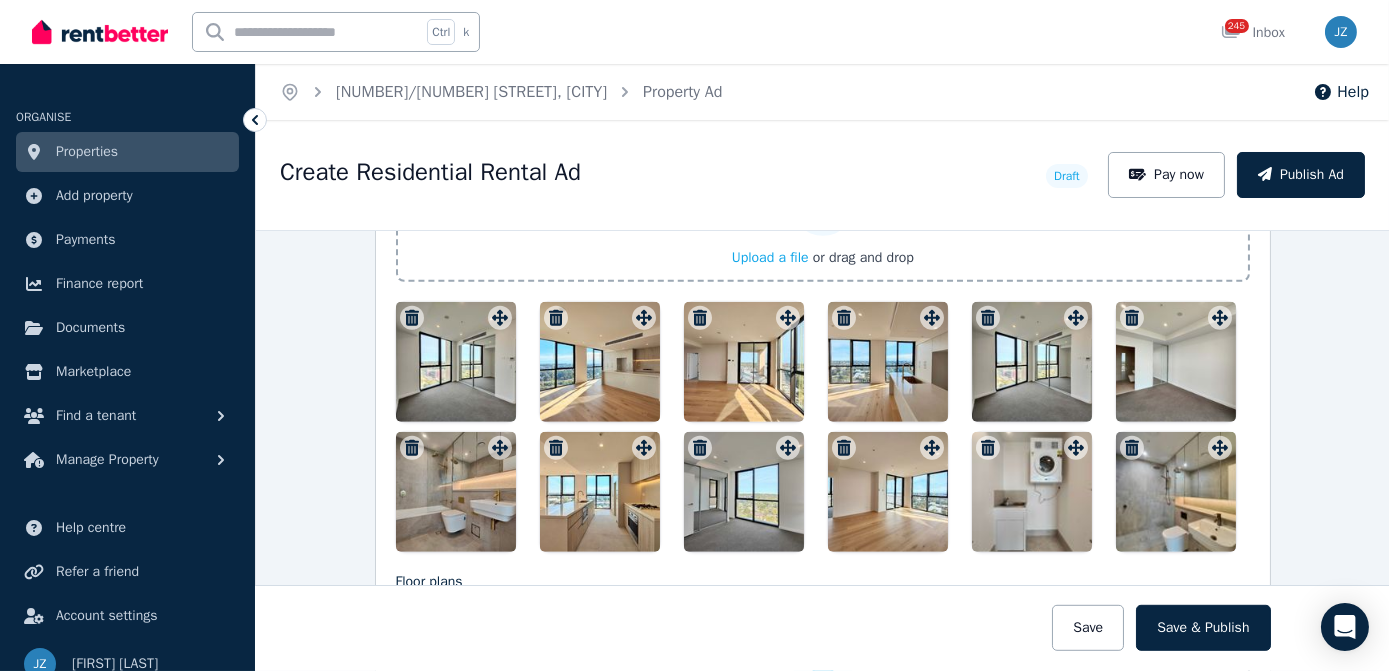 click 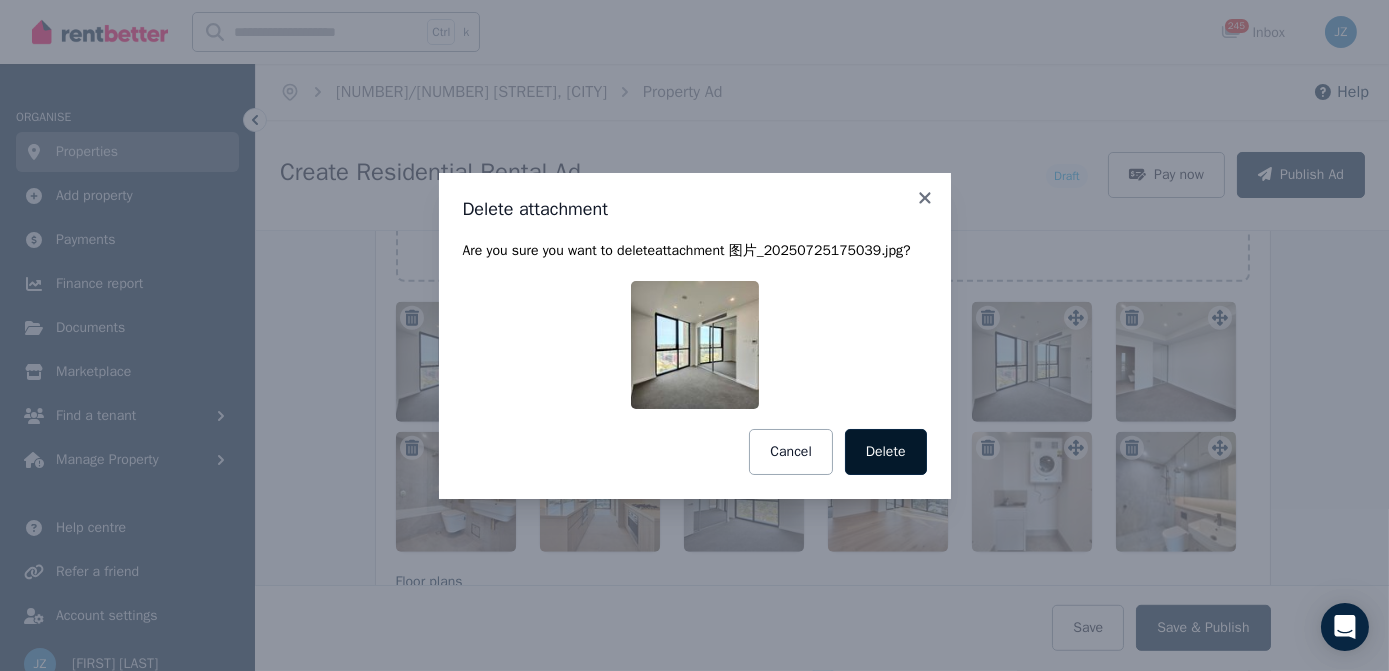 click on "Delete" at bounding box center [886, 452] 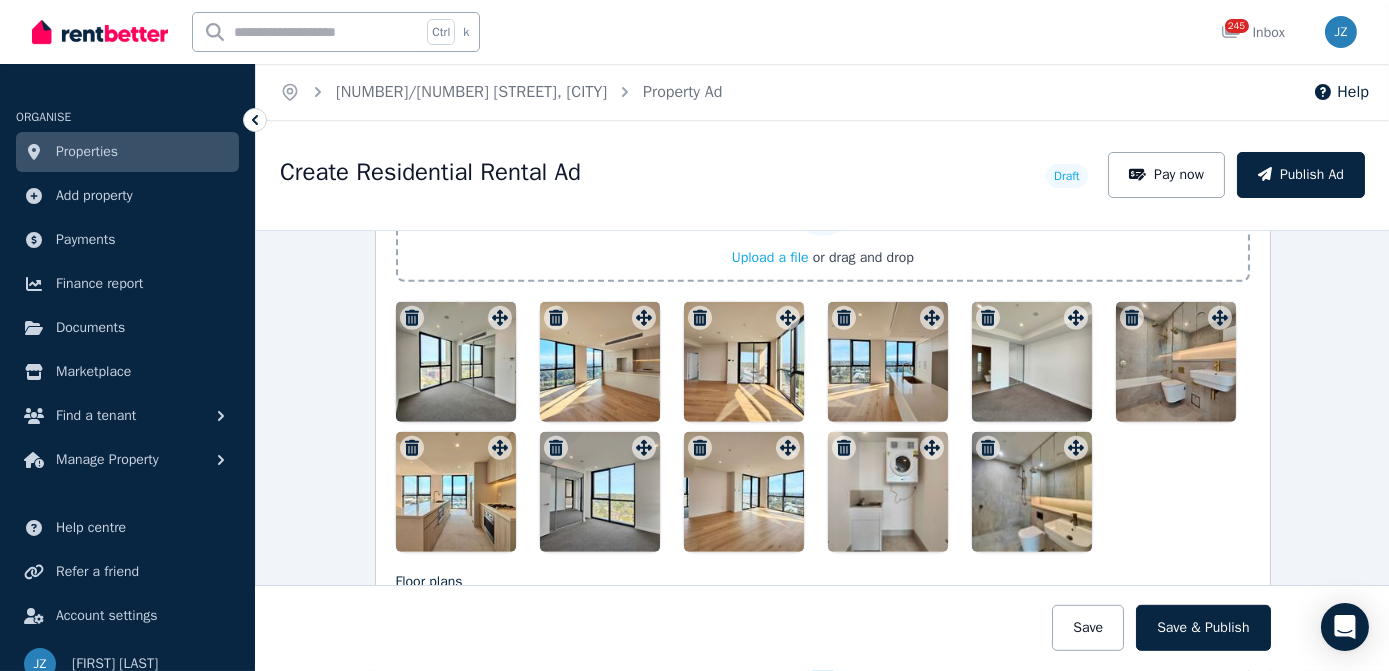 click 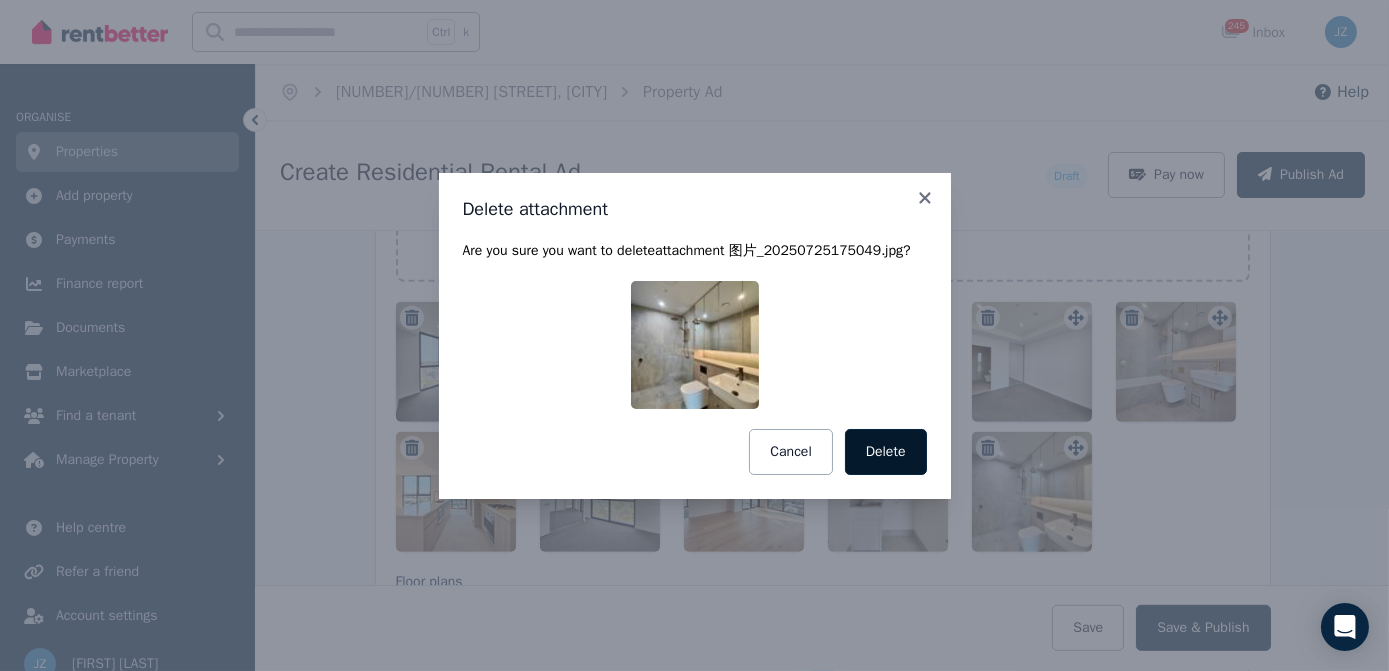 click on "Delete" at bounding box center [886, 452] 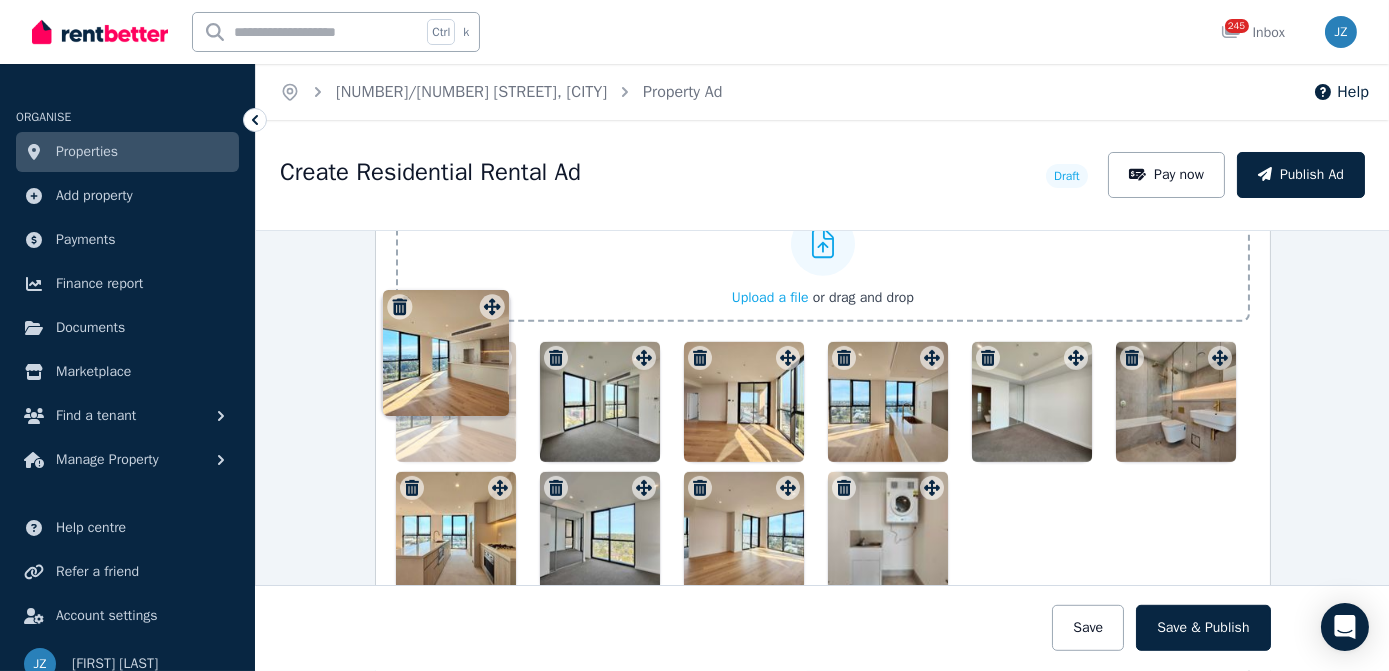 drag, startPoint x: 634, startPoint y: 310, endPoint x: 488, endPoint y: 294, distance: 146.8741 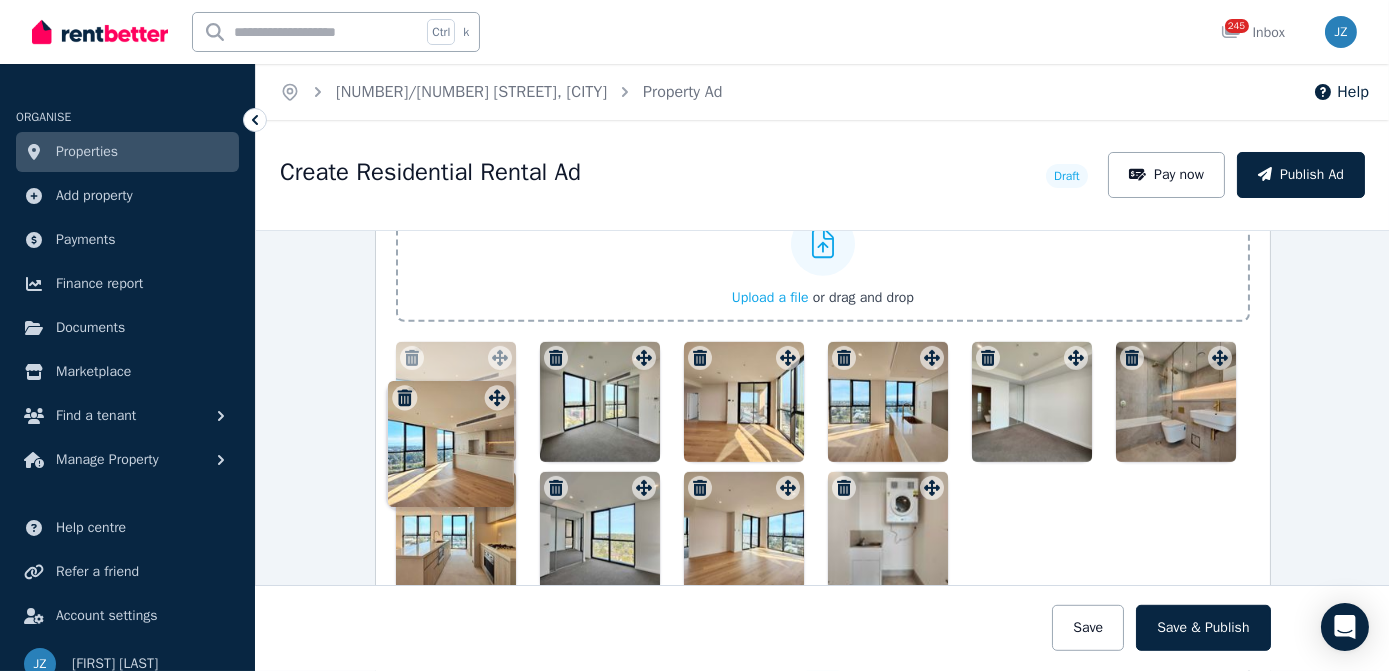 click on "Photos Upload a file   or drag and drop Uploaded   " 图片_20250725174938.jpg " Uploaded   " 图片_20250725175017.jpg " Uploaded   " 图片_20250725175020.jpg " Uploaded   " 图片_20250725175024.jpg " Uploaded   " 图片_20250725175027.jpg " Uploaded   " 图片_20250725175032.jpg " Uploaded   " 图片_20250725175036.jpg " Uploaded   " 图片_20250725175039.jpg " Uploaded   " 图片_20250725175042.jpg " Uploaded   " 图片_20250725175046.jpg " Uploaded   " 图片_20250725175049.jpg "
To pick up a draggable item, press the space bar.
While dragging, use the arrow keys to move the item.
Press space again to drop the item in its new position, or press escape to cancel.
Draggable item e388a82f-0710-40ae-a6ee-9886b0546762 was moved over droppable area c9e746f4-d0a9-4f7a-a772-fd464f89ba69." at bounding box center [823, 375] 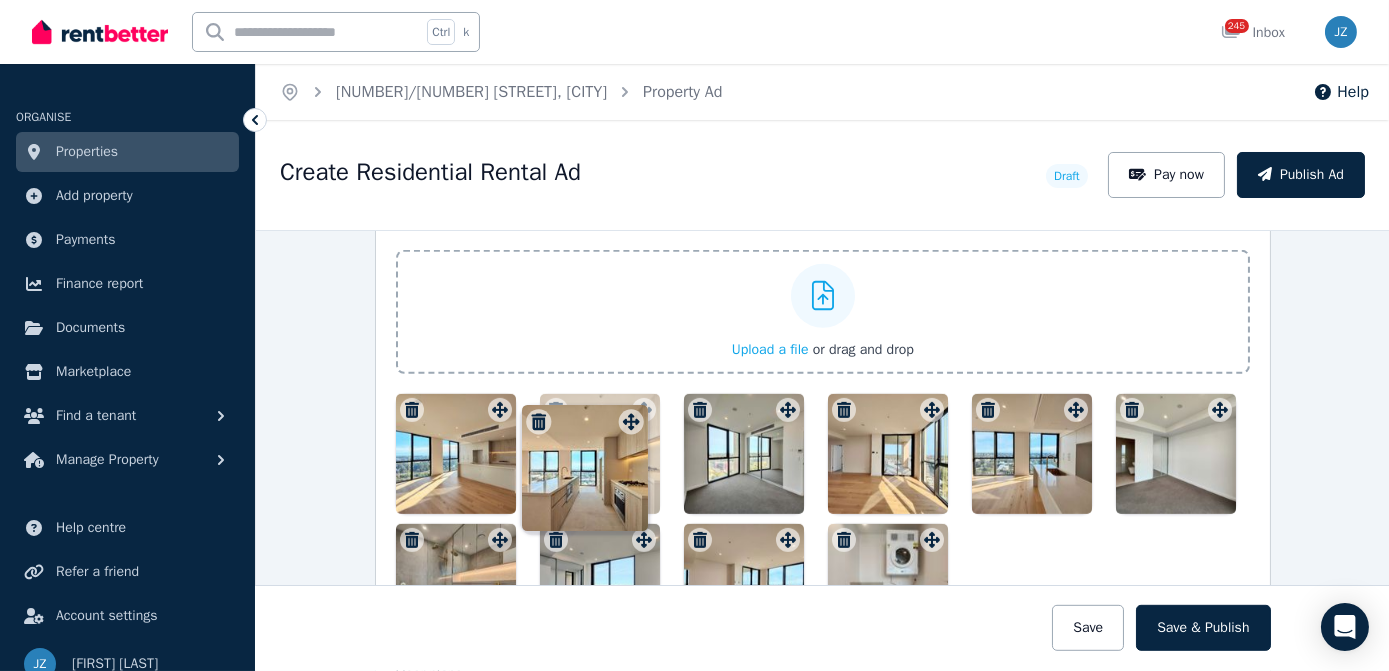 drag, startPoint x: 487, startPoint y: 524, endPoint x: 633, endPoint y: 391, distance: 197.49684 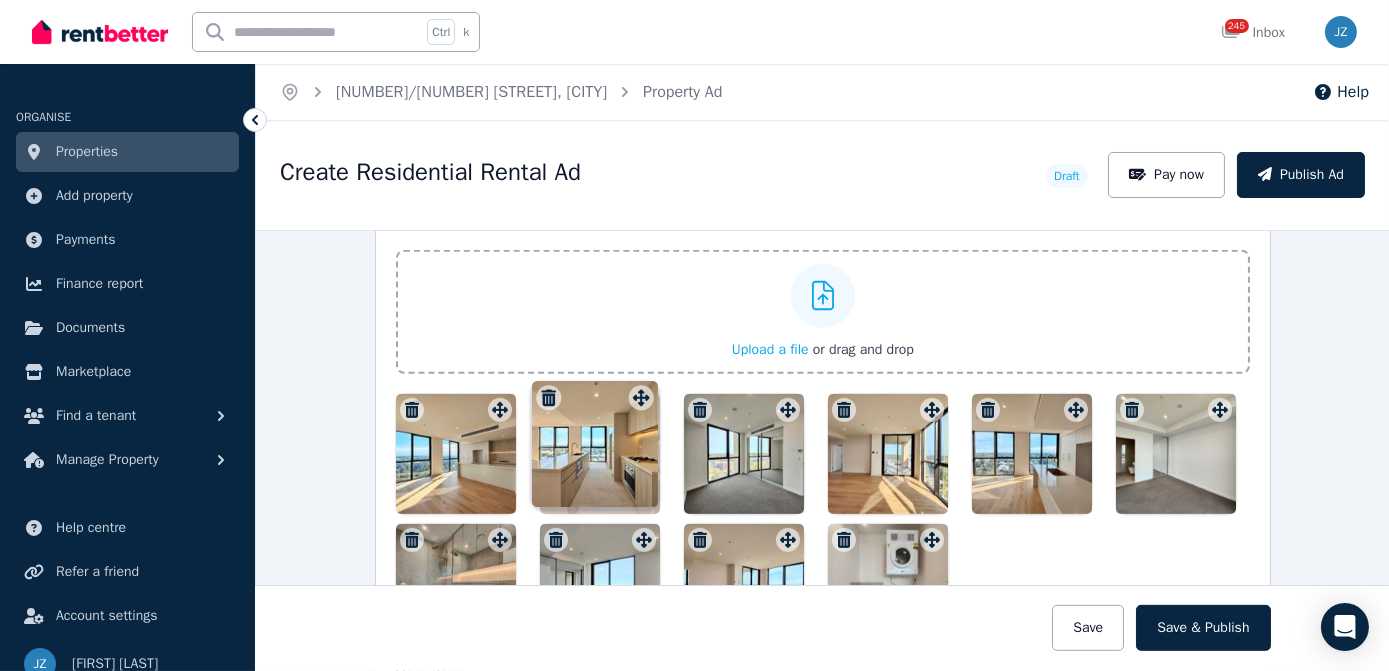 click 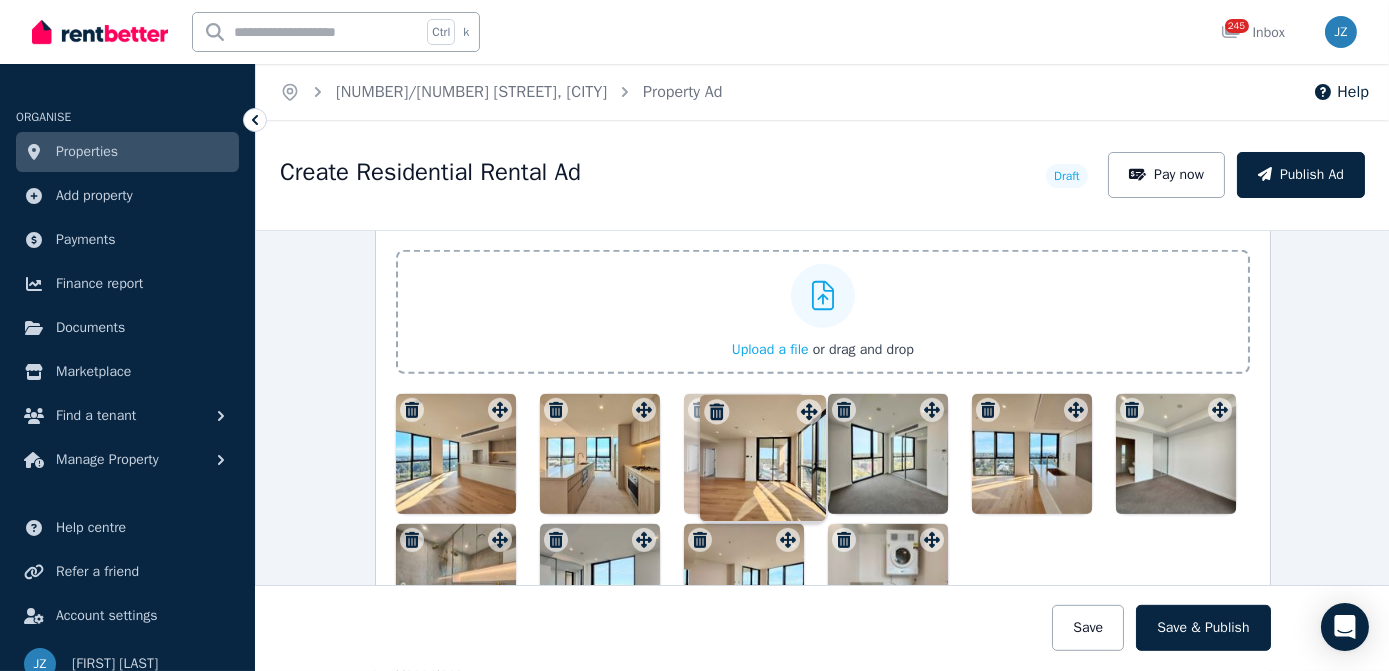 drag, startPoint x: 928, startPoint y: 399, endPoint x: 810, endPoint y: 396, distance: 118.03813 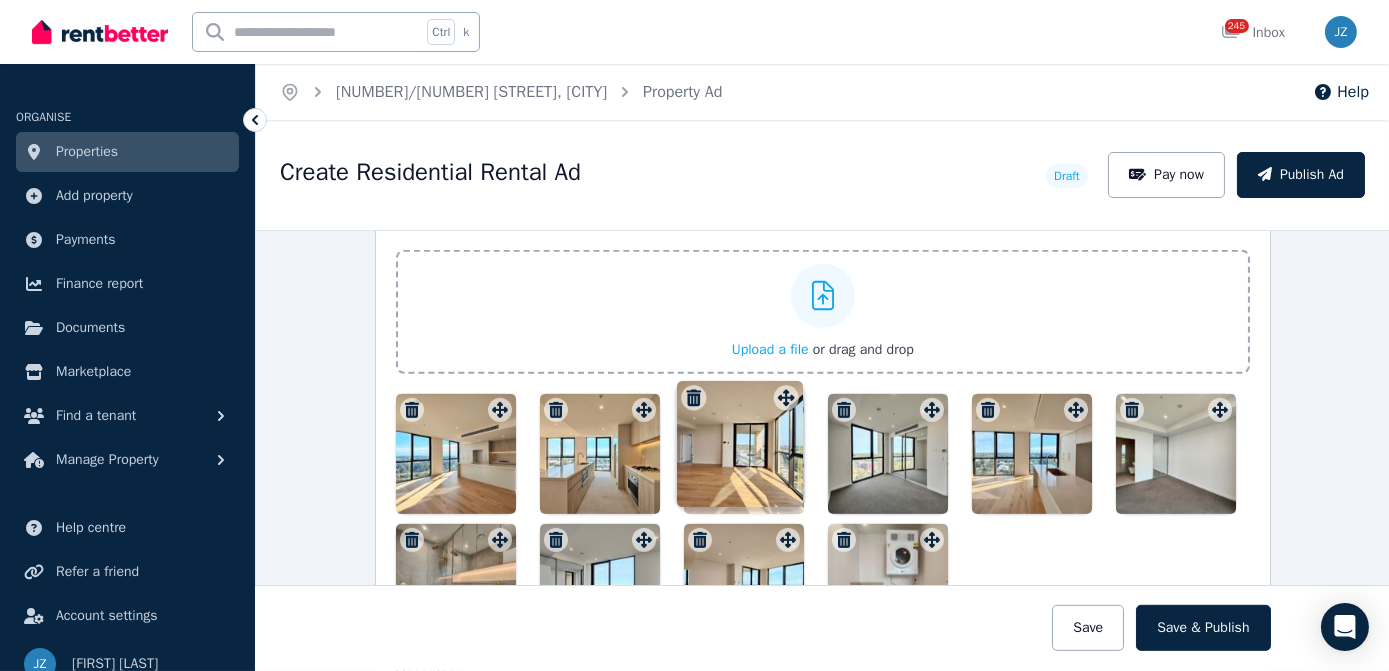 click on "Photos Upload a file   or drag and drop Uploaded   " 图片_20250725174938.jpg " Uploaded   " 图片_20250725175017.jpg " Uploaded   " 图片_20250725175020.jpg " Uploaded   " 图片_20250725175024.jpg " Uploaded   " 图片_20250725175027.jpg " Uploaded   " 图片_20250725175032.jpg " Uploaded   " 图片_20250725175036.jpg " Uploaded   " 图片_20250725175039.jpg " Uploaded   " 图片_20250725175042.jpg " Uploaded   " 图片_20250725175046.jpg " Uploaded   " 图片_20250725175049.jpg "
To pick up a draggable item, press the space bar.
While dragging, use the arrow keys to move the item.
Press space again to drop the item in its new position, or press escape to cancel.
Draggable item a5972b1f-5dba-4b7a-bd20-4be9f929a1bc was moved over droppable area c9e746f4-d0a9-4f7a-a772-fd464f89ba69." at bounding box center [823, 427] 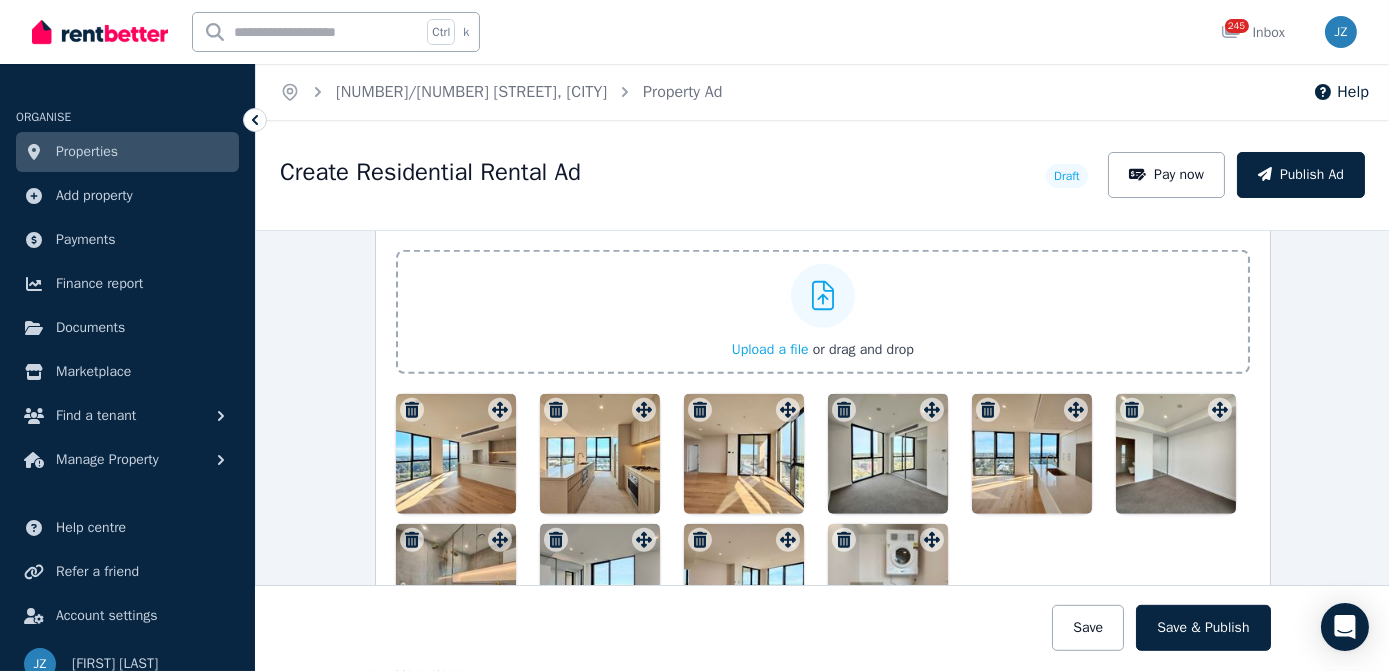 scroll, scrollTop: 2504, scrollLeft: 0, axis: vertical 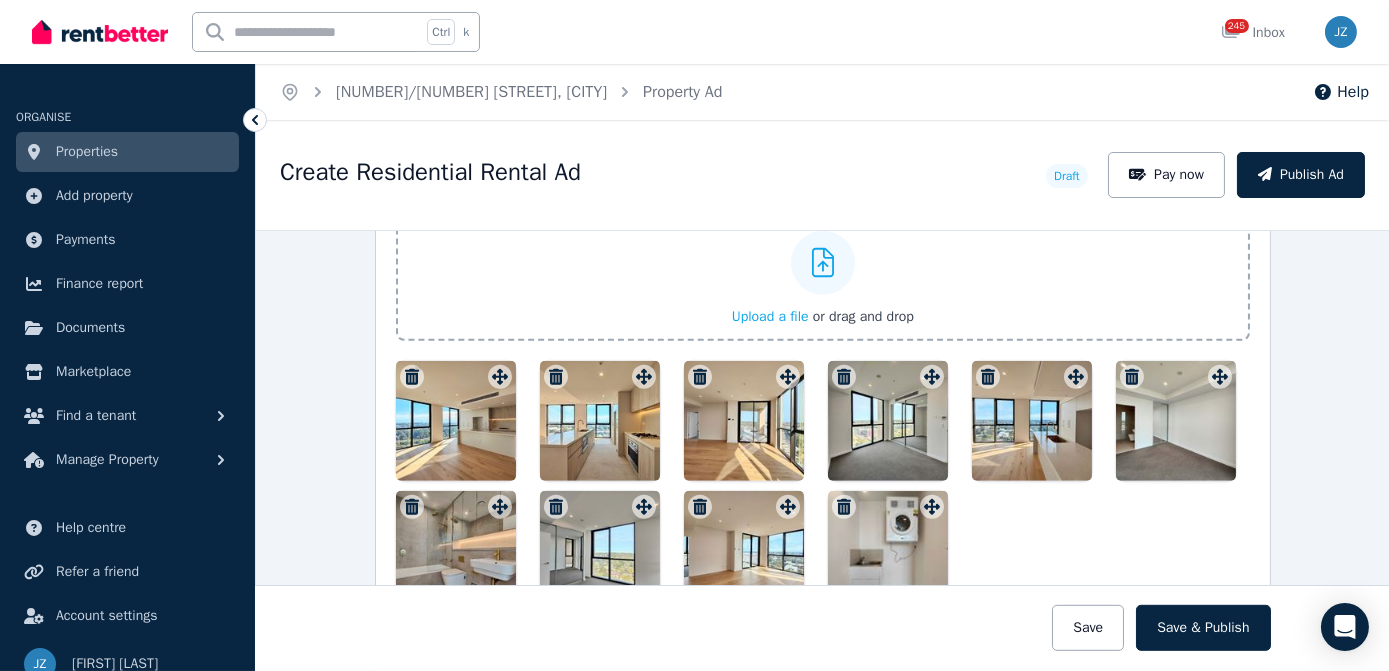 click at bounding box center [988, 377] 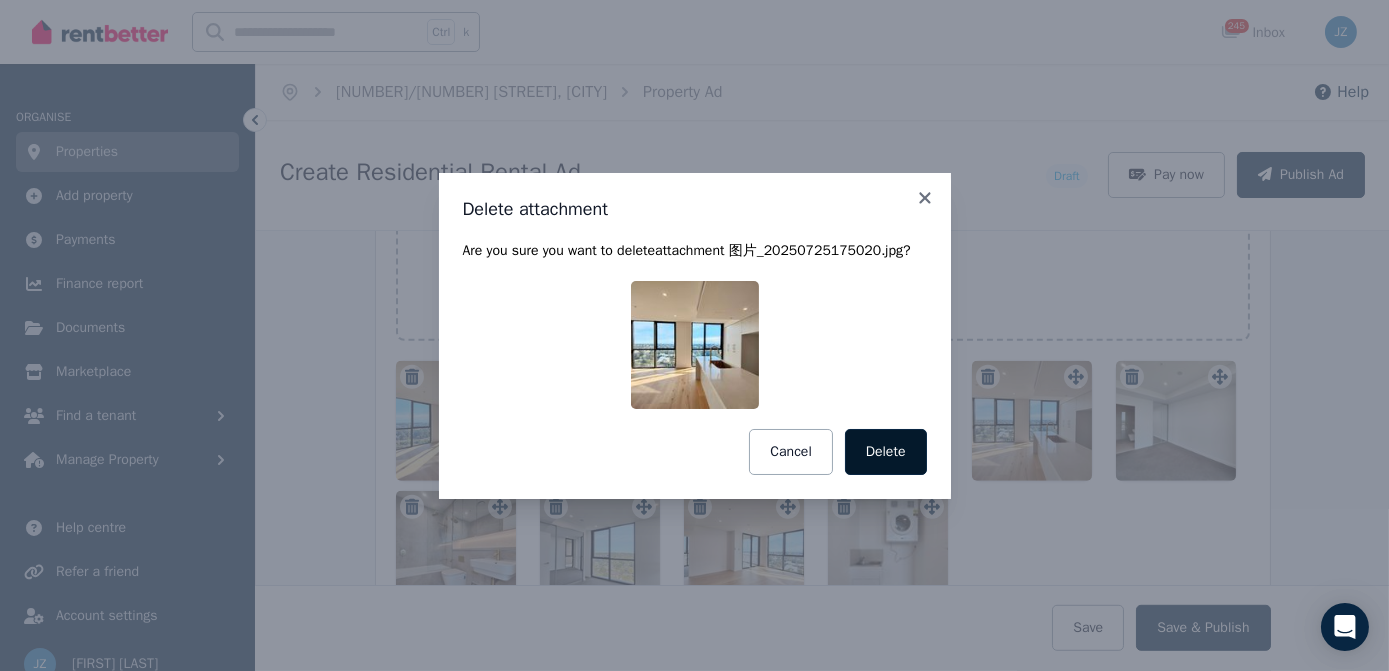 click on "Delete" at bounding box center [886, 452] 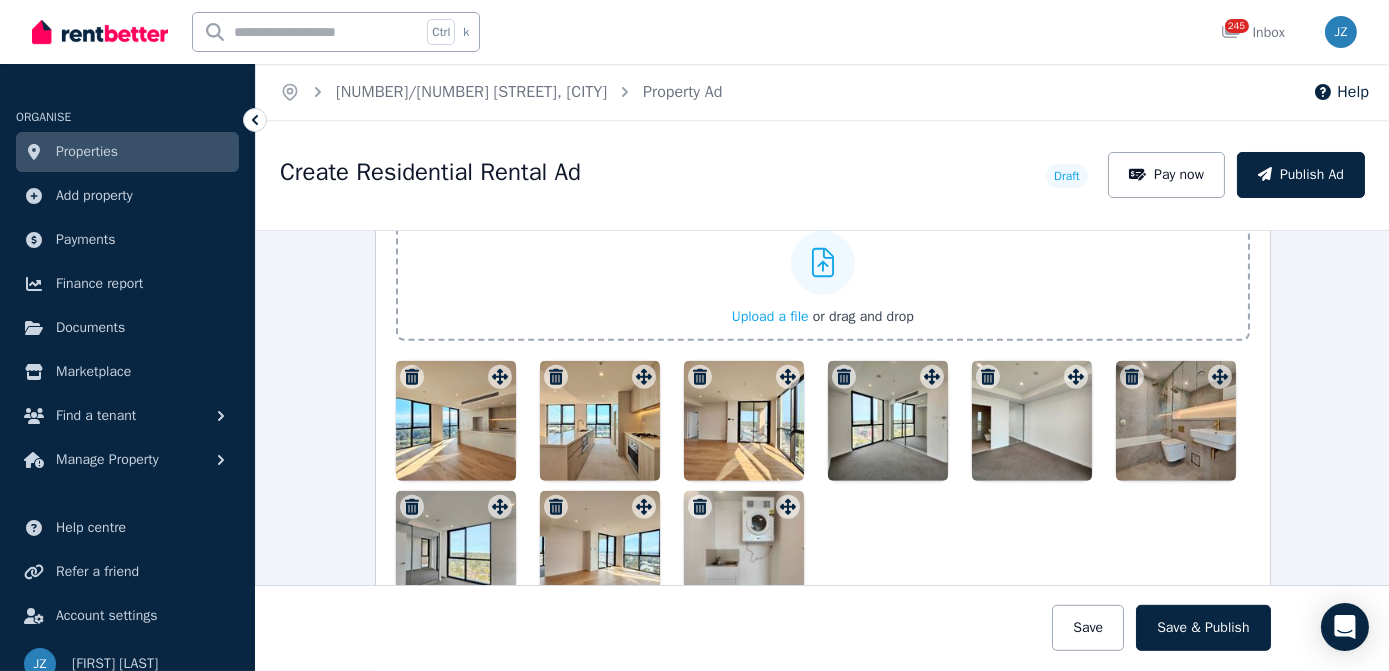 scroll, scrollTop: 2537, scrollLeft: 0, axis: vertical 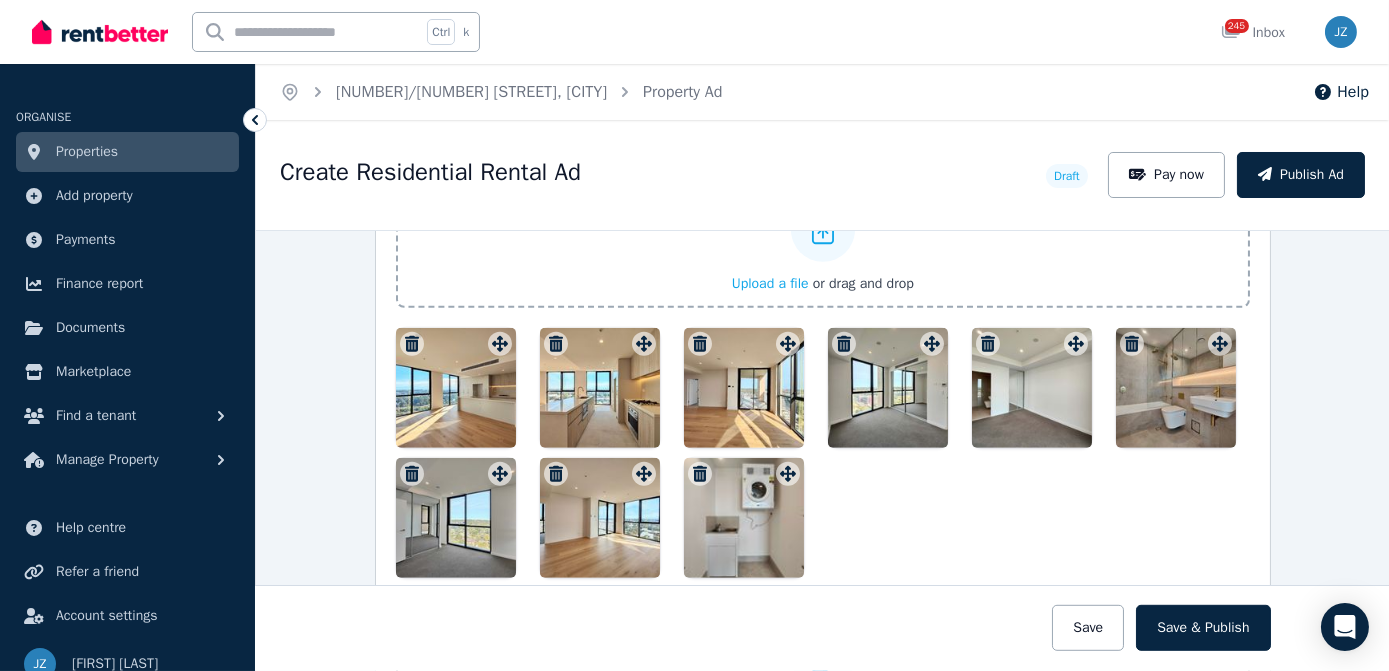 click 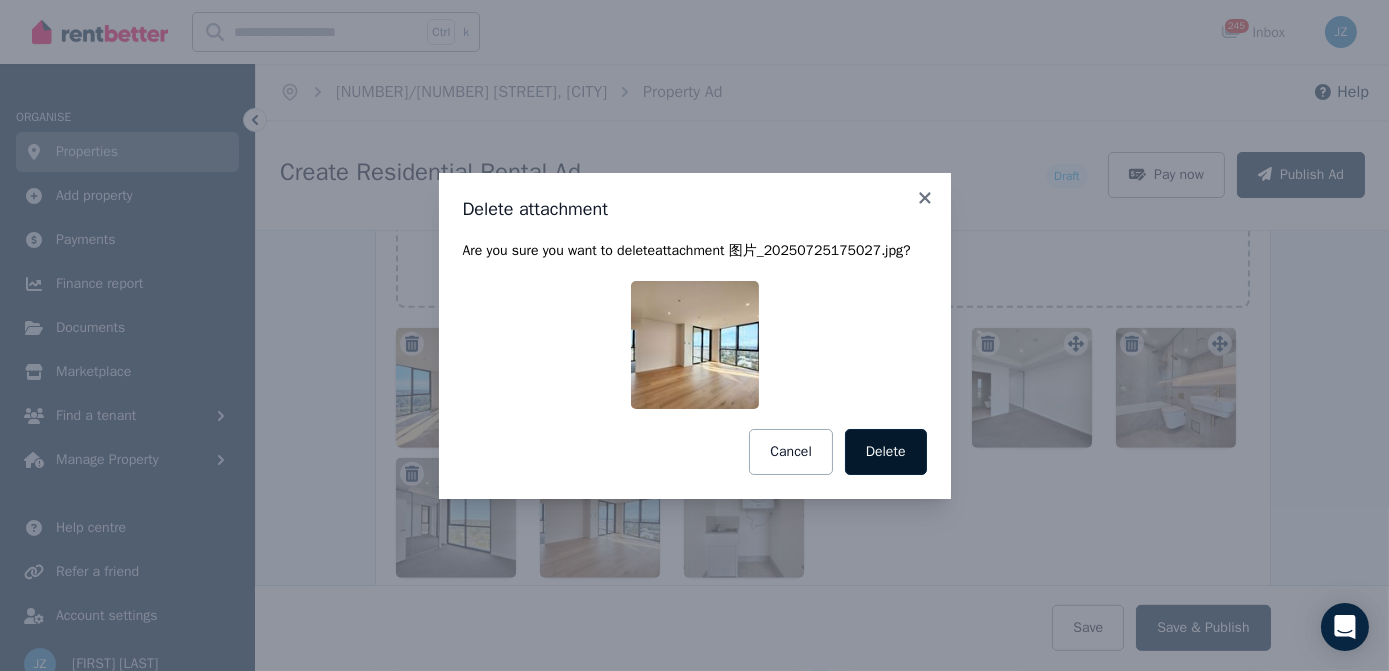 click on "Delete" at bounding box center [886, 452] 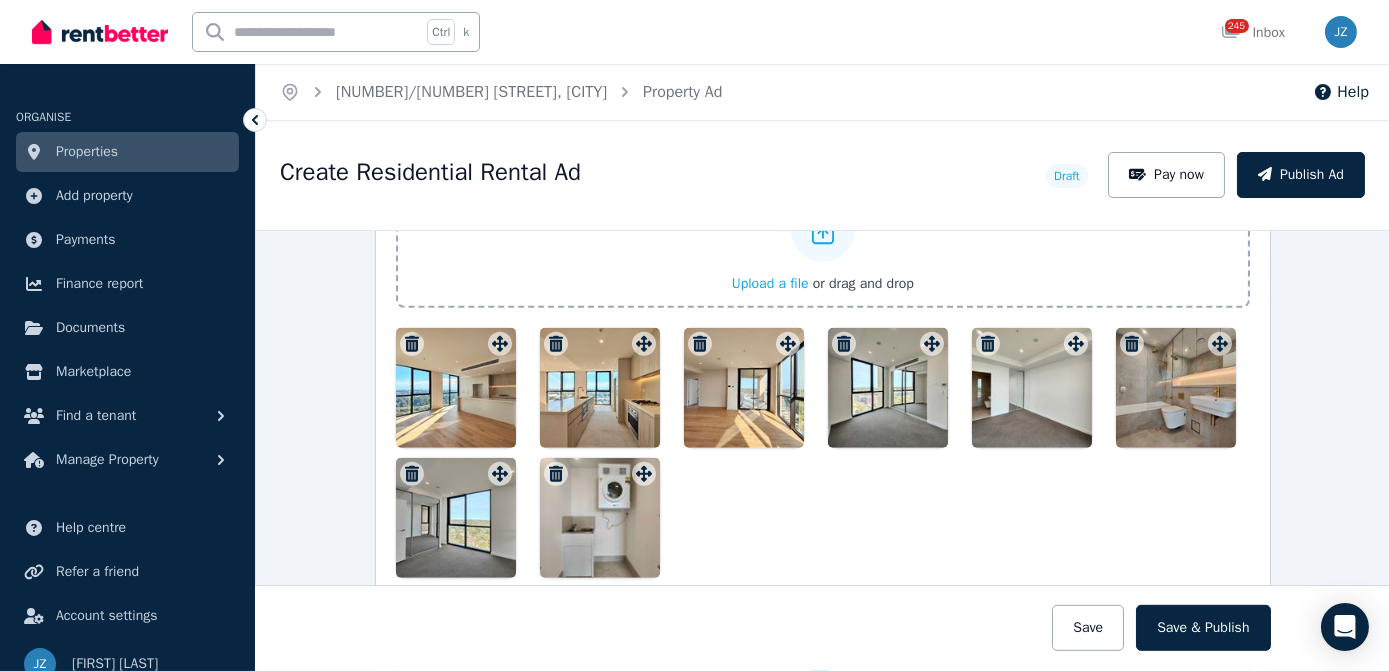 click 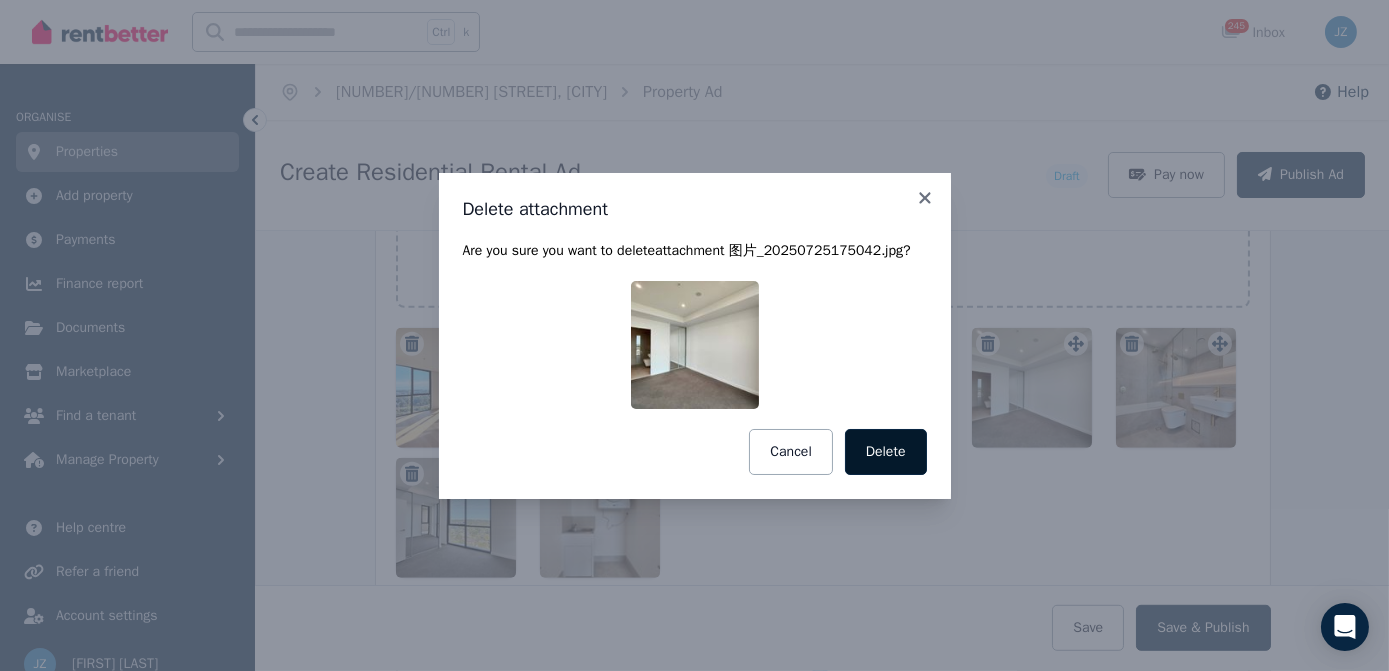 click on "Delete" at bounding box center (886, 452) 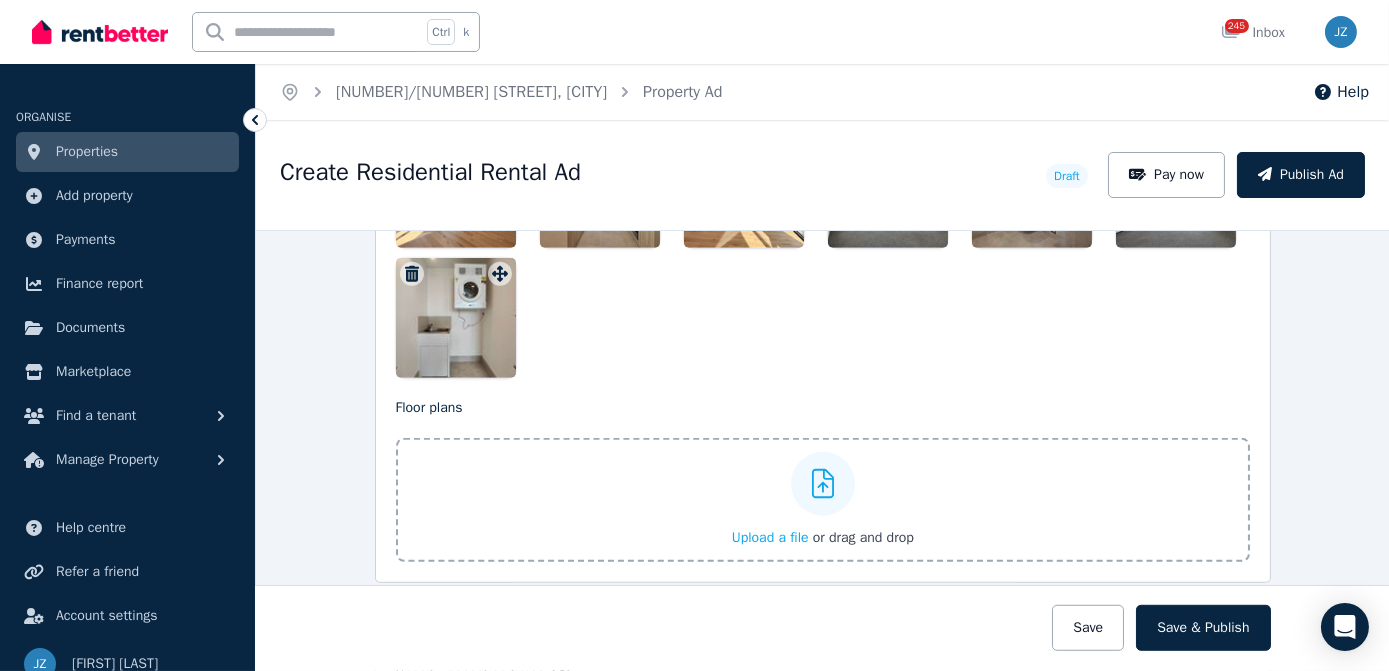 scroll, scrollTop: 3022, scrollLeft: 0, axis: vertical 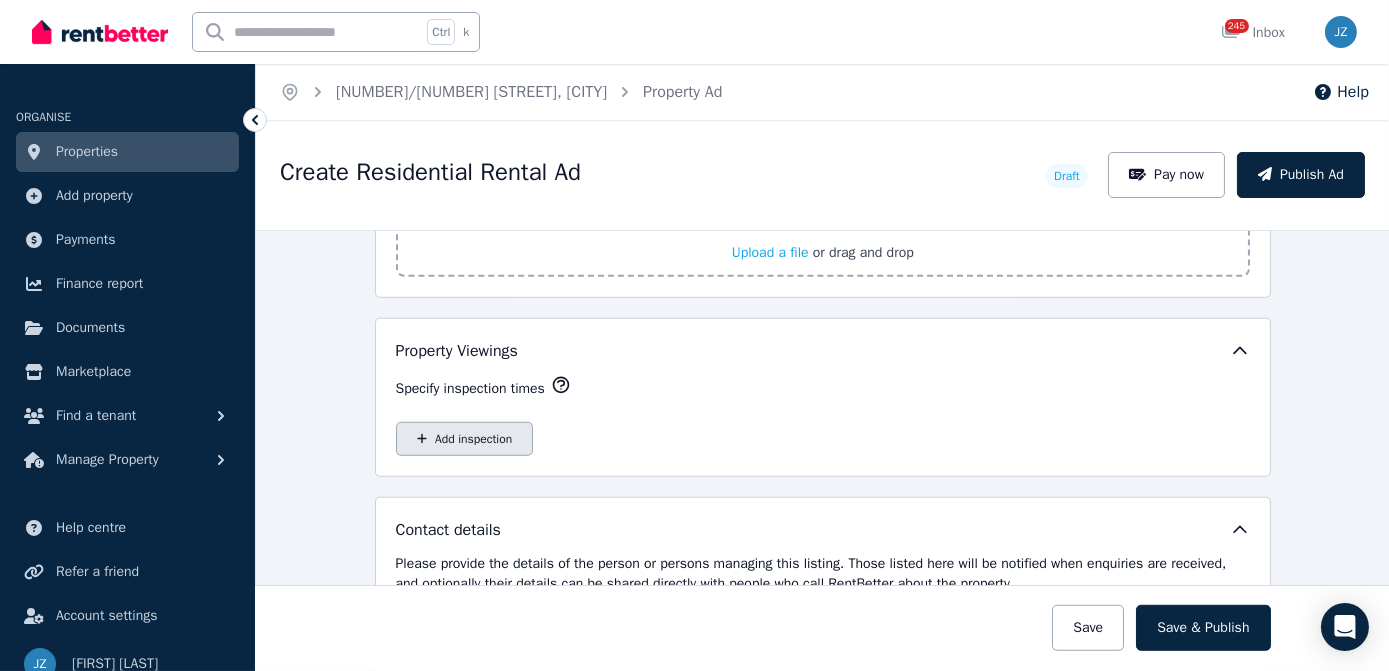 click on "Add inspection" at bounding box center [465, 439] 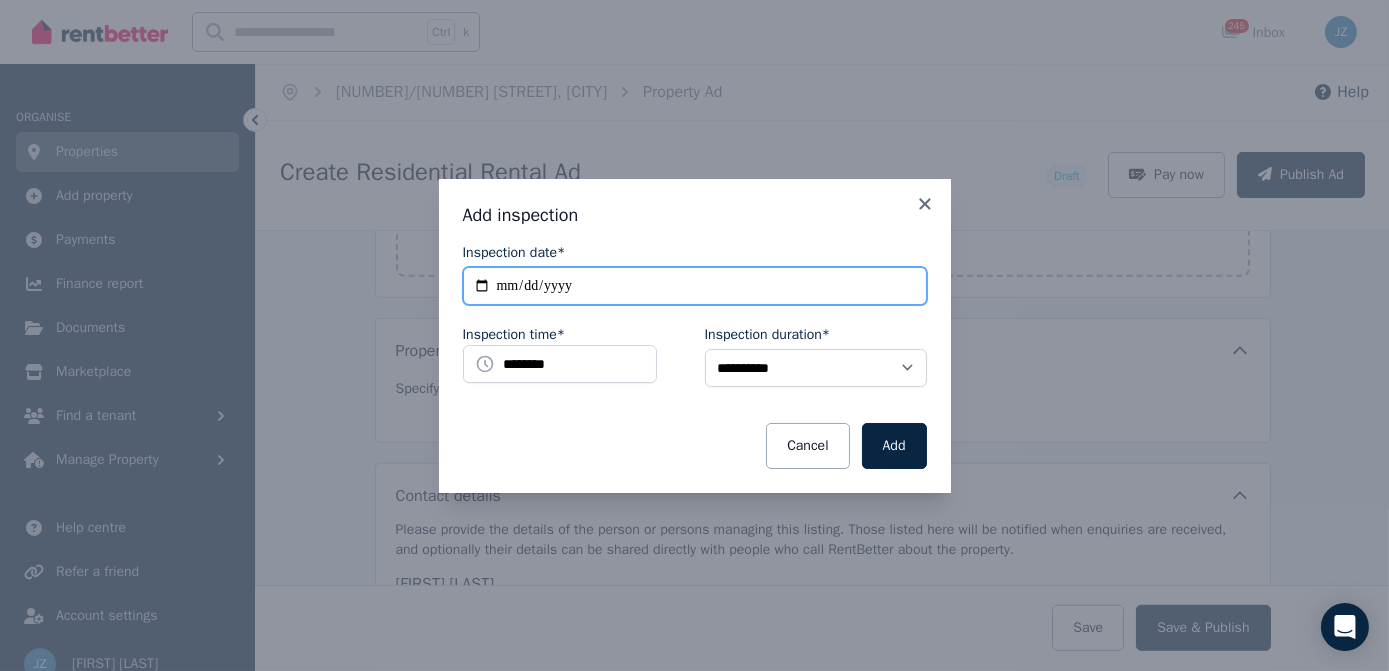 click on "**********" at bounding box center (695, 286) 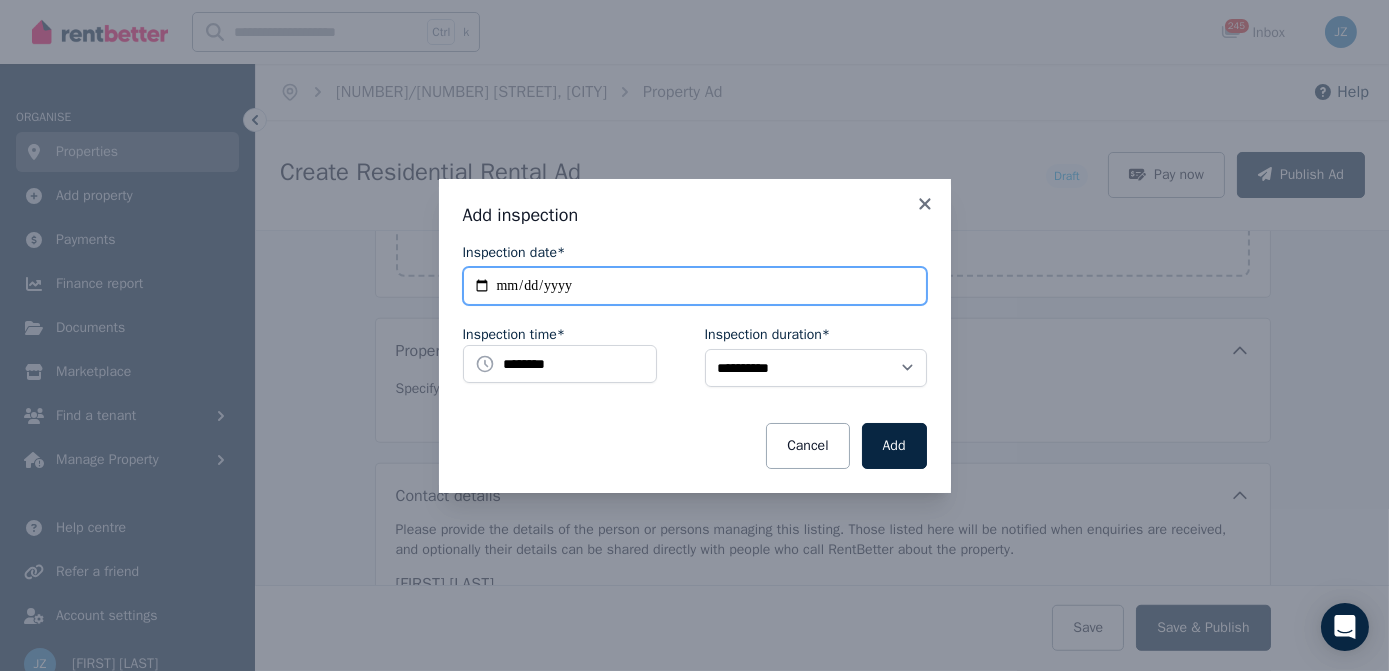 type on "**********" 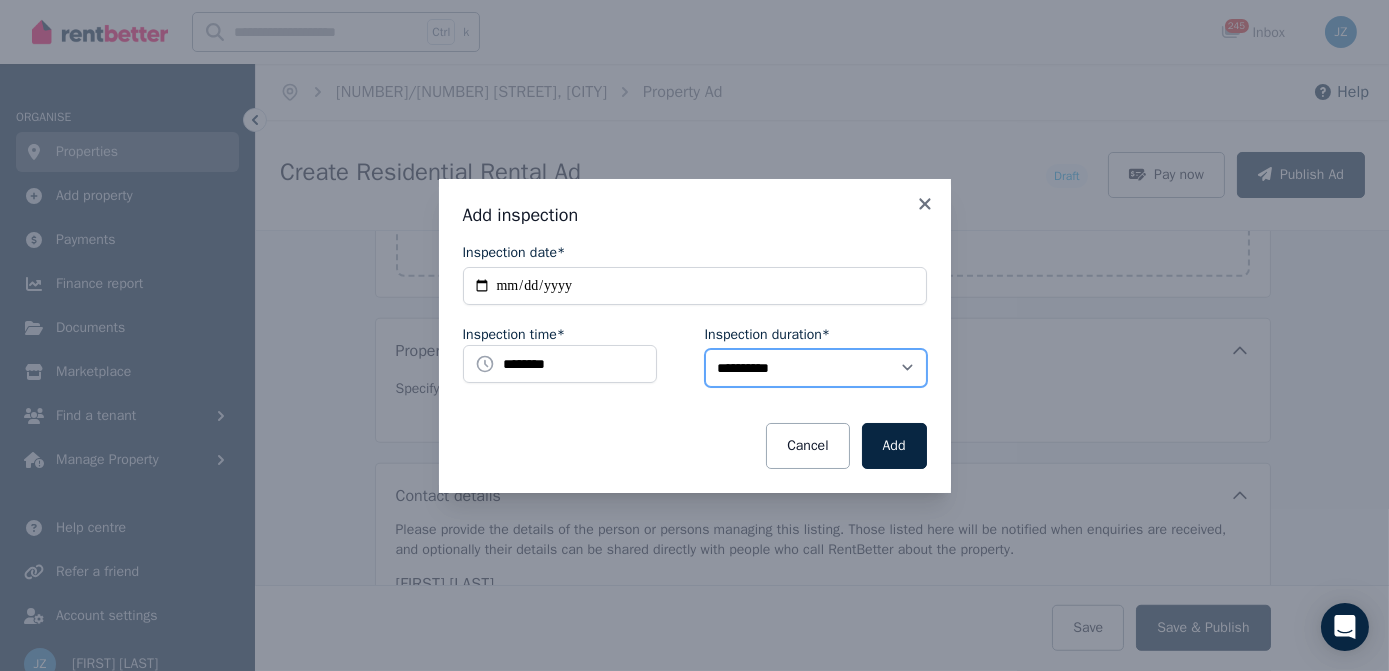 click on "**********" at bounding box center (816, 368) 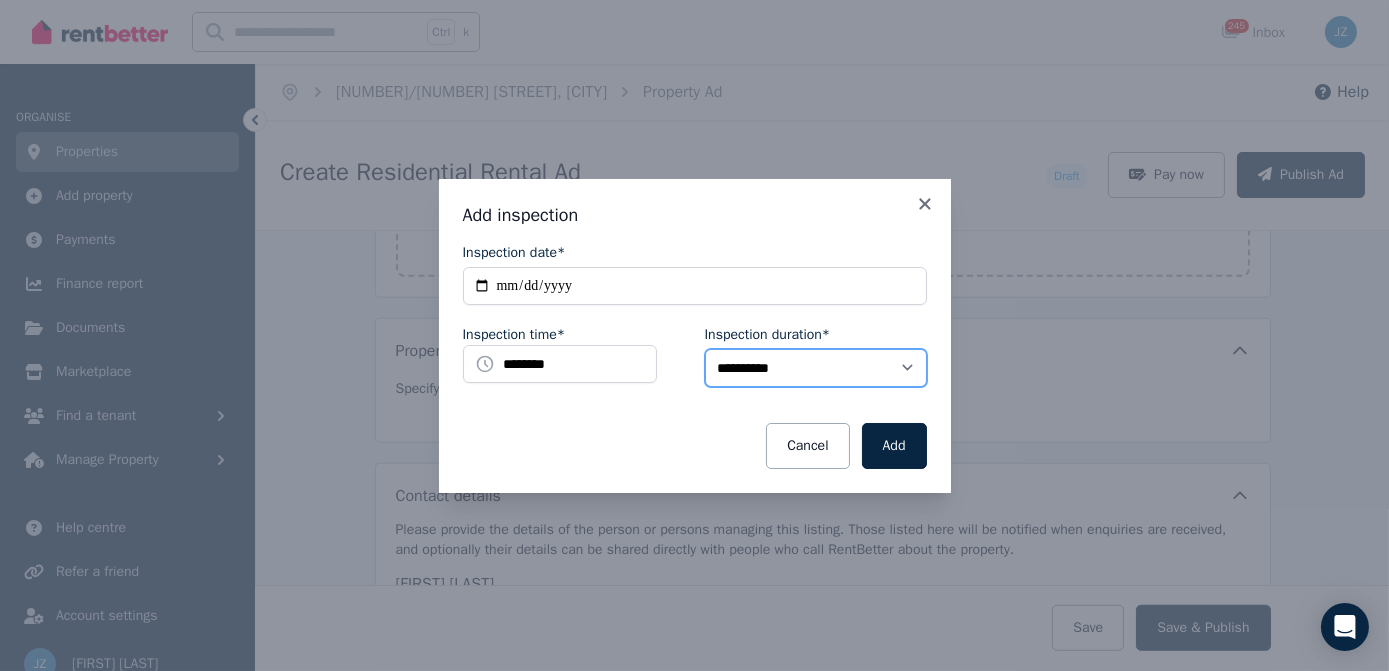 select on "**" 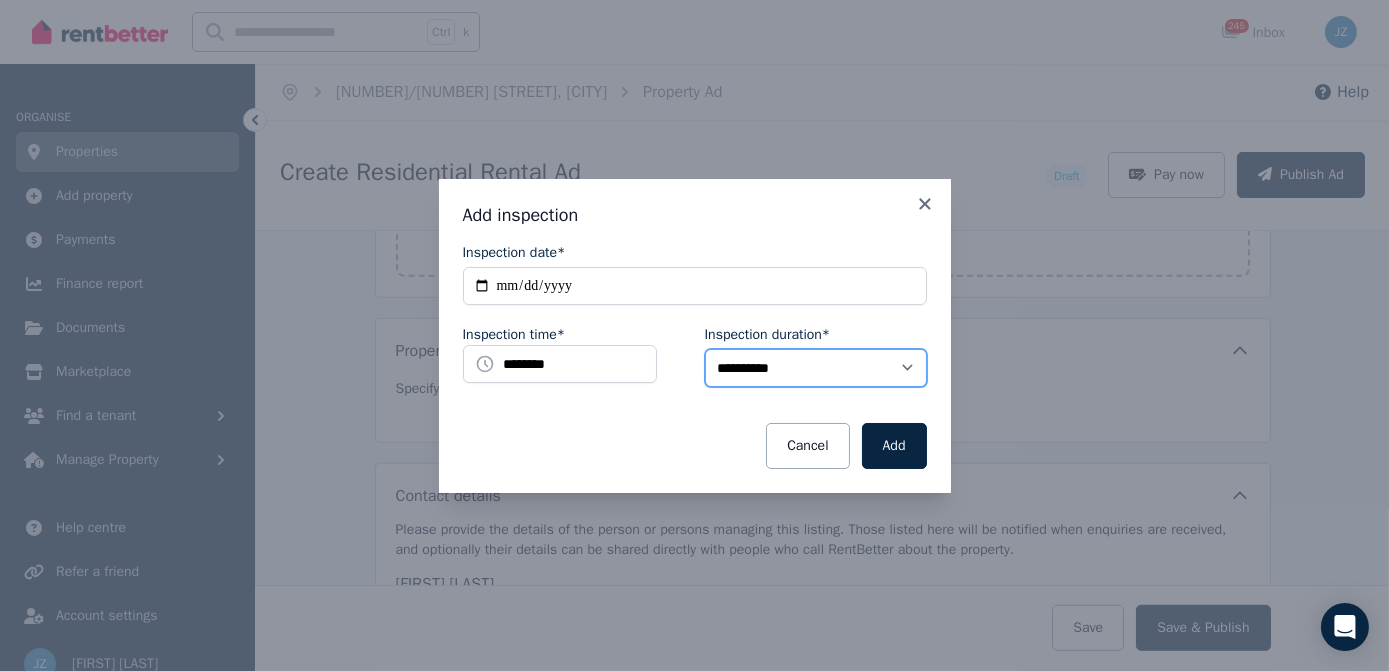 click on "**********" at bounding box center [816, 368] 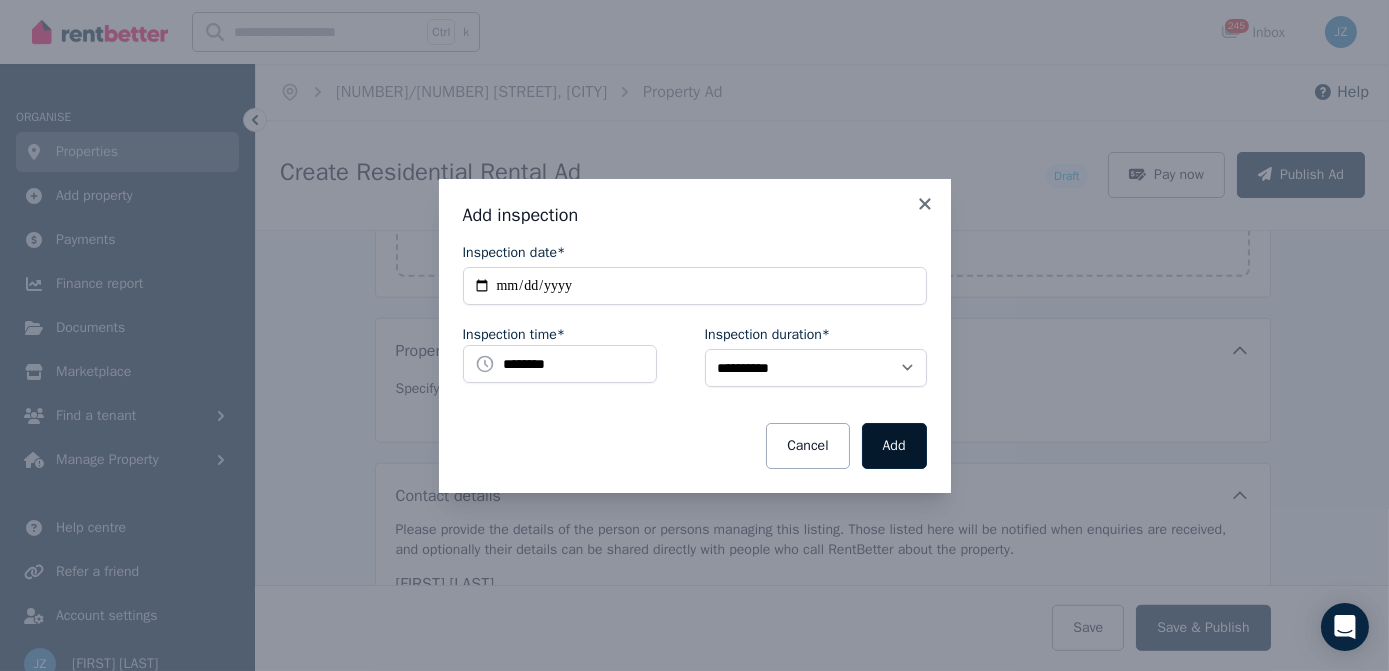 click on "Add" at bounding box center [894, 446] 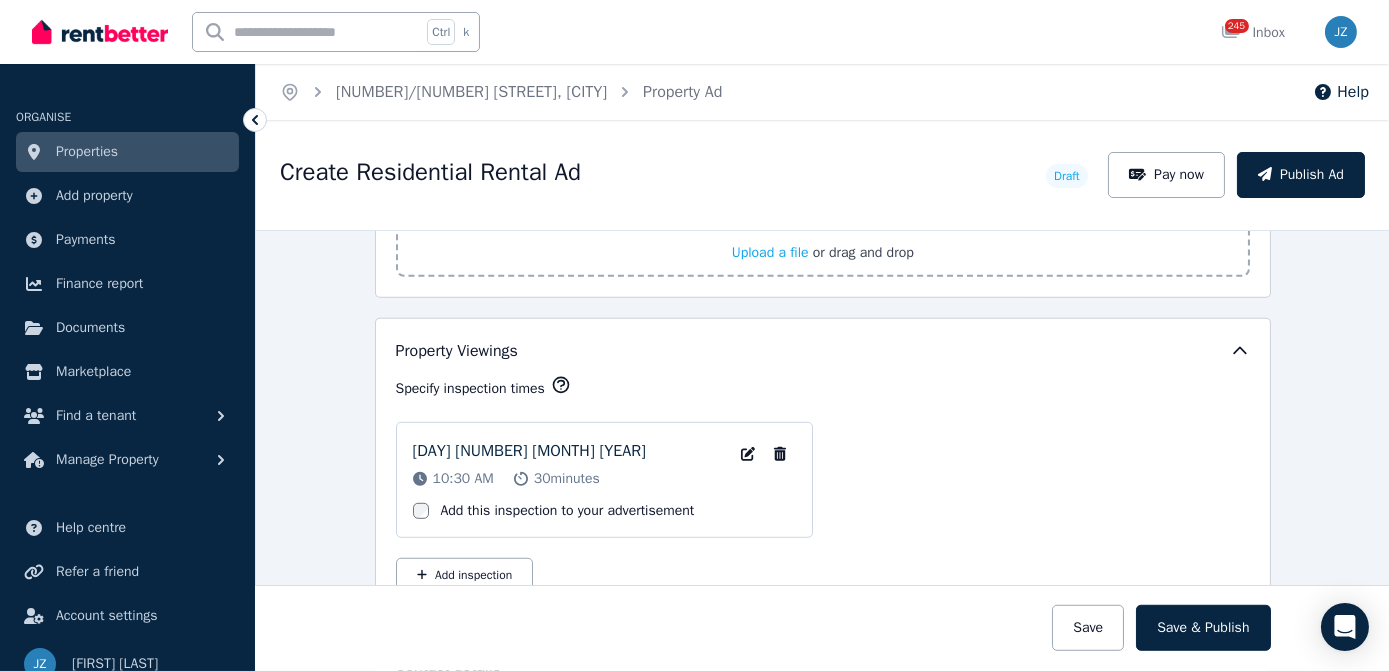 click on "Monday 4 Aug 2025 10:30 AM 30  minutes Edit Inspection date and time Remove Inspection Add this inspection to your advertisement" at bounding box center (823, 480) 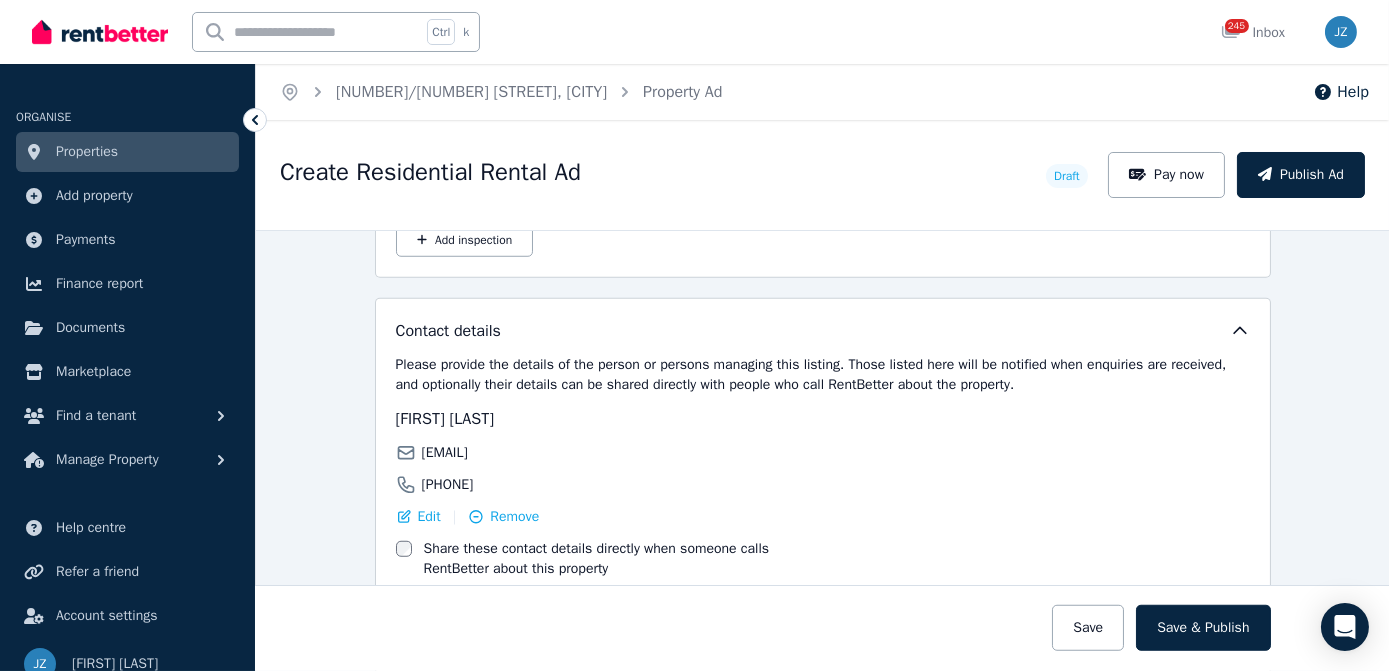 scroll, scrollTop: 3362, scrollLeft: 0, axis: vertical 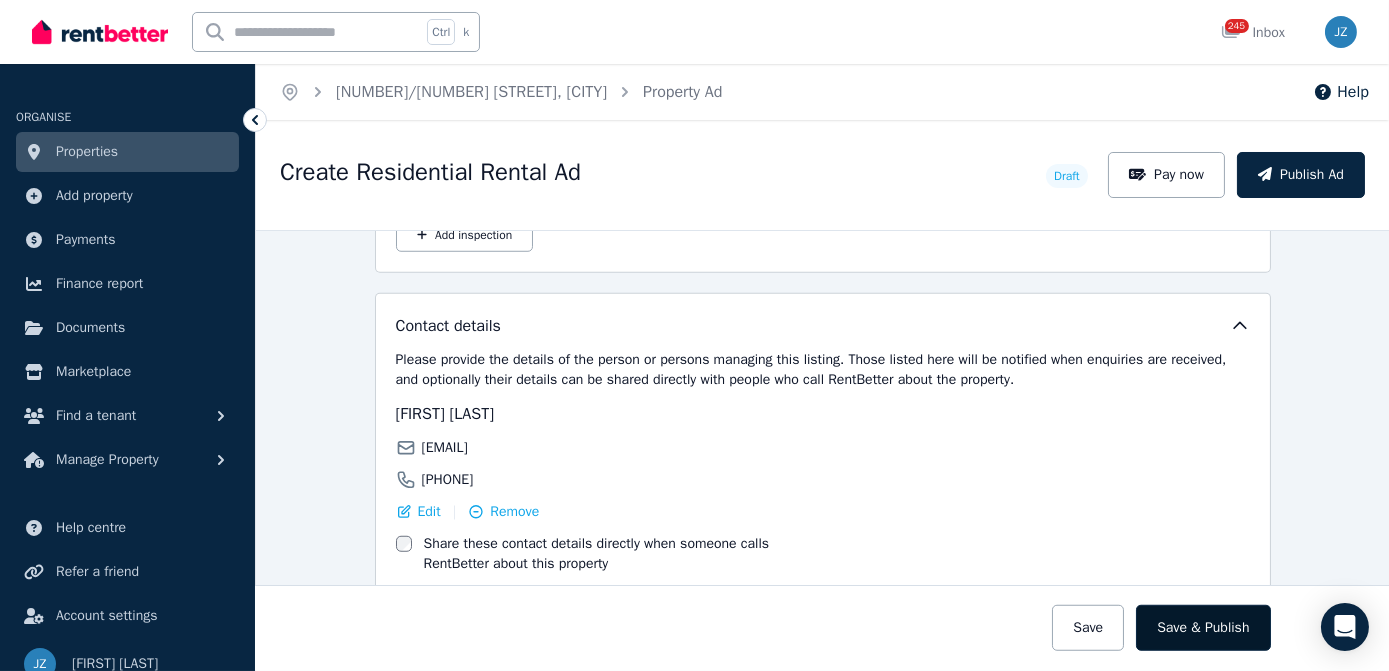 click on "Save & Publish" at bounding box center [1203, 628] 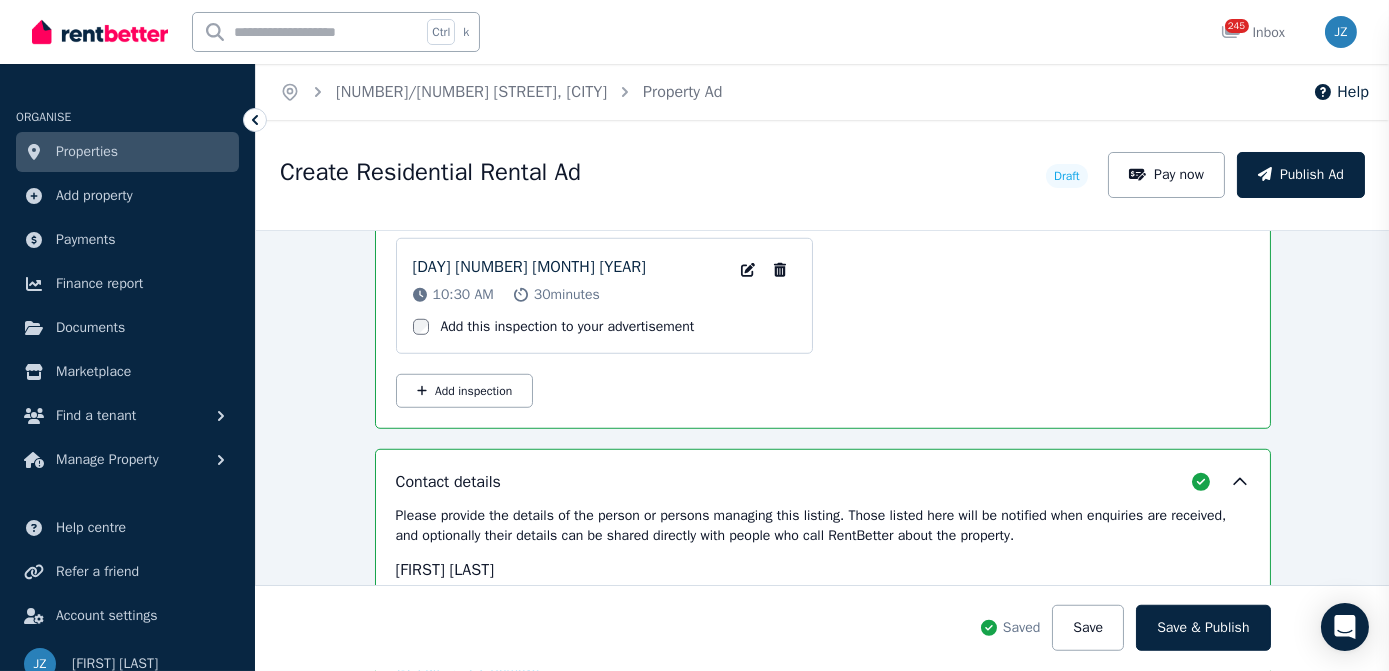 scroll, scrollTop: 3518, scrollLeft: 0, axis: vertical 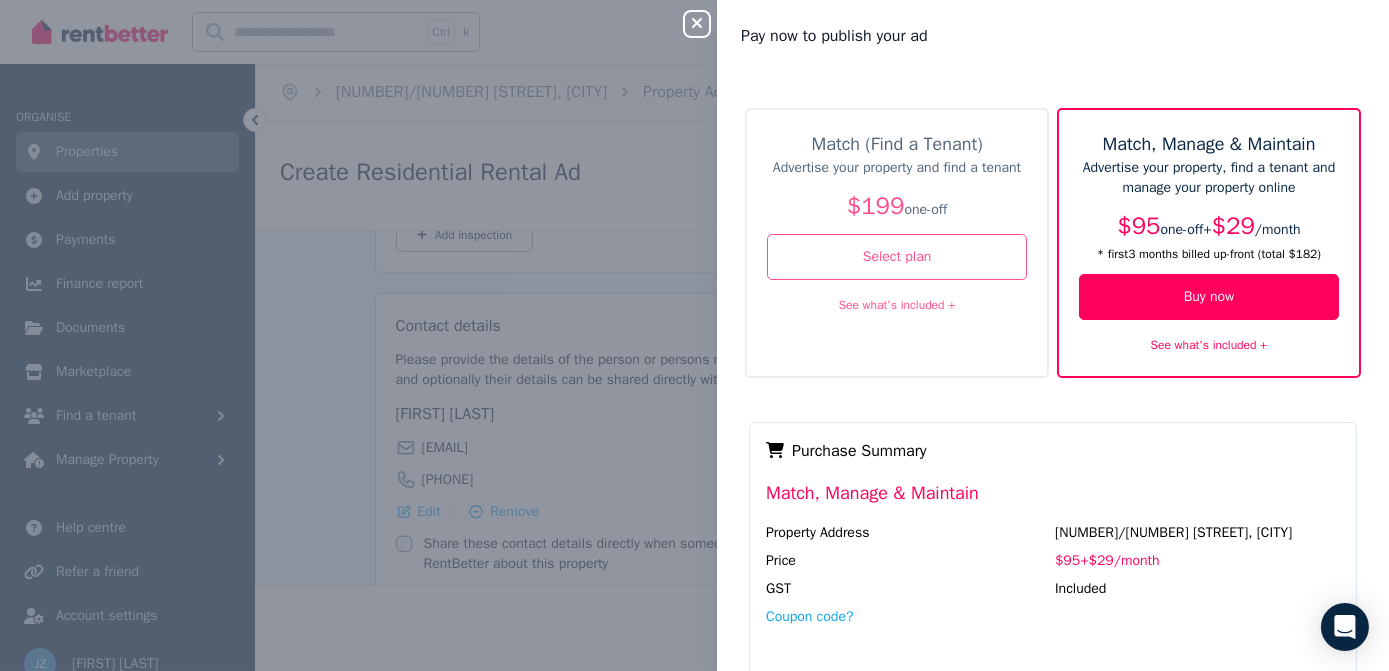 click on "Advertise your property and find a tenant" at bounding box center [897, 168] 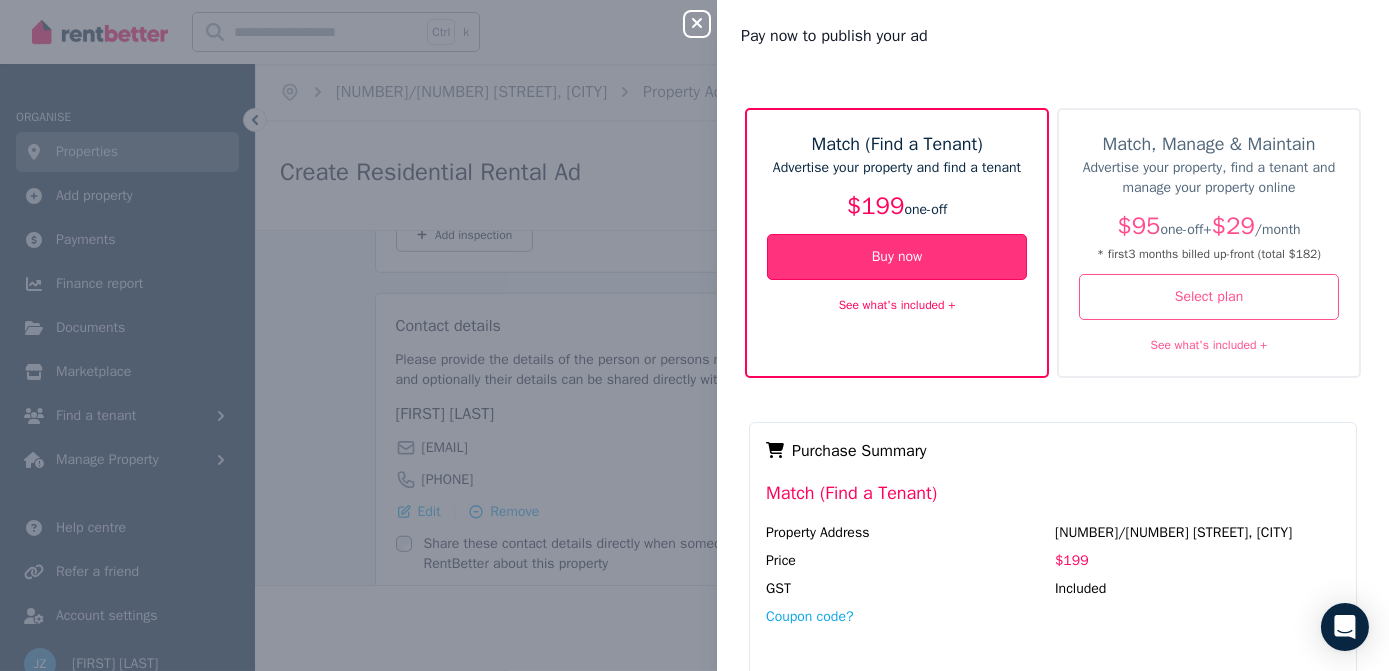 click on "Buy now" at bounding box center (897, 257) 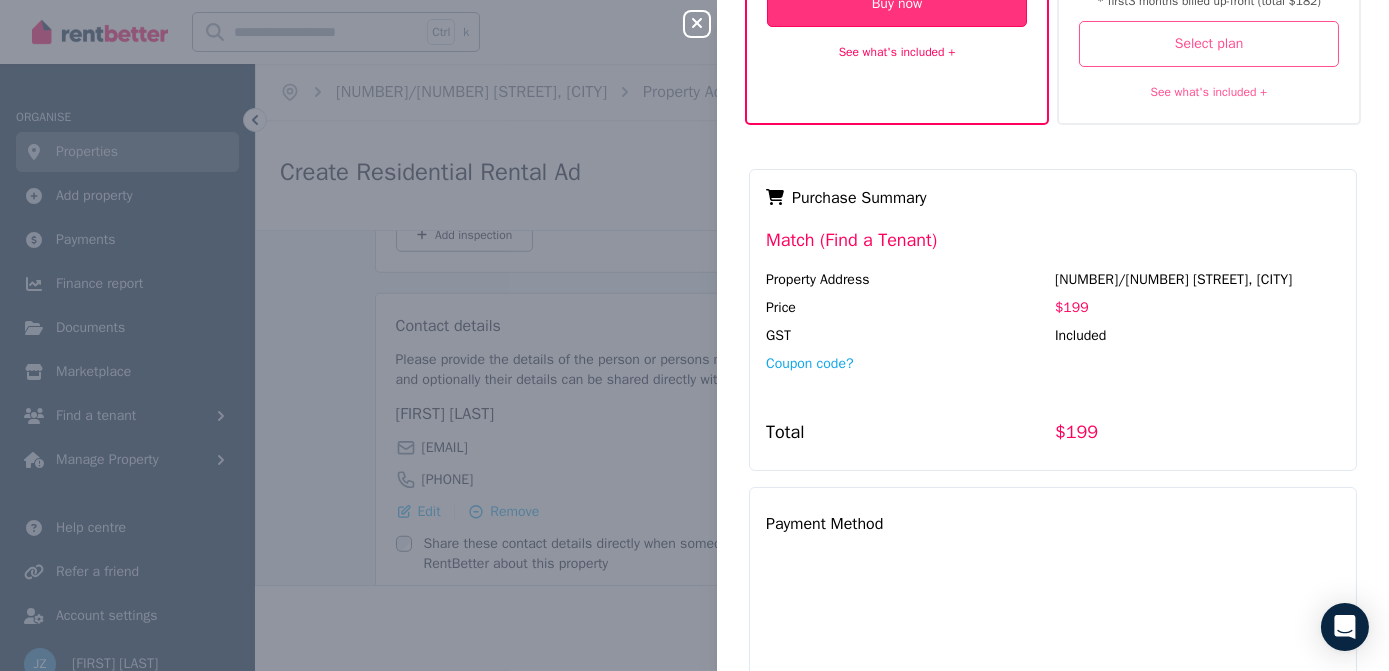 scroll, scrollTop: 348, scrollLeft: 0, axis: vertical 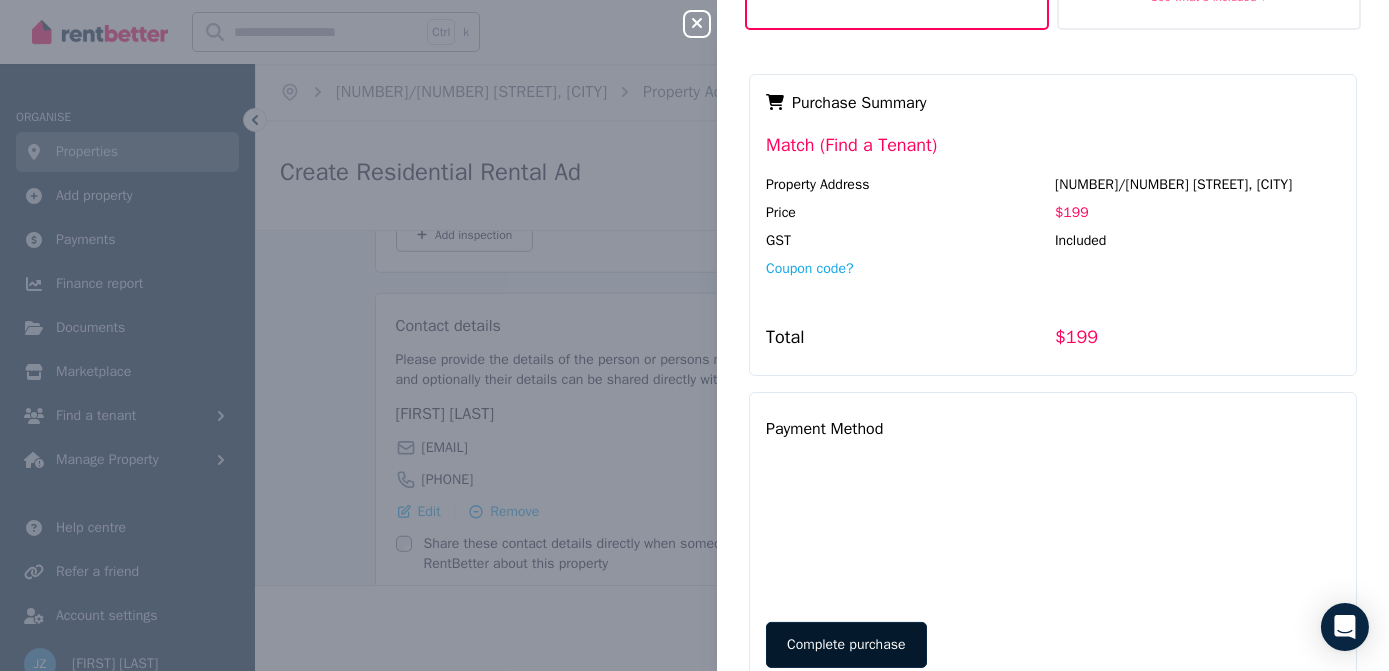 click on "Complete purchase" at bounding box center [846, 645] 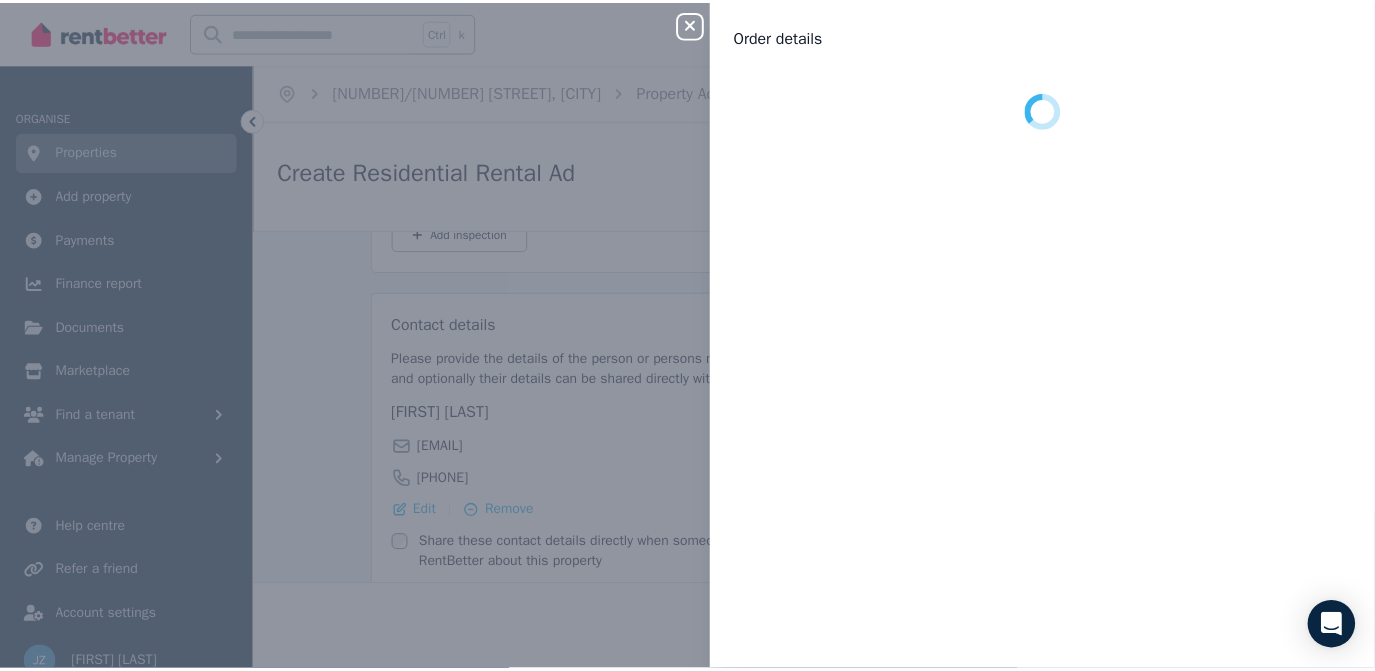 scroll, scrollTop: 0, scrollLeft: 0, axis: both 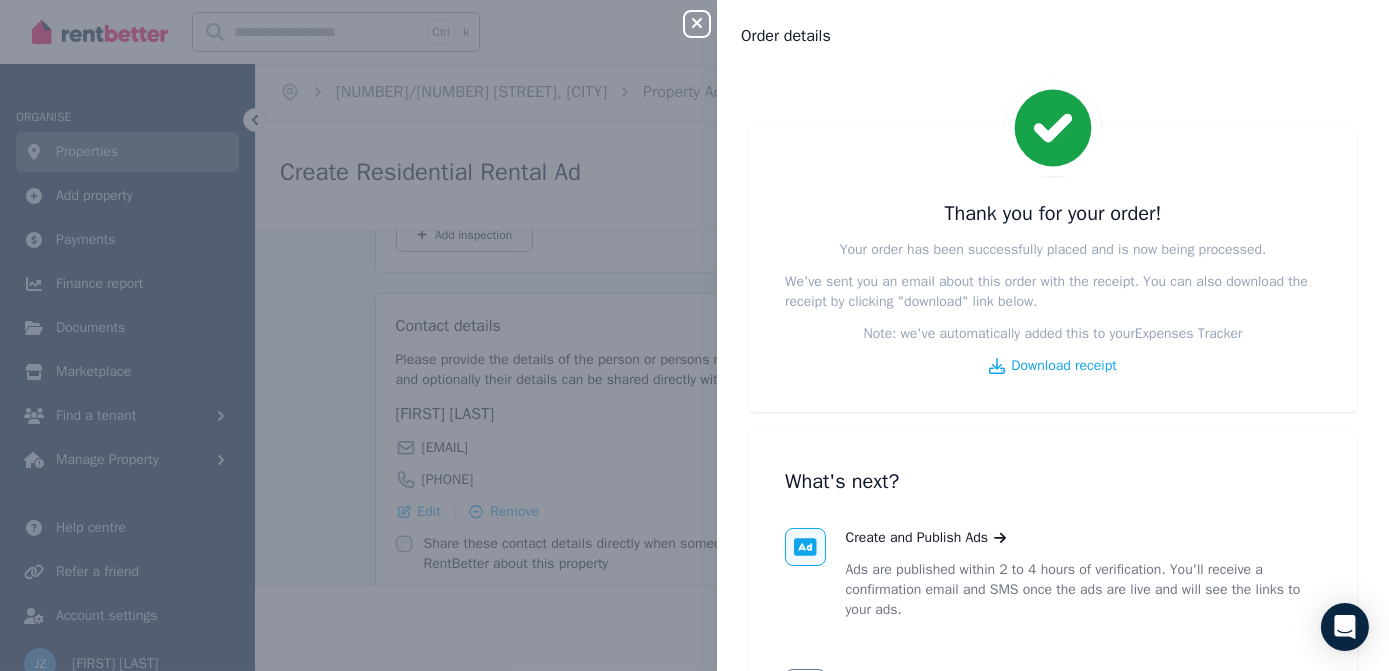 click 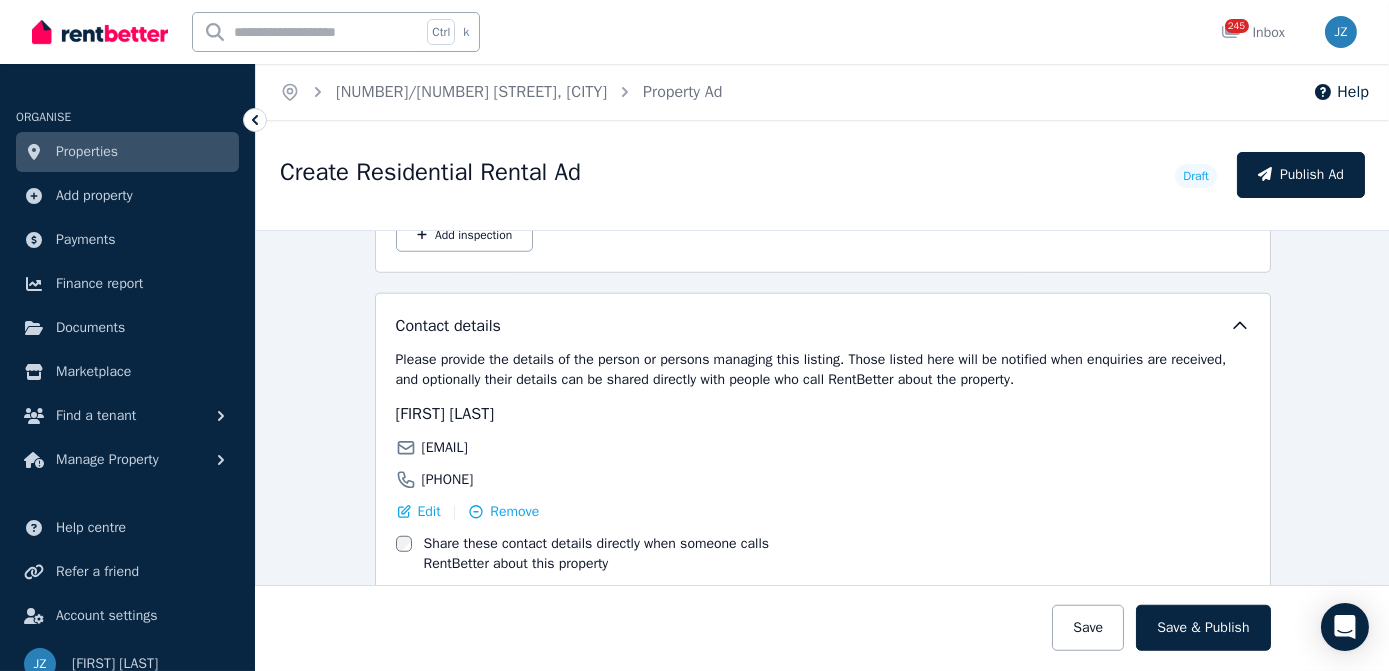click on "Properties" at bounding box center (127, 152) 